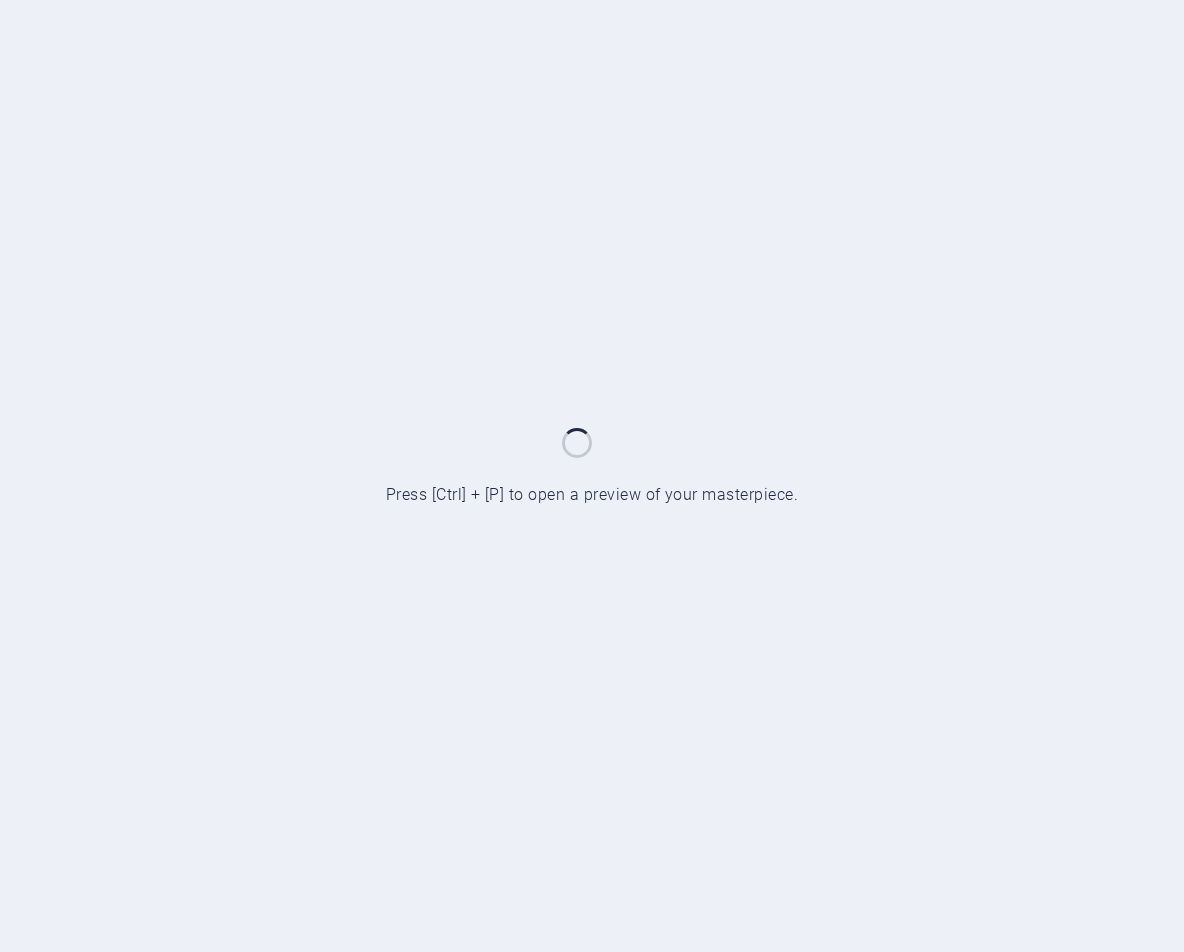 scroll, scrollTop: 0, scrollLeft: 0, axis: both 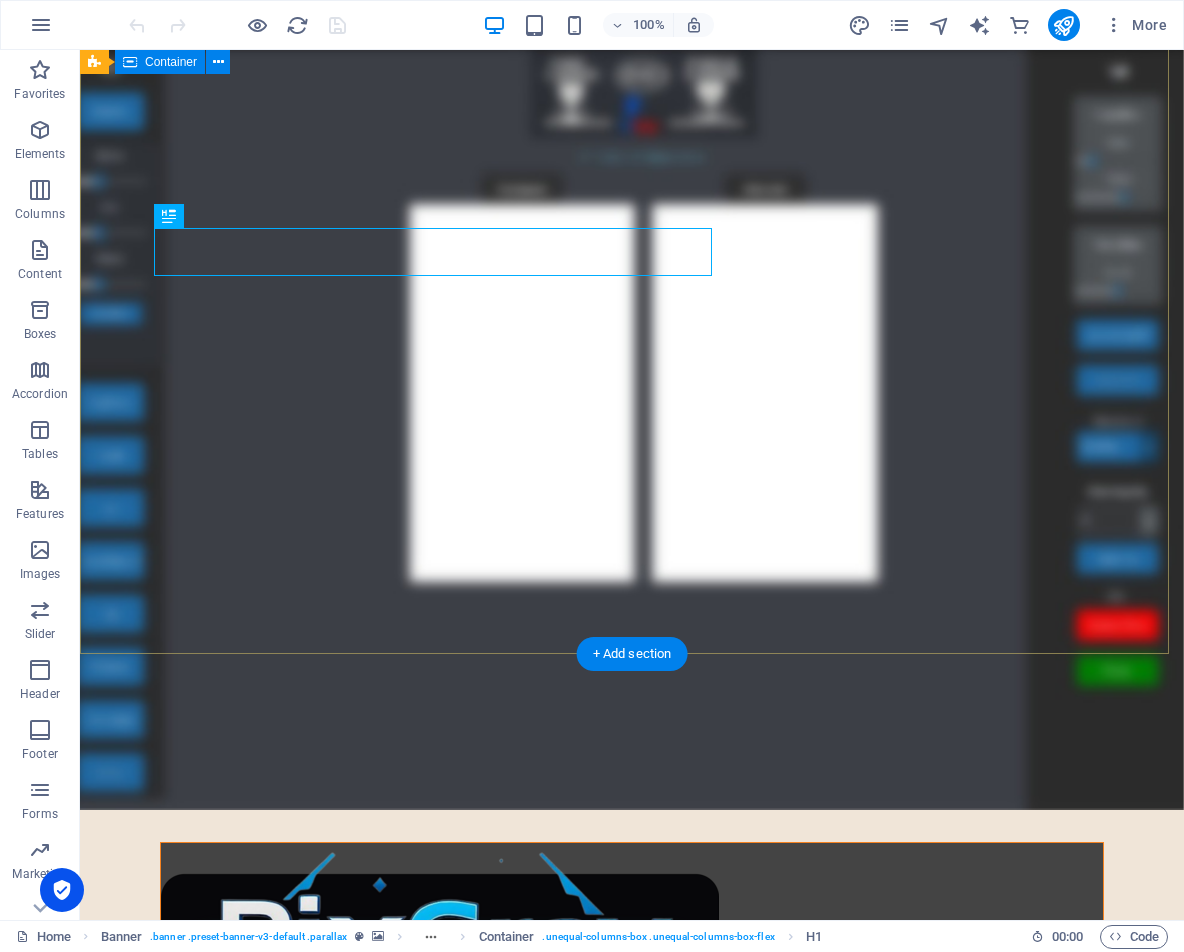 click on "Pixgrav laser image editor Everything you need in one platform—enjoy easy access and a user-friendly experience. Press the premium button, copy all codes to your clipboard, enter your name, paste the codes, provide your email, and we will guide you through the rest of the process. Learn more Download pre-release 3.5 google drive filesharing Experience the latest advancements by downloading the new release of Pixgrav 3.5 today! Explore the exciting features this version has to offer and maximize your usage to the fullest. Don’t miss out—get started with Pixgrav 3.5 now! If you have already downloaded Pixgrav, scroll down to activate it for free for   30 days no commitment, no fees. Unreadable? Regenerate" at bounding box center (632, 1274) 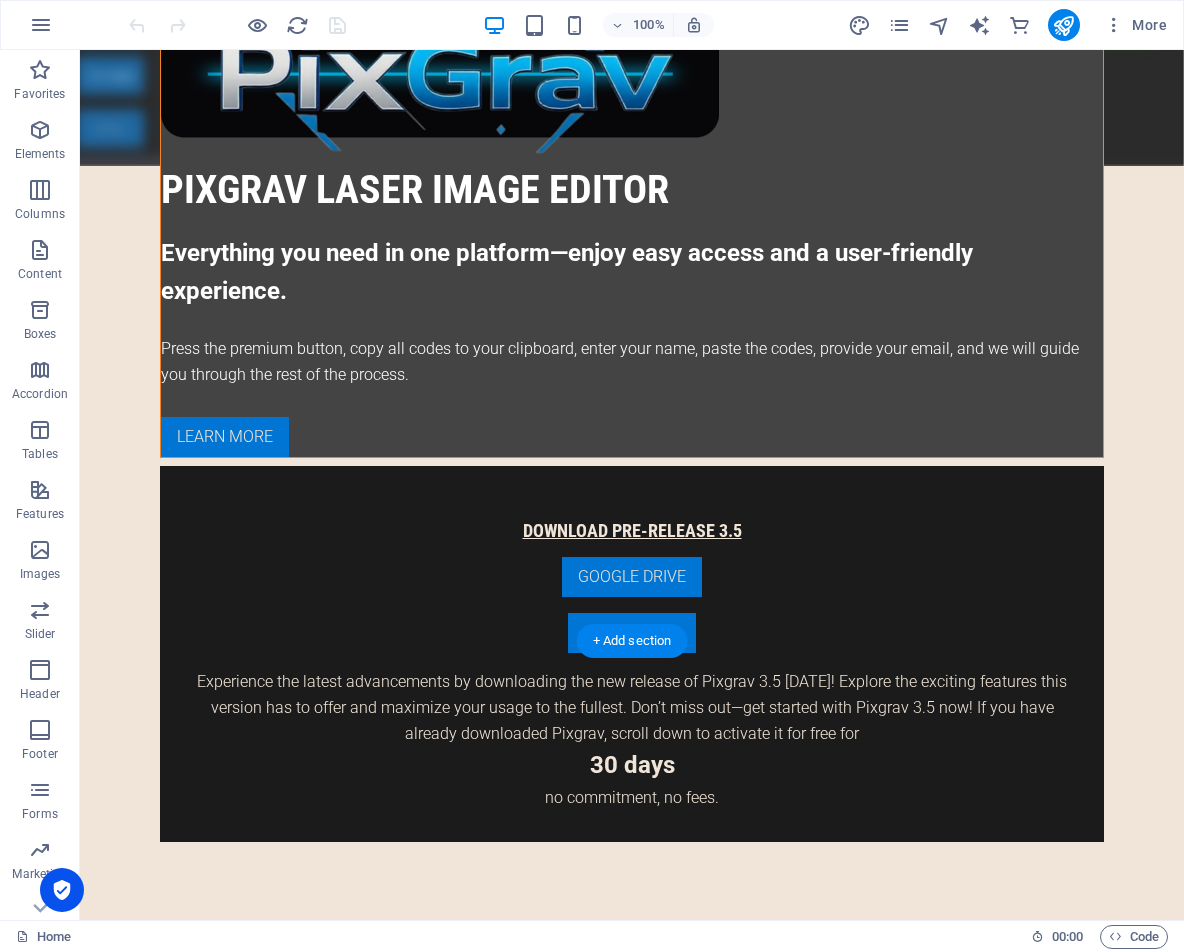 scroll, scrollTop: 4988, scrollLeft: 0, axis: vertical 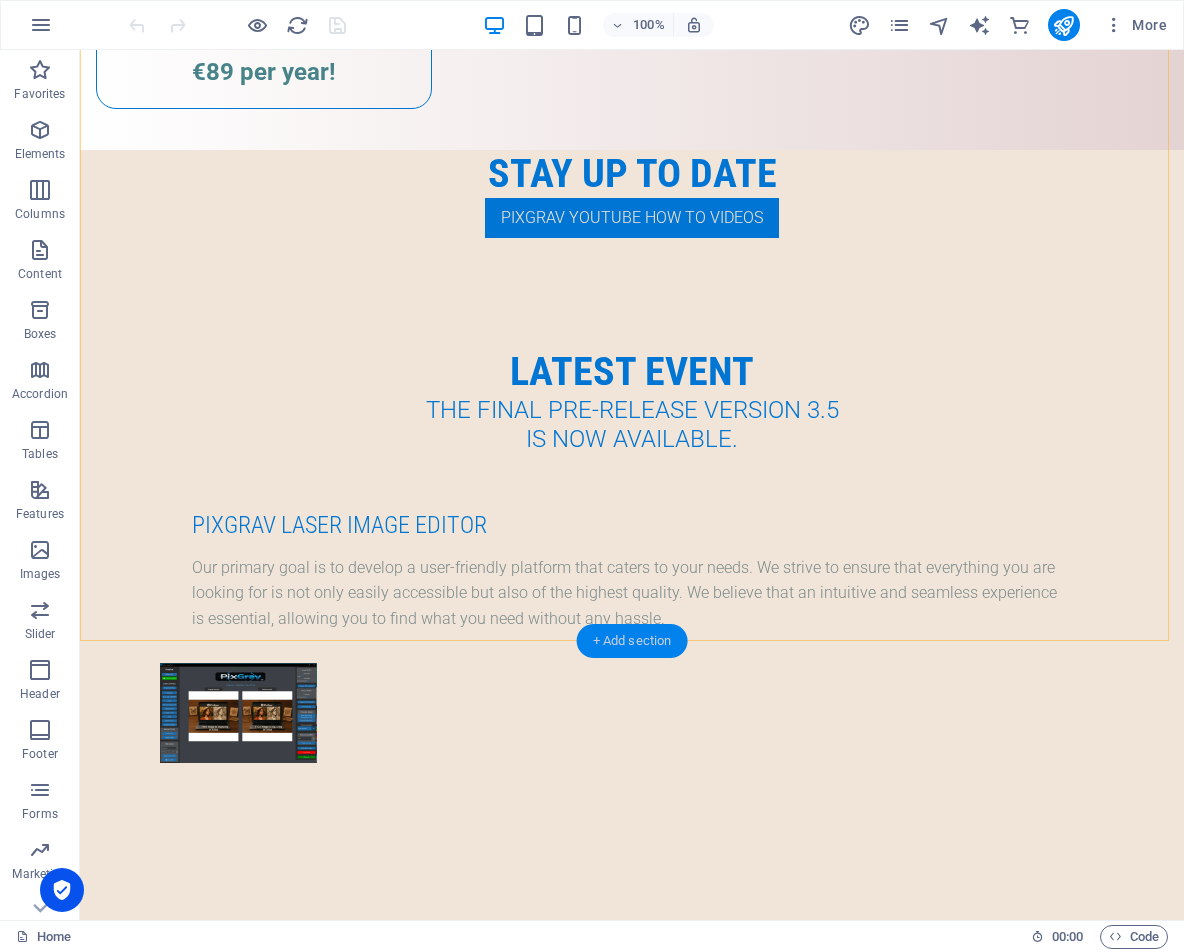 click on "+ Add section" at bounding box center (632, 641) 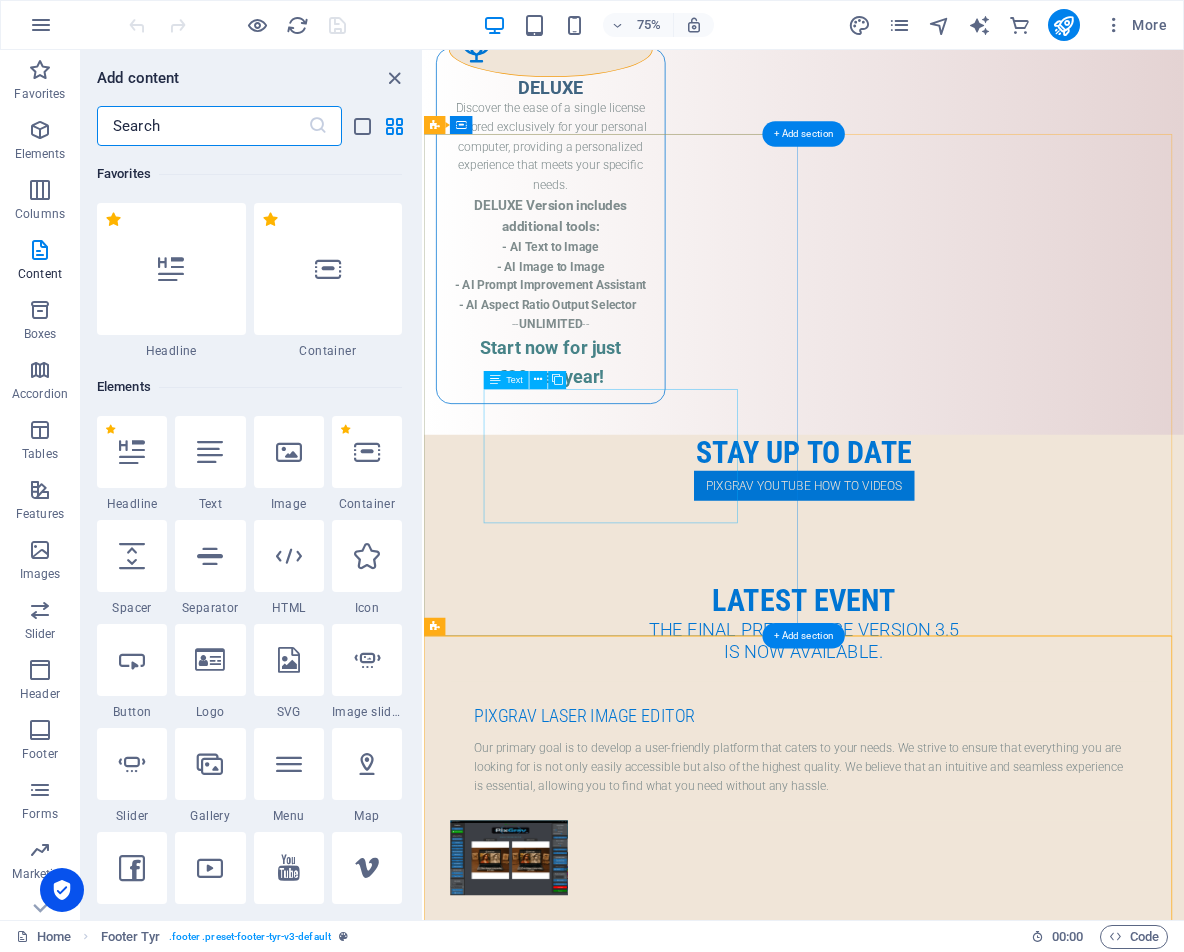 scroll, scrollTop: 4169, scrollLeft: 0, axis: vertical 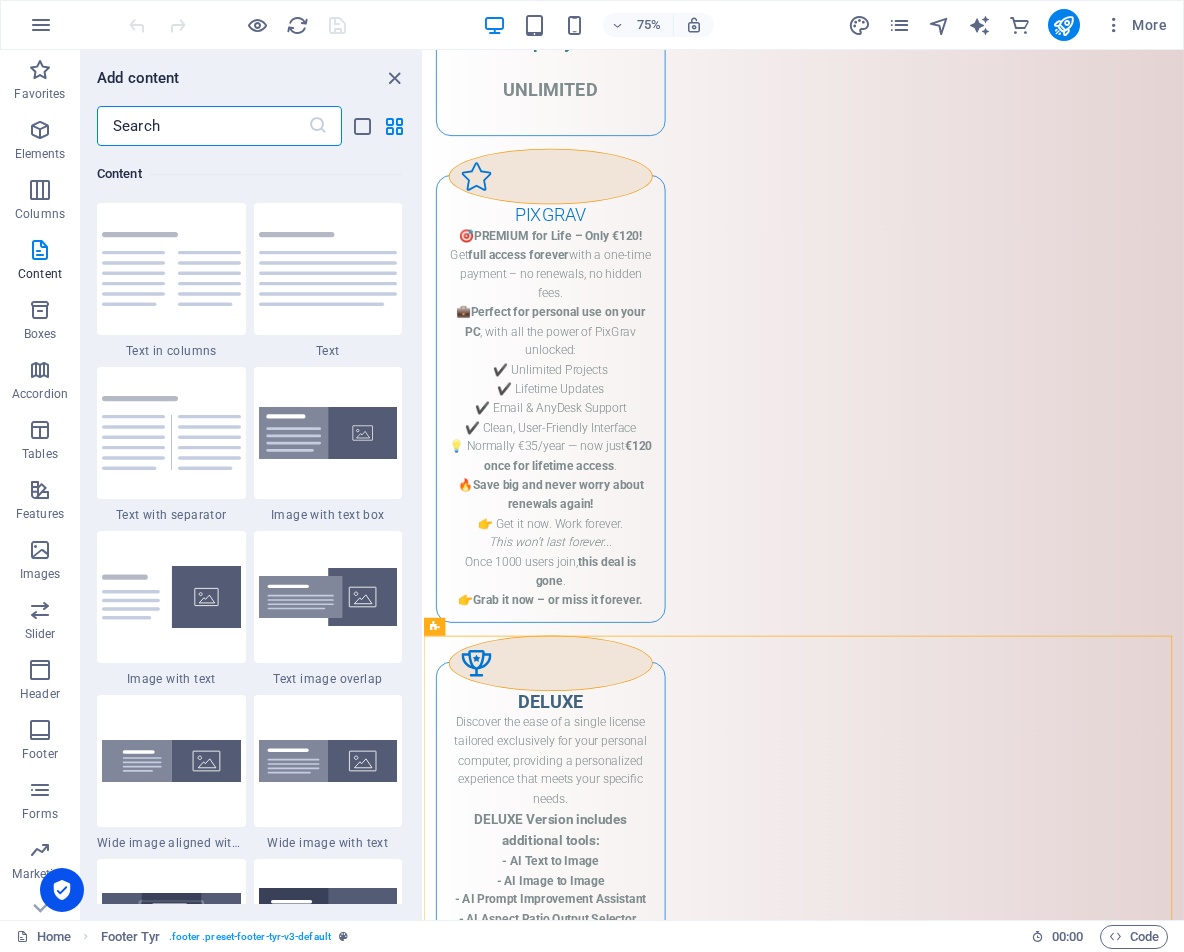 click at bounding box center [202, 126] 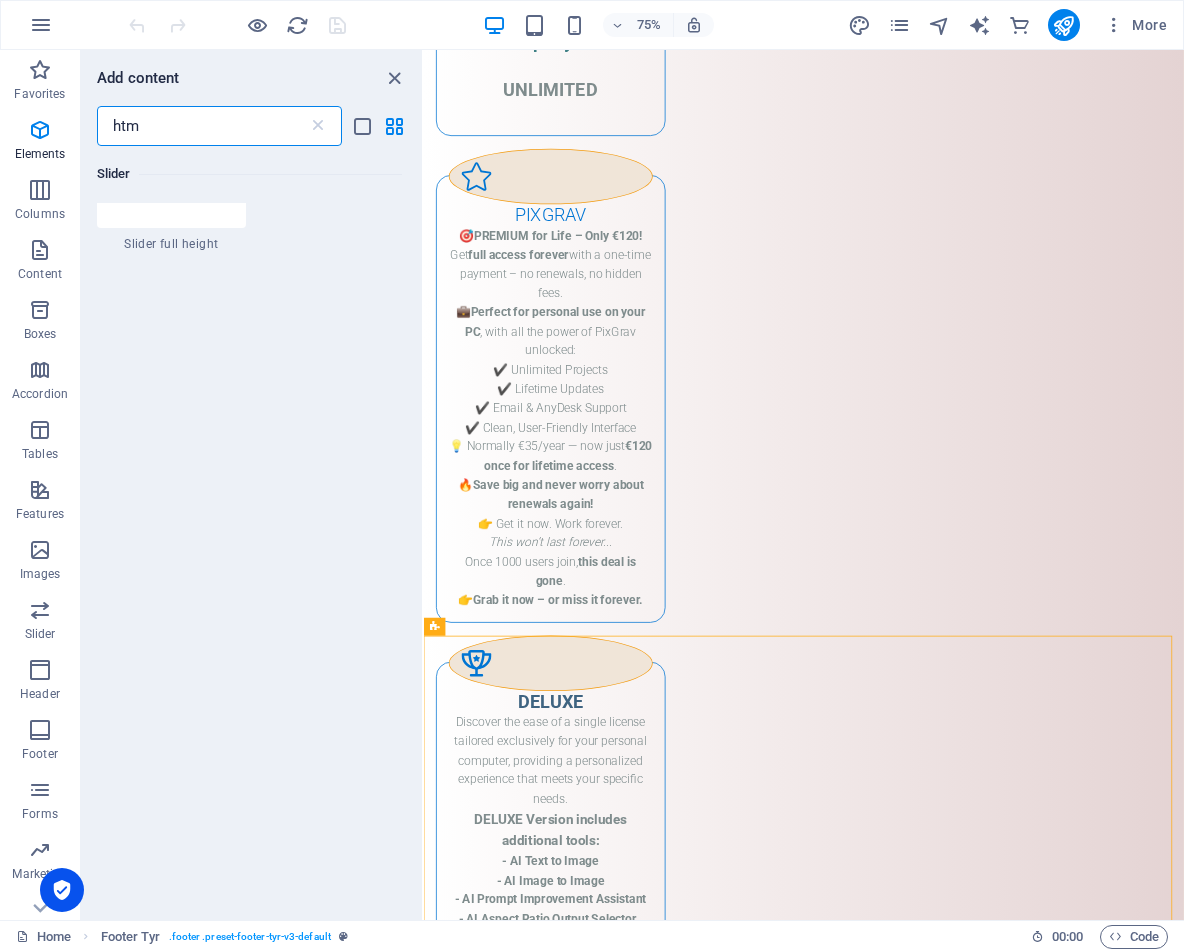 scroll, scrollTop: 0, scrollLeft: 0, axis: both 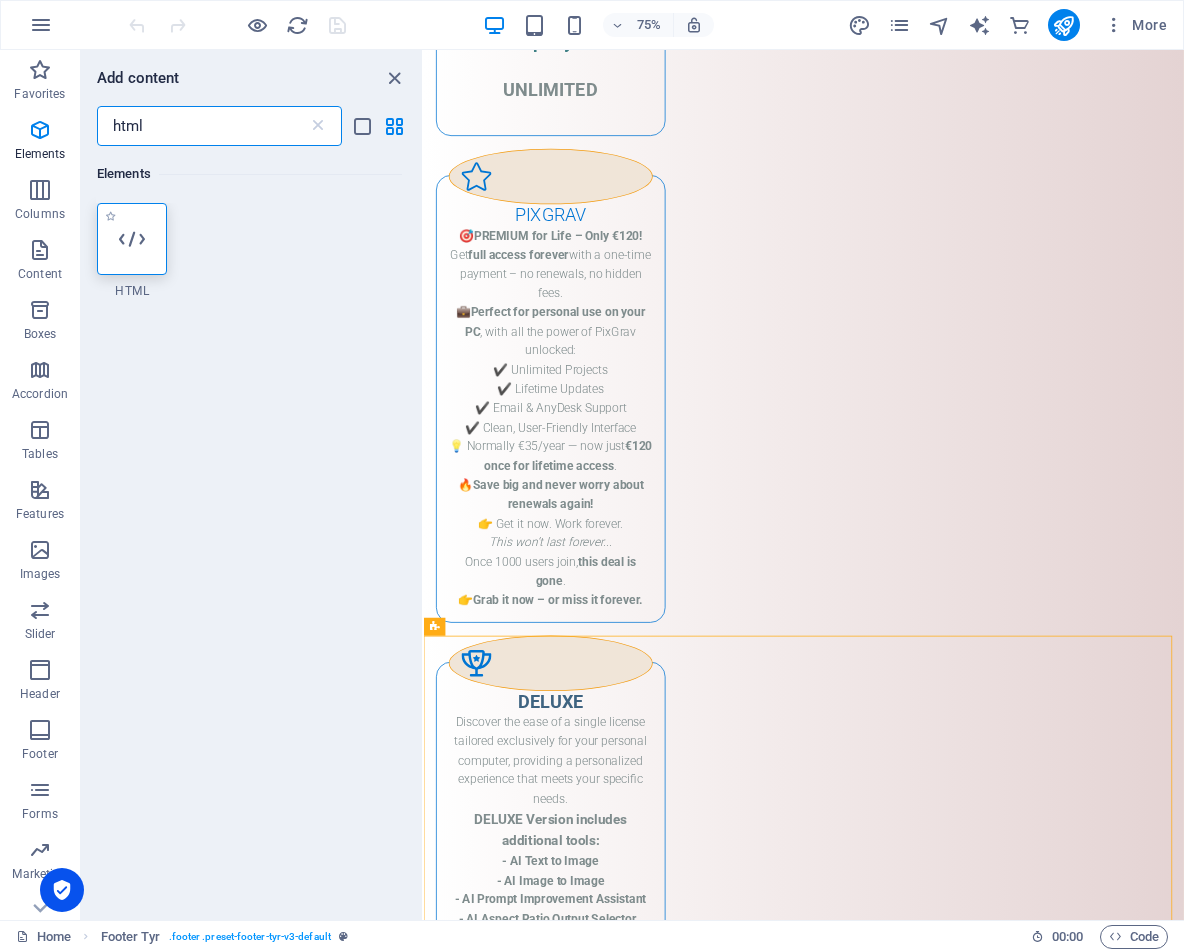 type on "html" 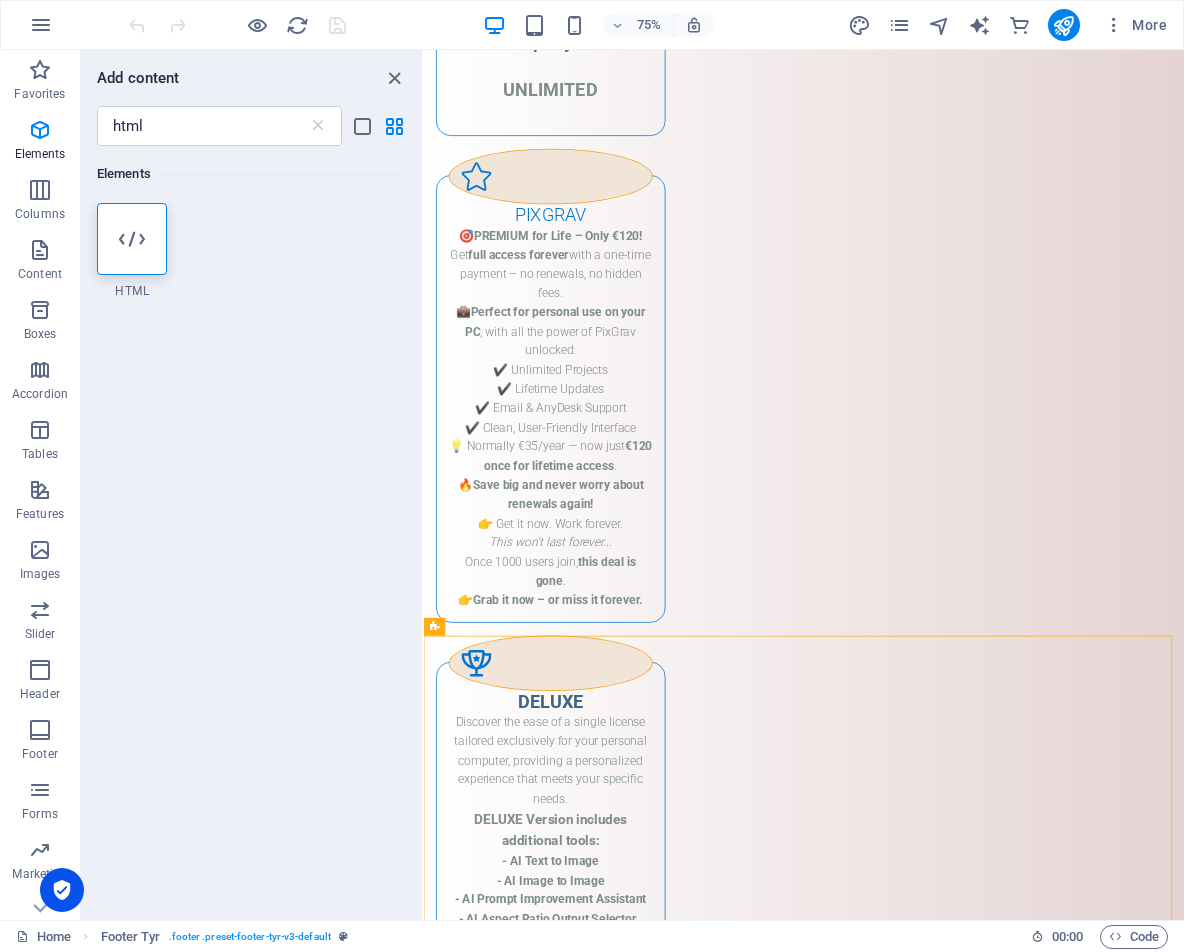 drag, startPoint x: 132, startPoint y: 244, endPoint x: 151, endPoint y: 243, distance: 19.026299 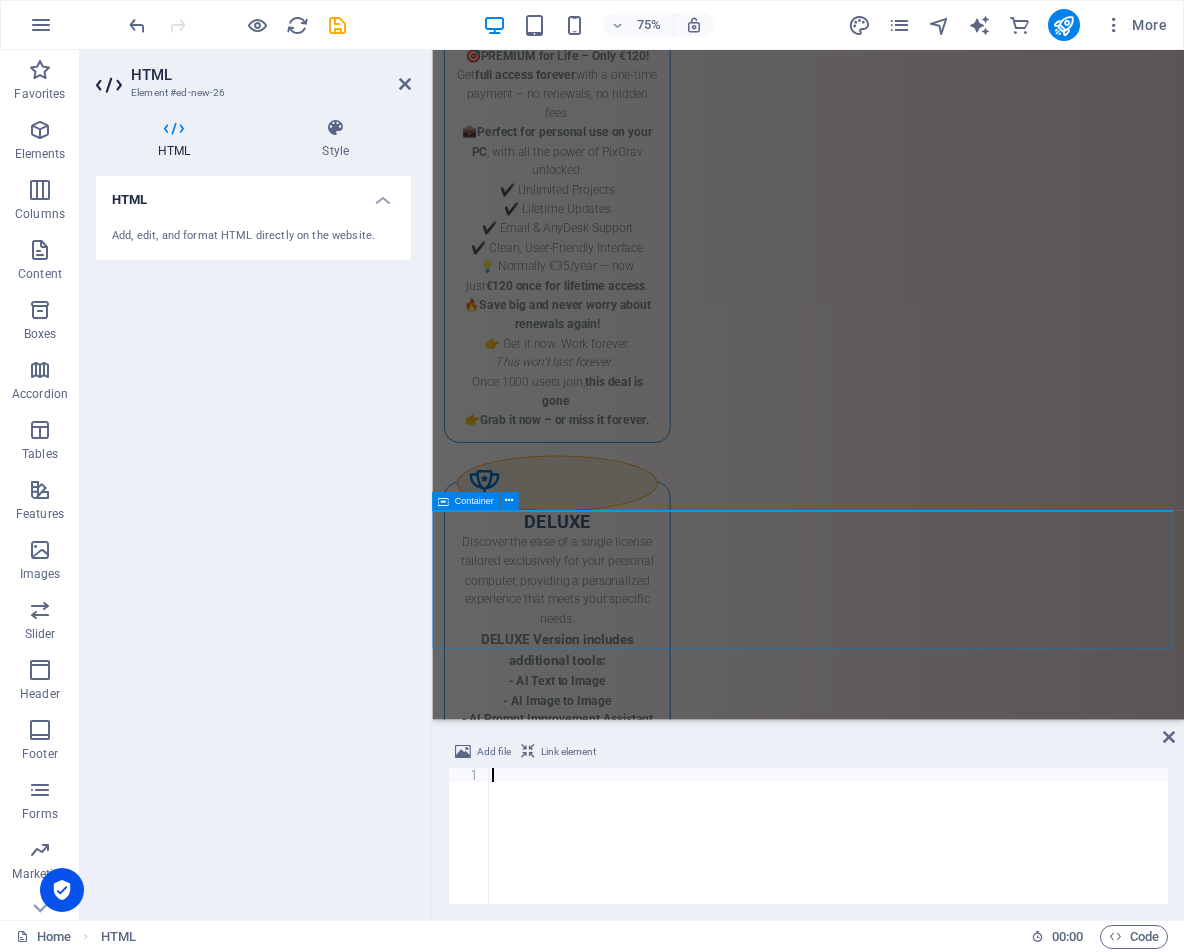 scroll, scrollTop: 5109, scrollLeft: 0, axis: vertical 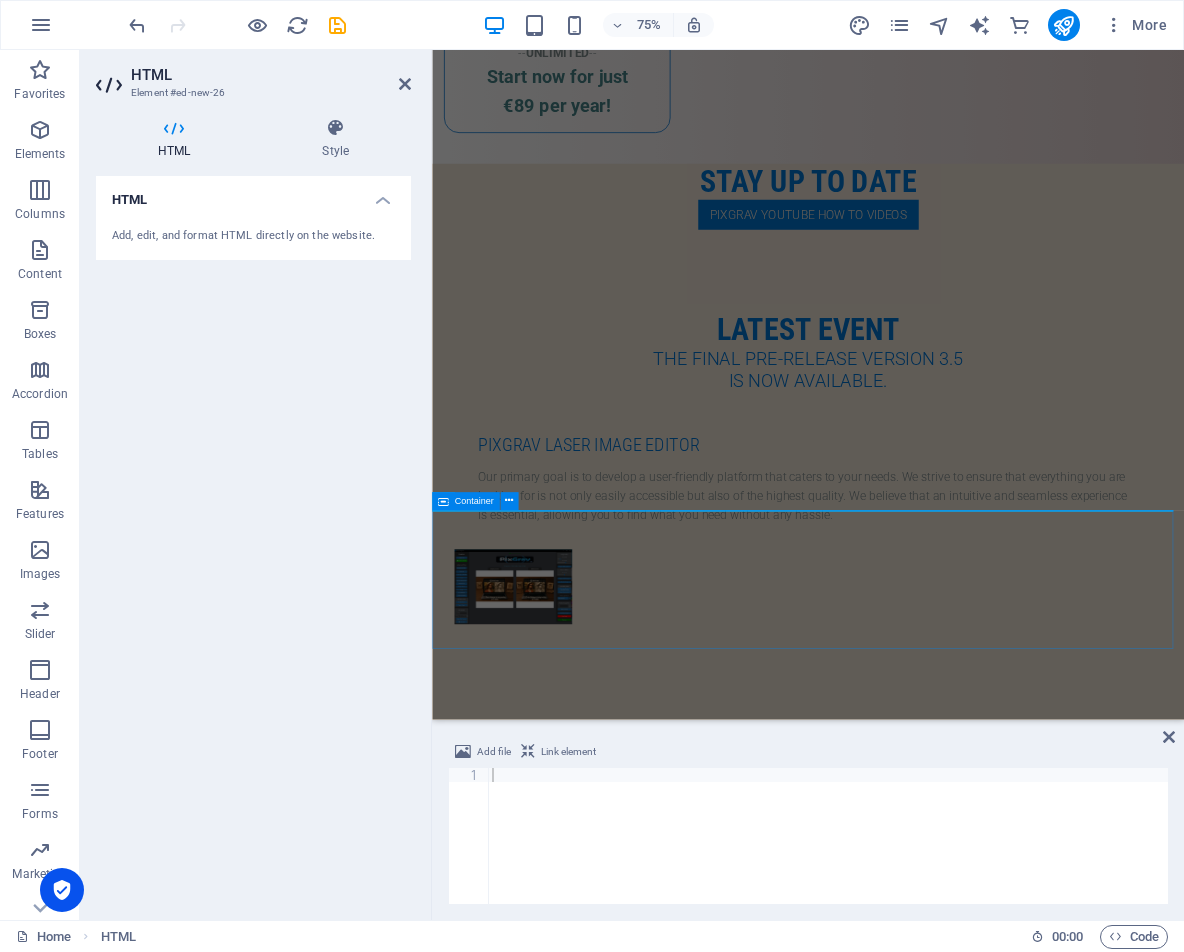 click at bounding box center (933, 10862) 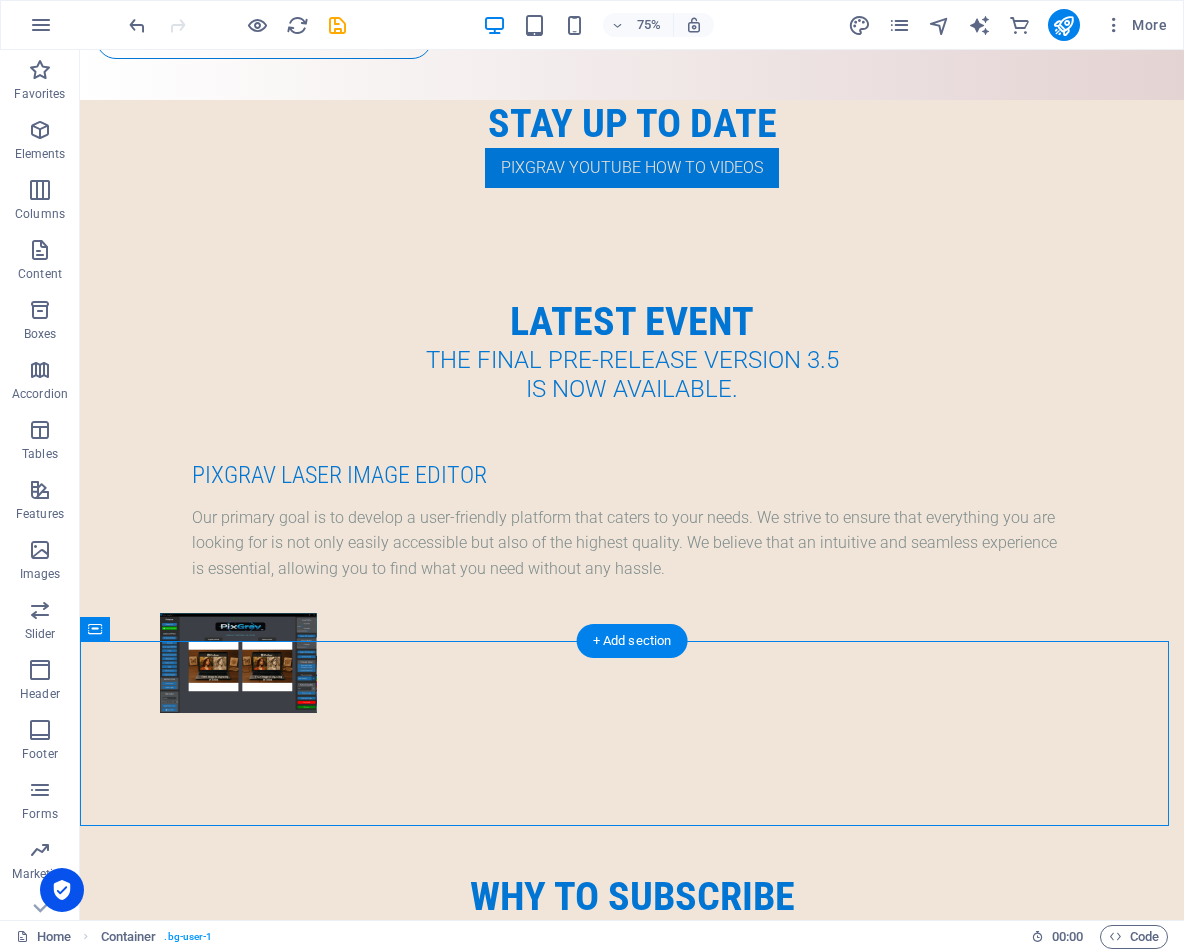 scroll, scrollTop: 4988, scrollLeft: 0, axis: vertical 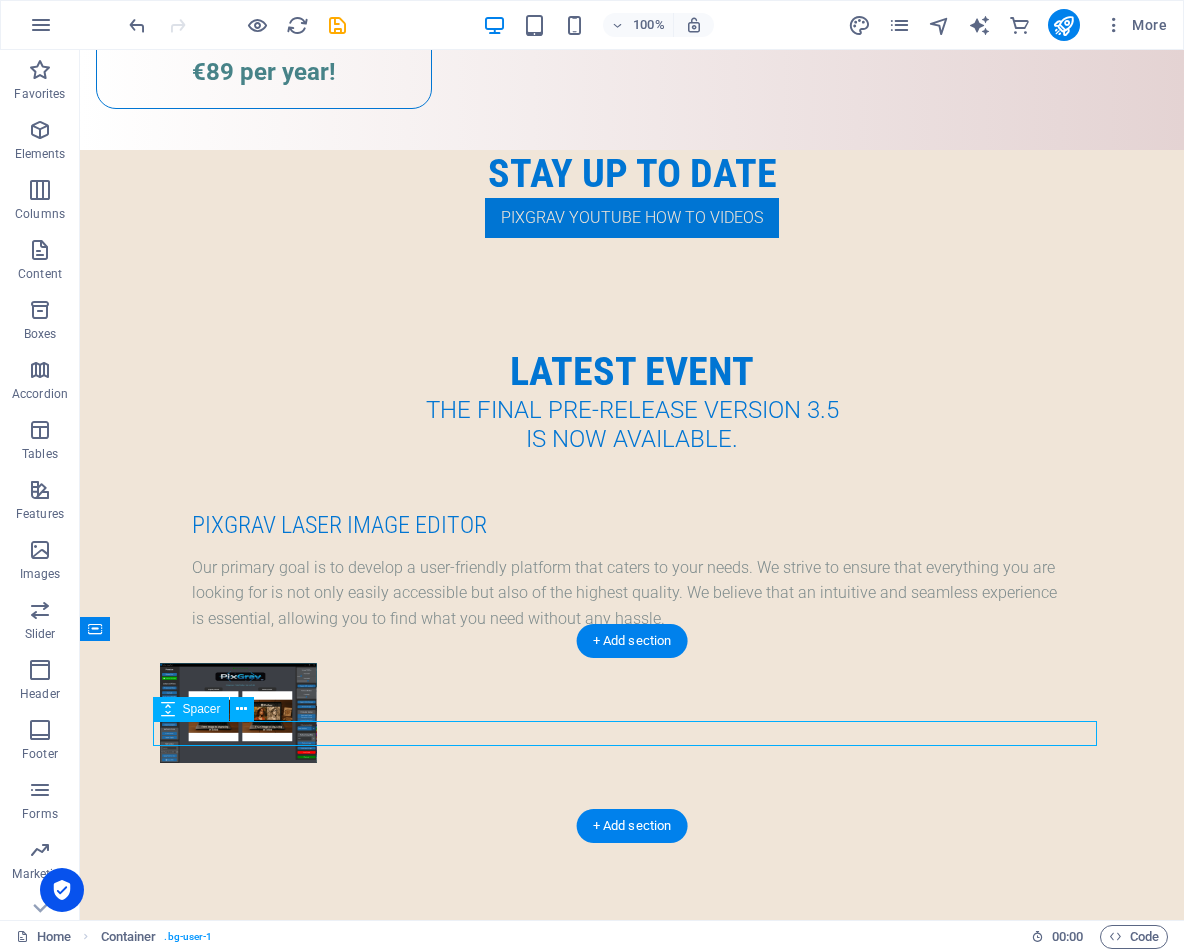 click at bounding box center (632, 10761) 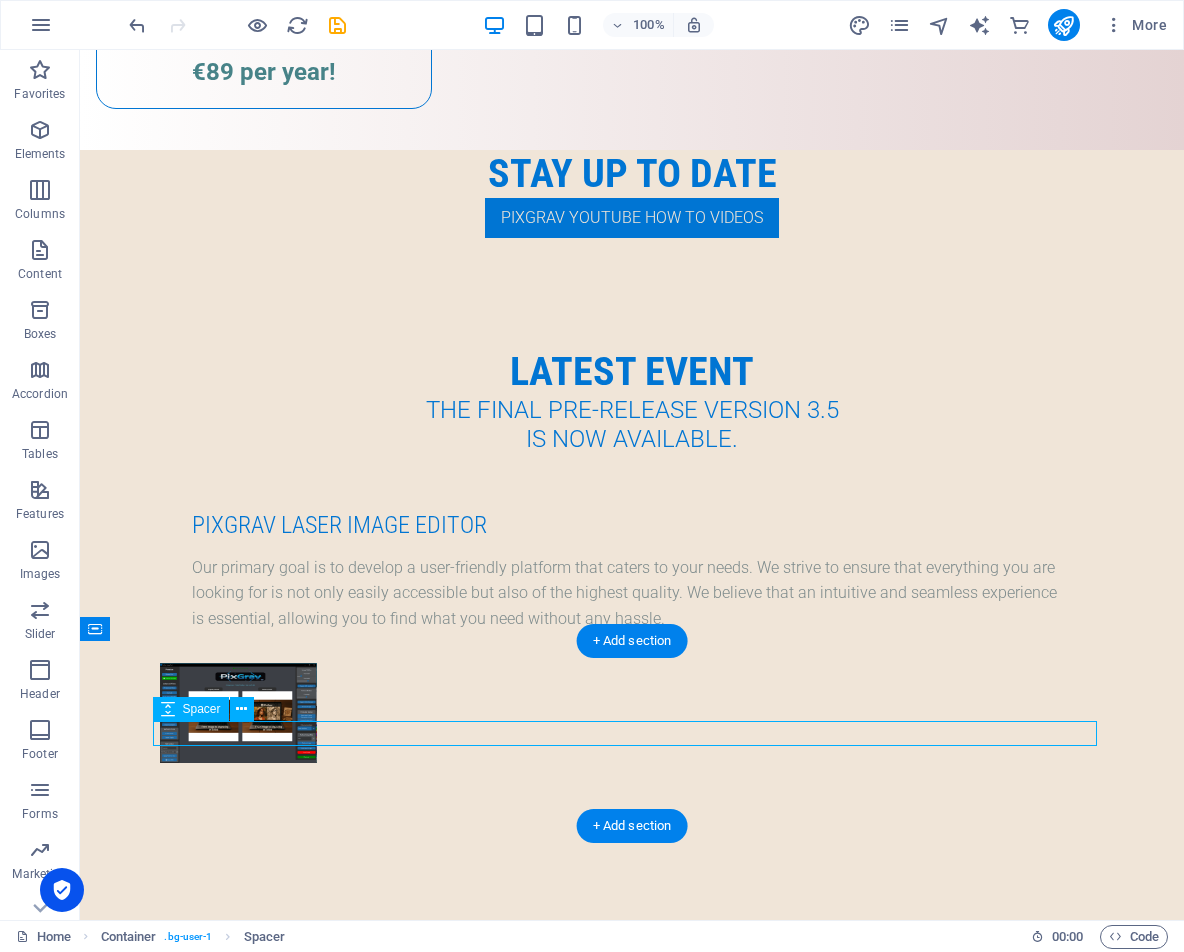 click at bounding box center (632, 10761) 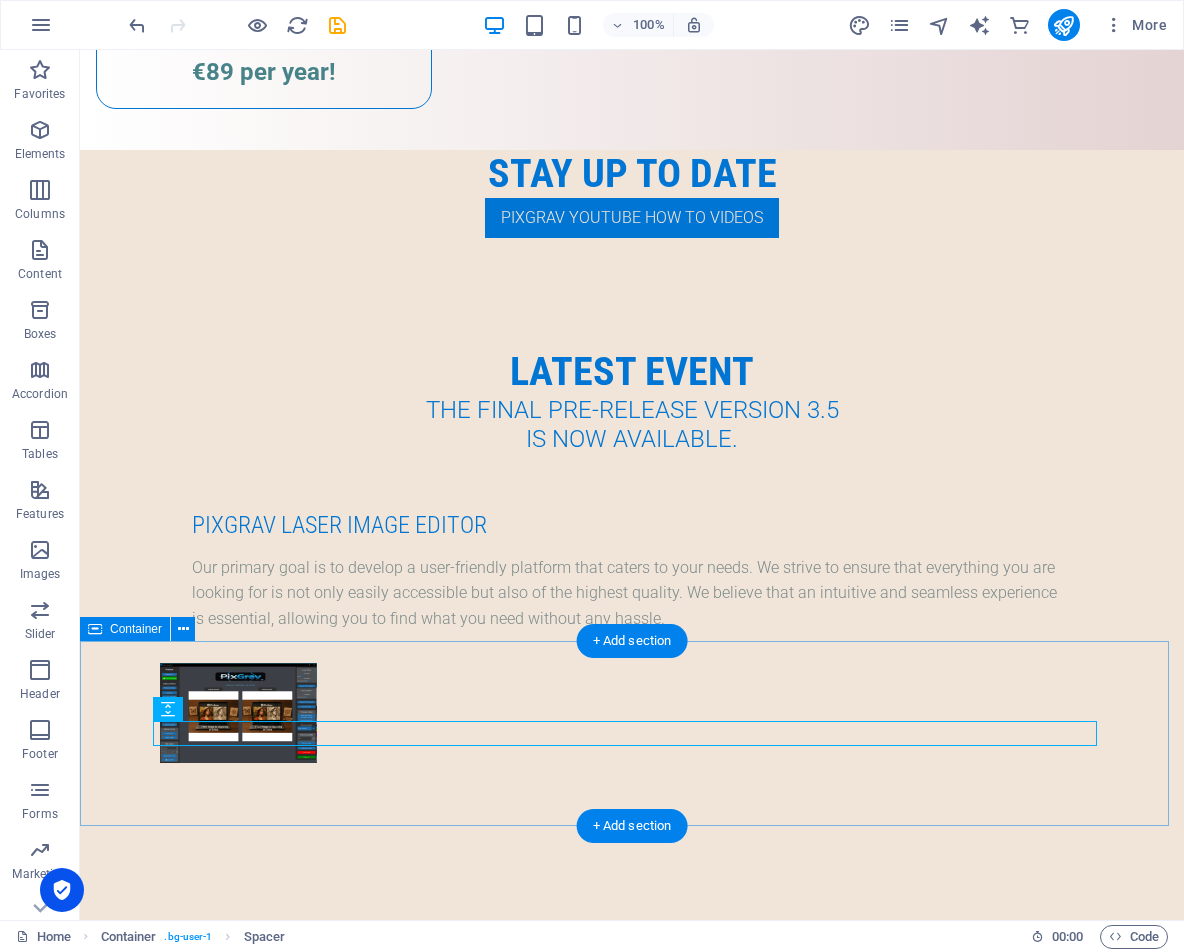click at bounding box center [632, 10761] 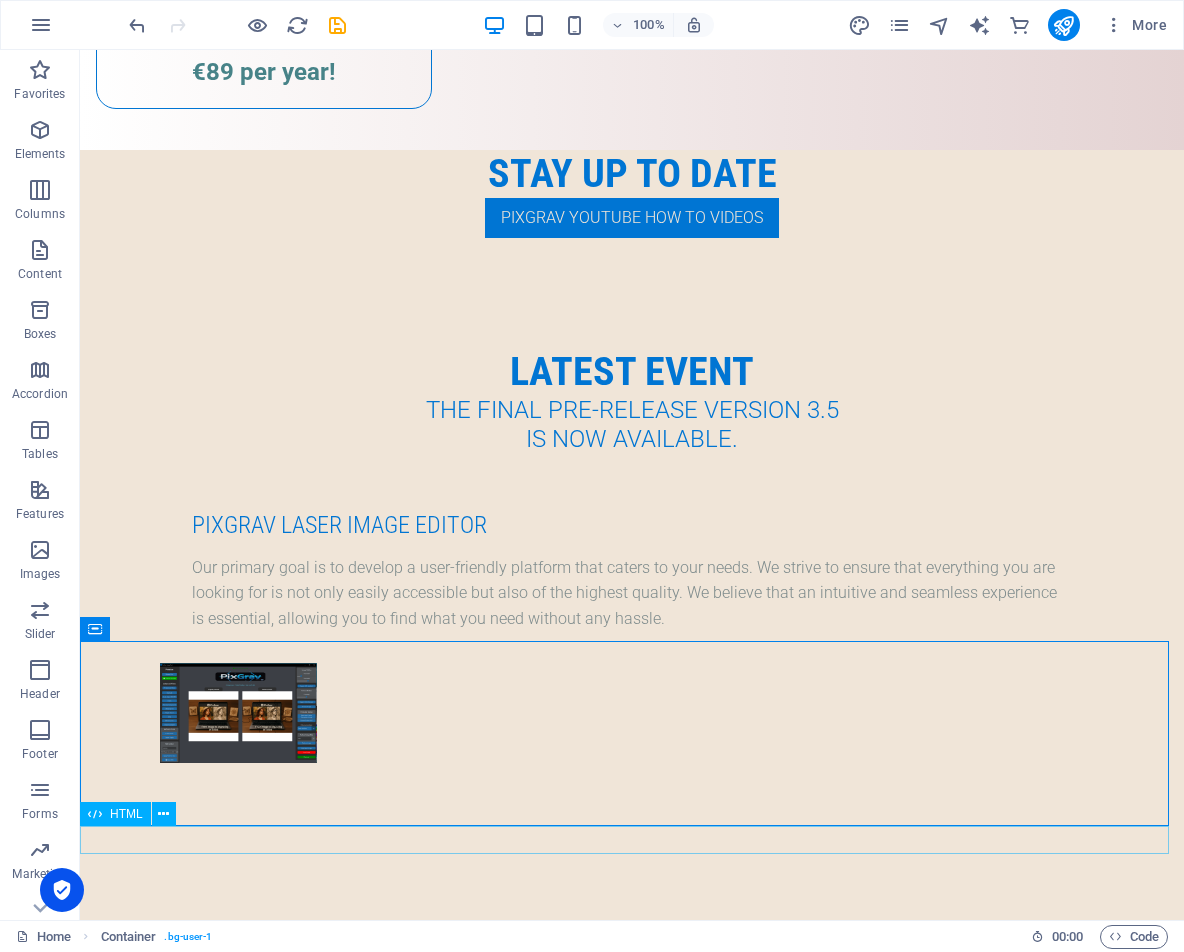 click on "HTML" at bounding box center (126, 814) 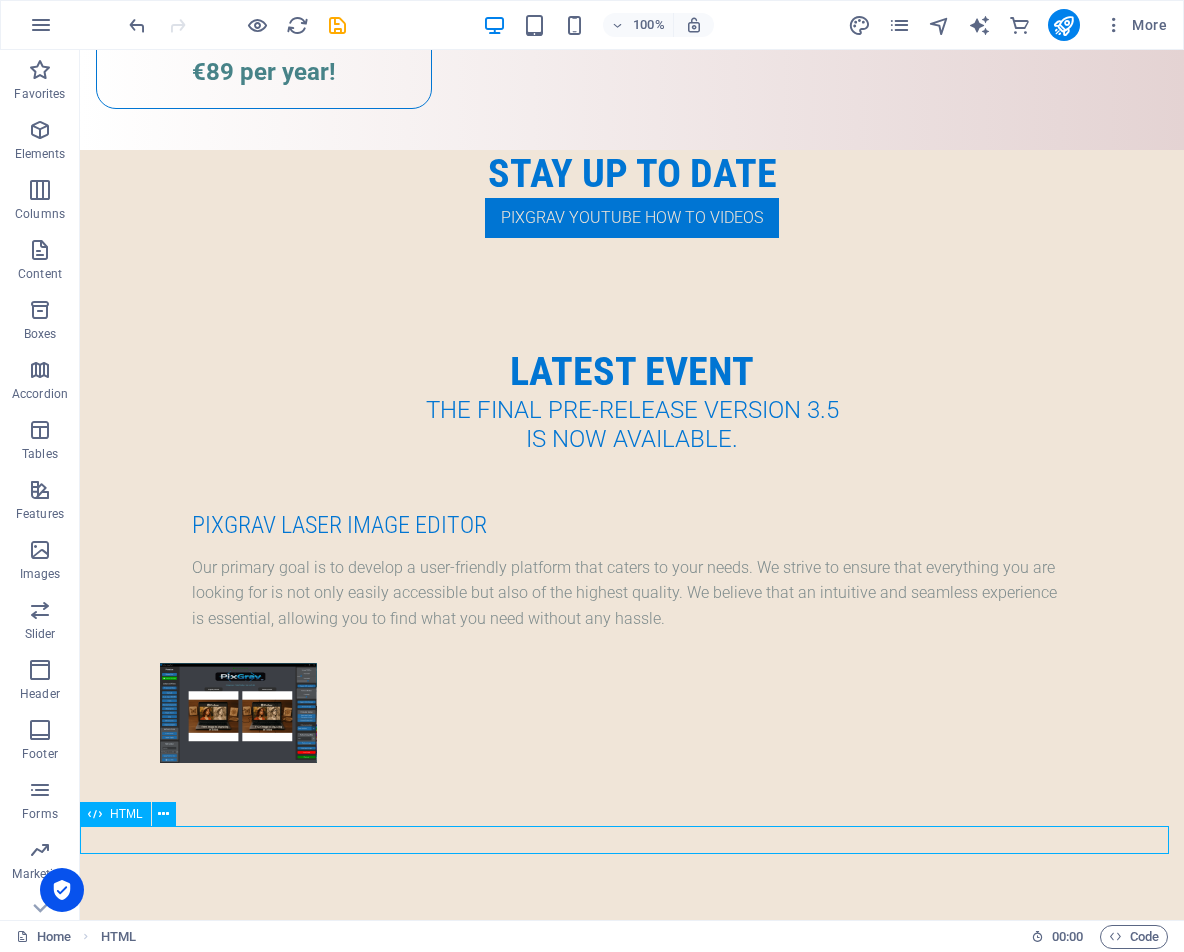 click on "HTML" at bounding box center [115, 814] 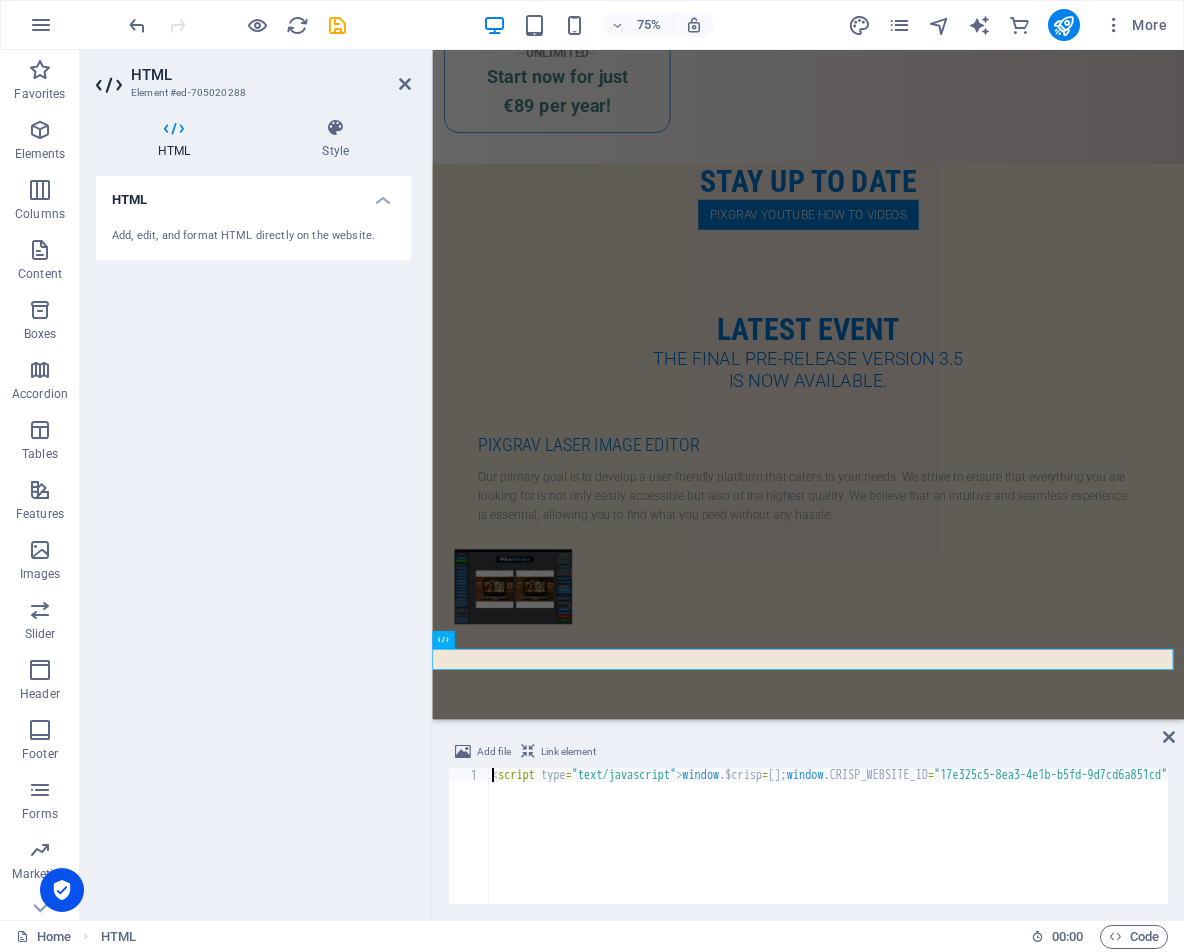 click on "HTML Element #ed-705020288" at bounding box center [253, 76] 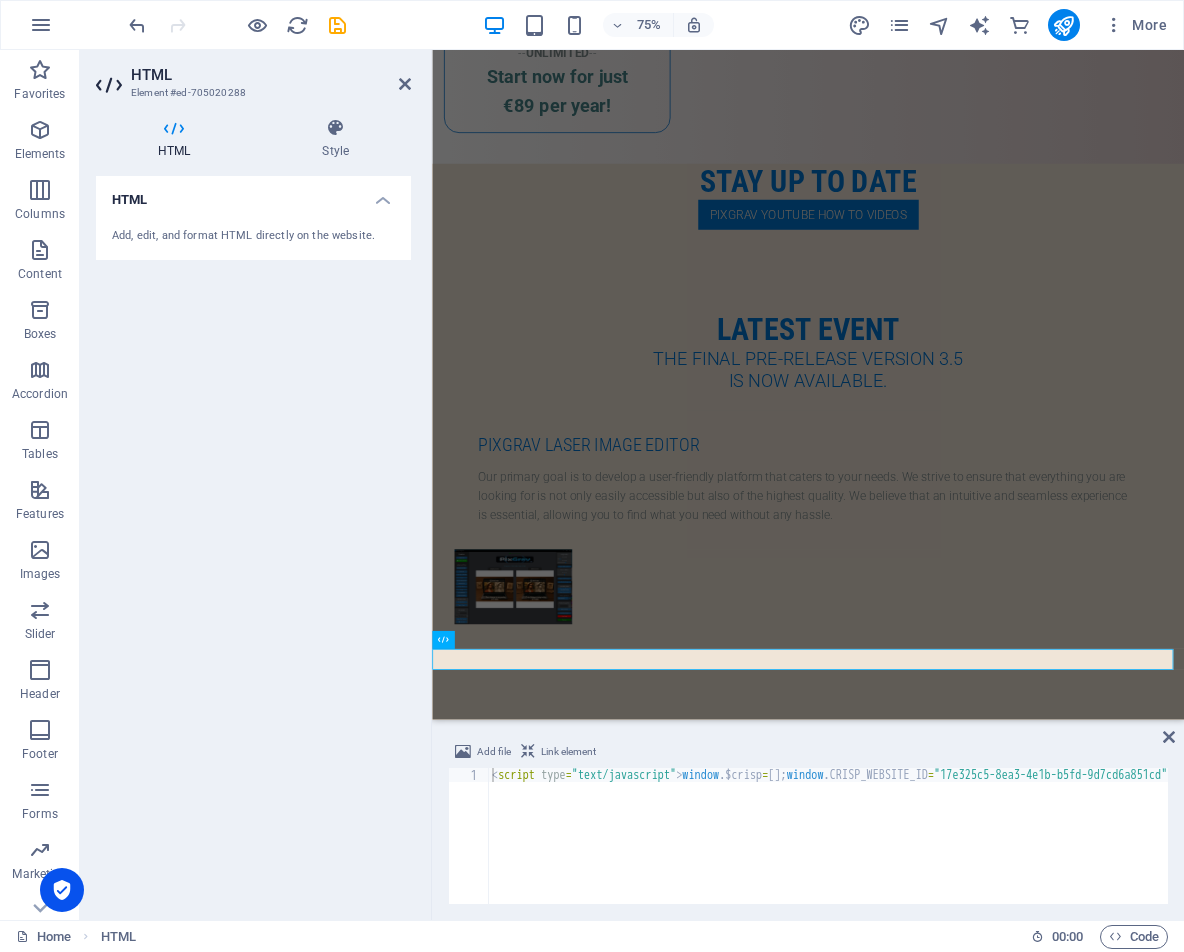 click on "Add, edit, and format HTML directly on the website." at bounding box center [253, 236] 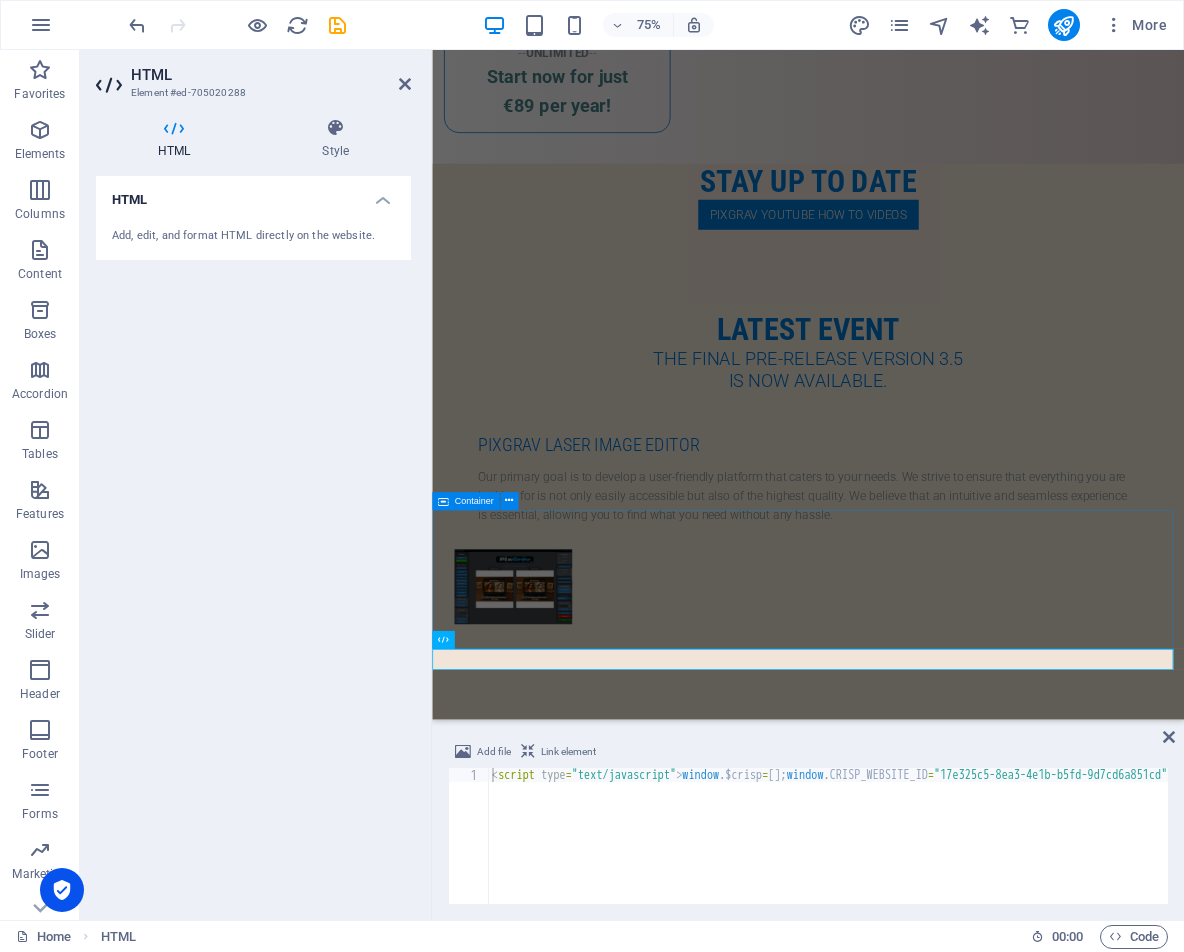 drag, startPoint x: 604, startPoint y: 176, endPoint x: 513, endPoint y: 920, distance: 749.54456 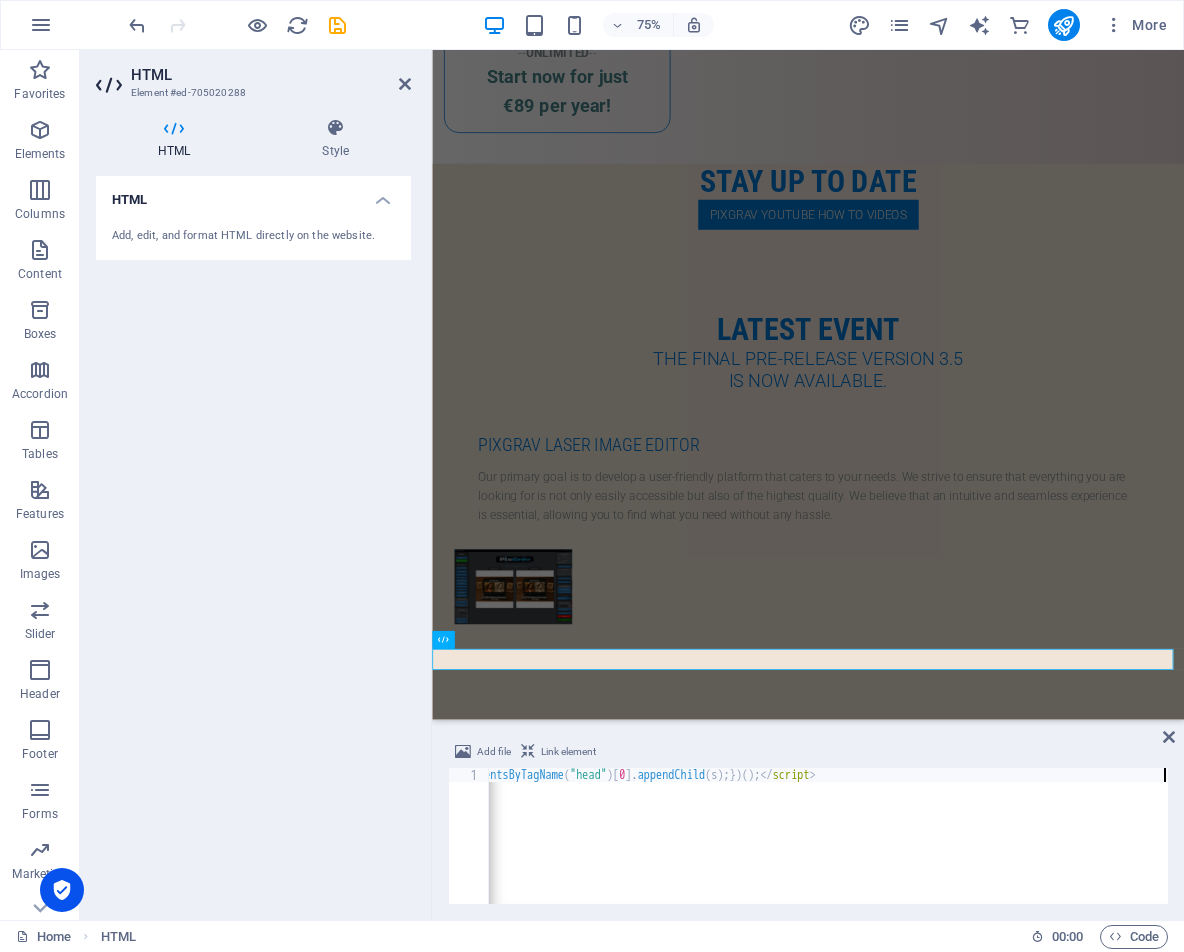 click on "< script   type = "text/javascript" > window . $crisp = [ ] ; window . CRISP_WEBSITE_ID = "17e325c5-8ea3-4e1b-b5fd-9d7cd6a851cd" ; ( function ( ) { d = document ; s = d . createElement ( "script" ) ; s . src = "https://client.crisp.chat/l.js" ; s . async = 1 ; d . getElementsByTagName ( "head" ) [ 0 ] . appendChild ( s ) ; }) ( ) ; </ script >" at bounding box center (185, 848) 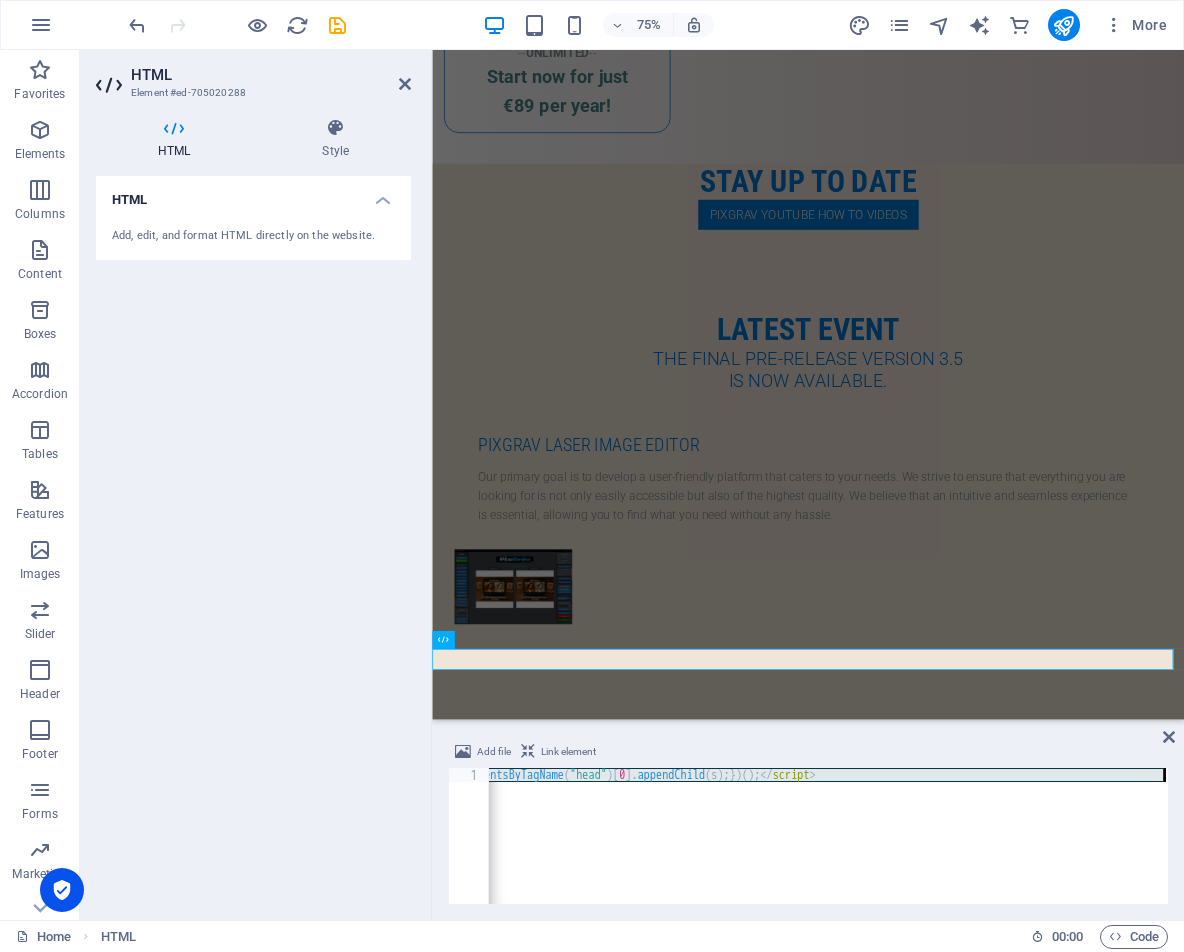 paste on "src="https://www.freevisitorcounters.com/en/home/counter/1364905/t/5">" 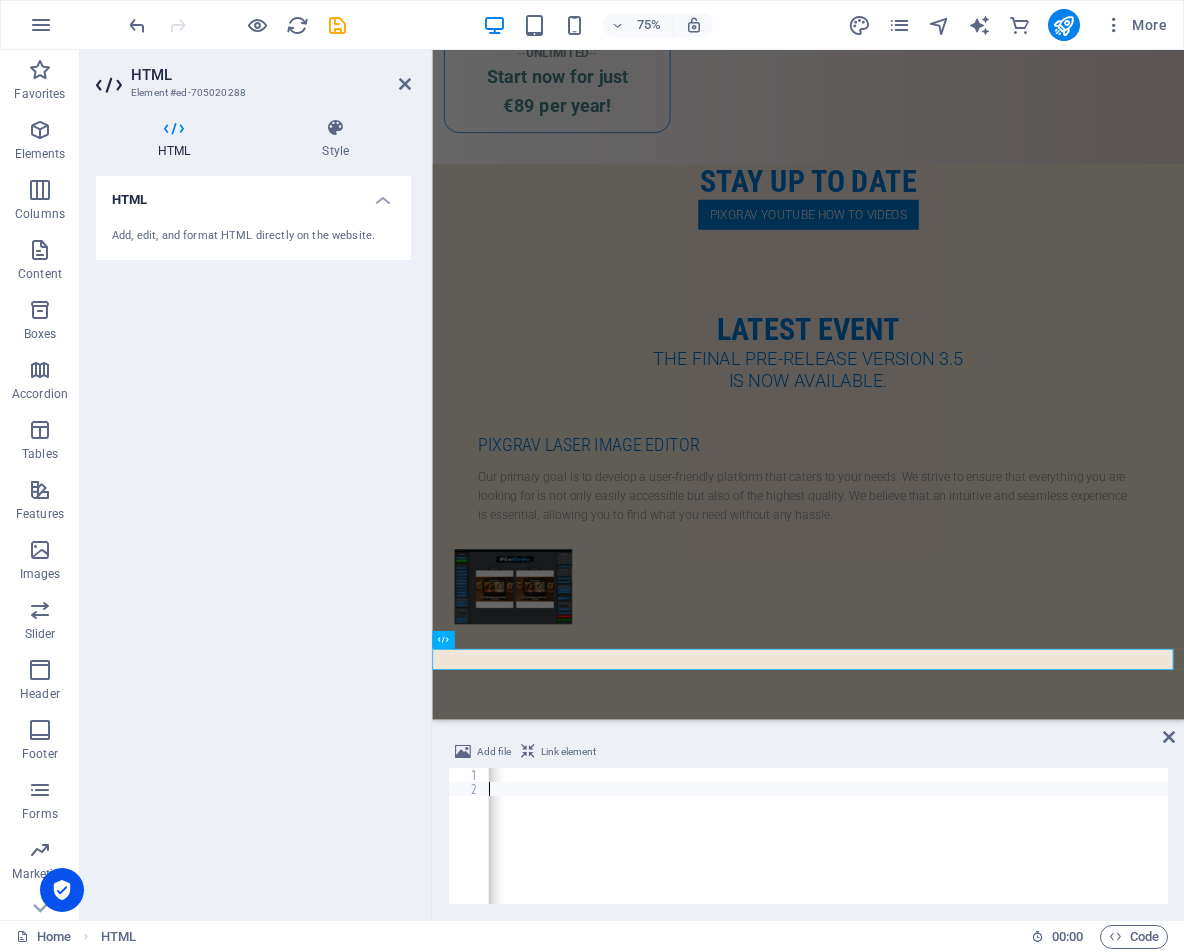 scroll, scrollTop: 0, scrollLeft: 789, axis: horizontal 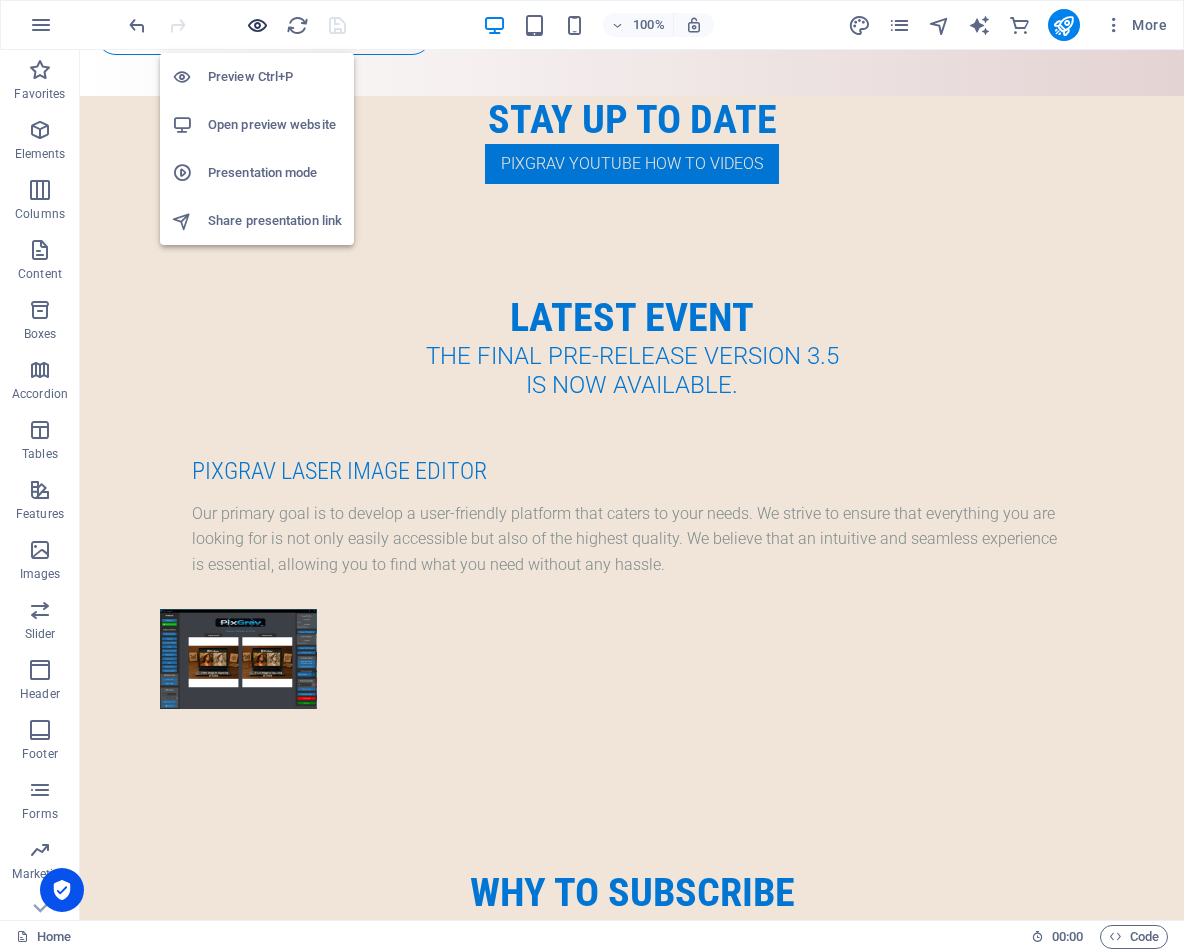click at bounding box center [257, 25] 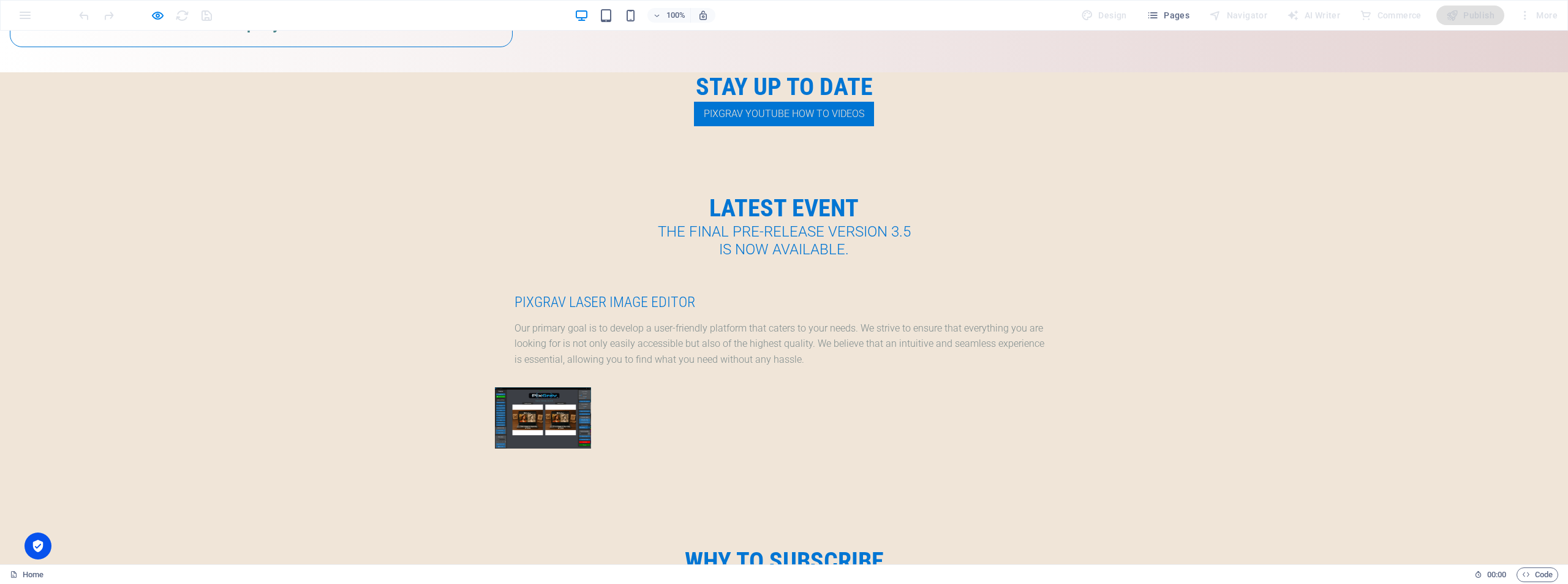 scroll, scrollTop: 2808, scrollLeft: 0, axis: vertical 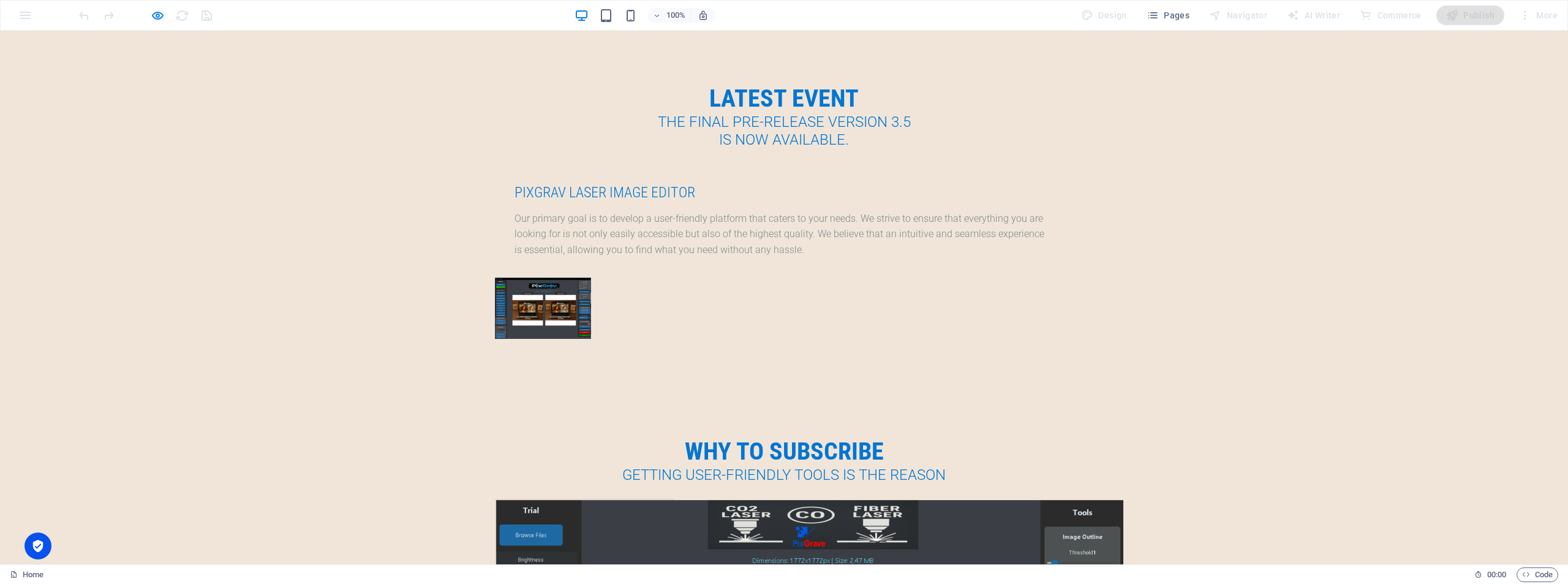 click at bounding box center (784, 5478) 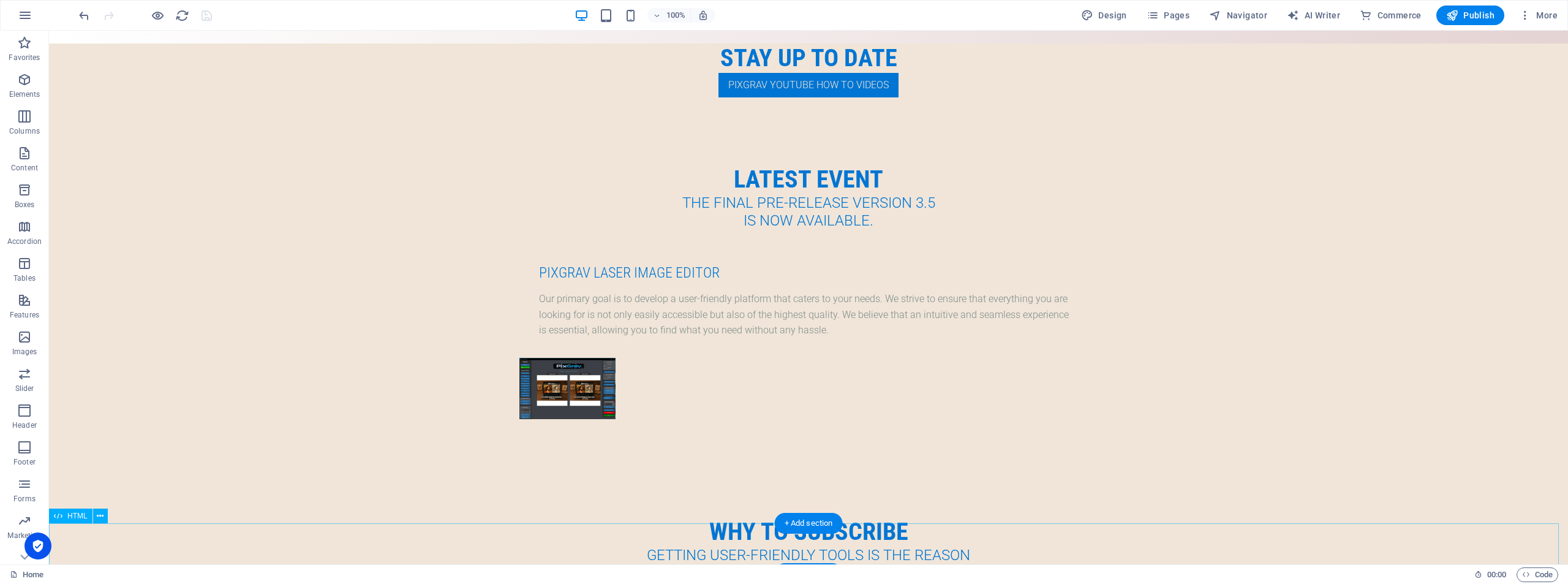 scroll, scrollTop: 2858, scrollLeft: 0, axis: vertical 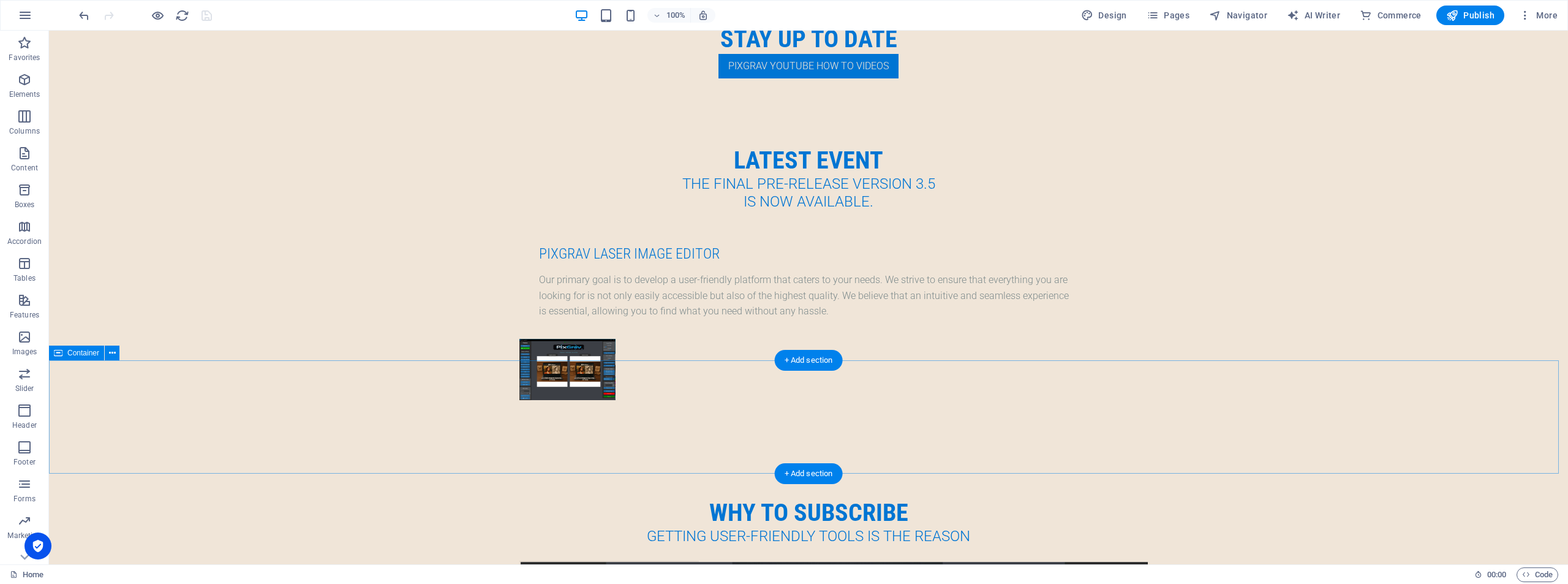 click at bounding box center [809, 6414] 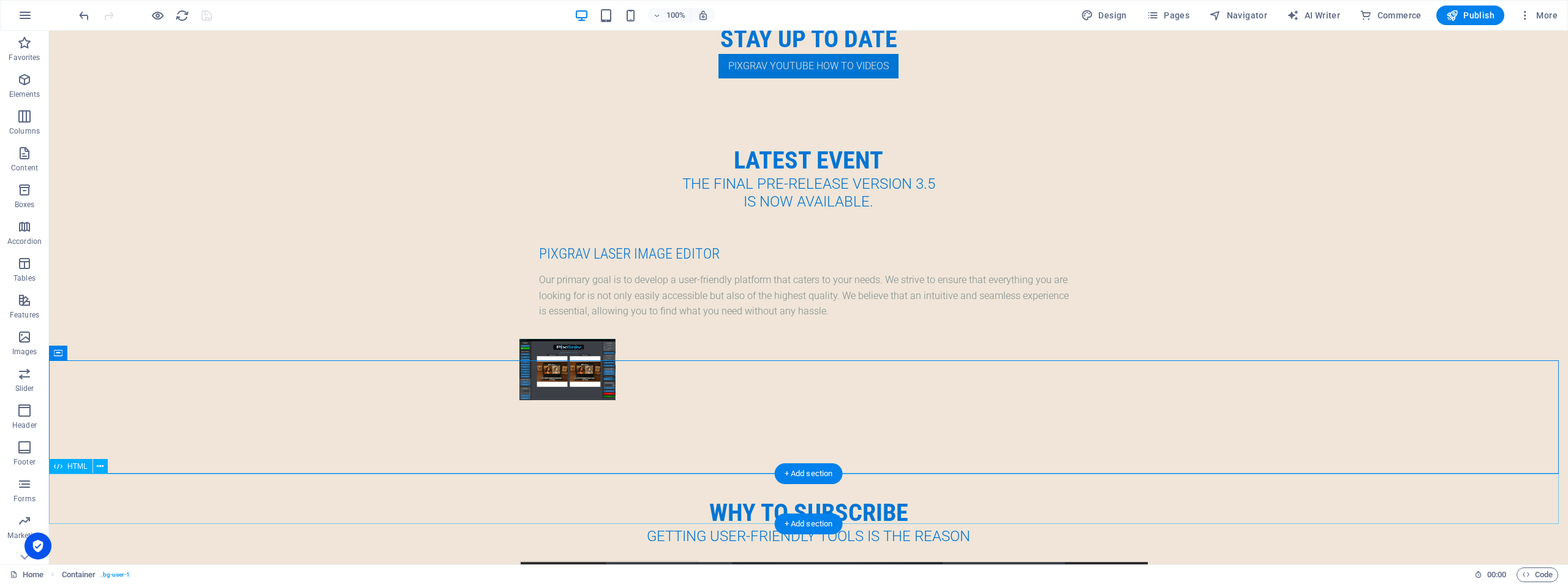 click on "on Freevisitorcounters.com" at bounding box center (809, 6496) 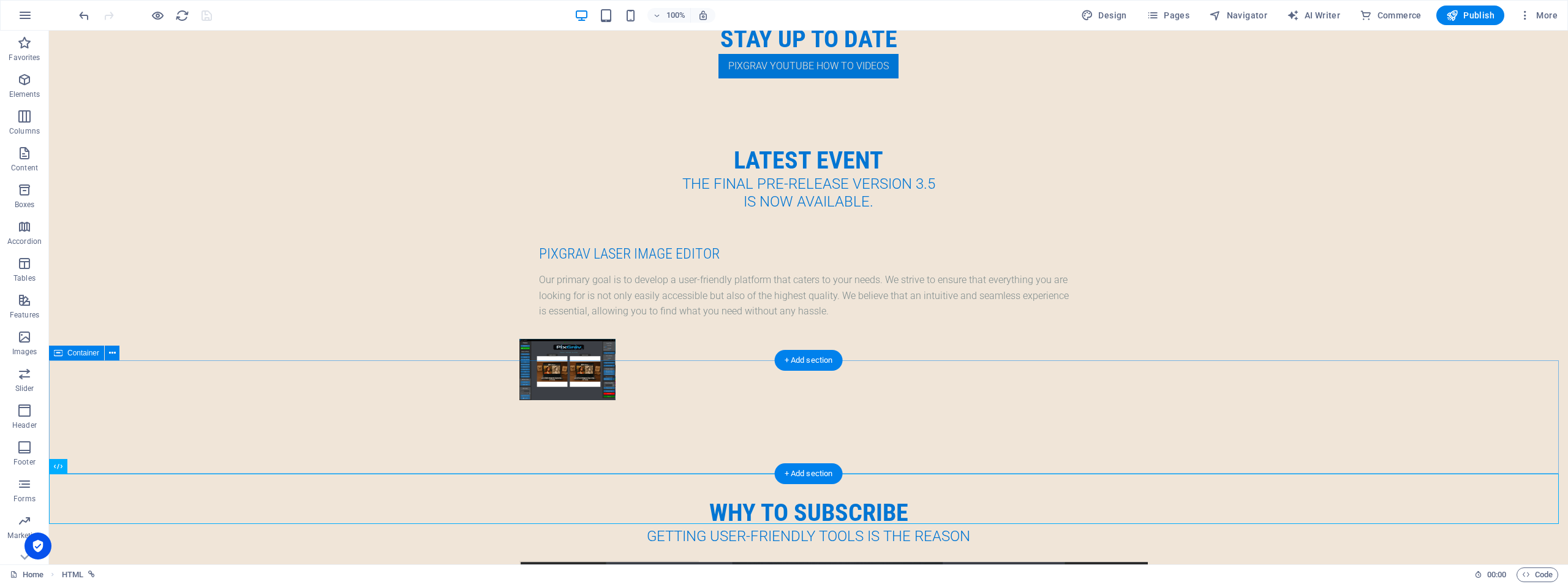 click at bounding box center (809, 6414) 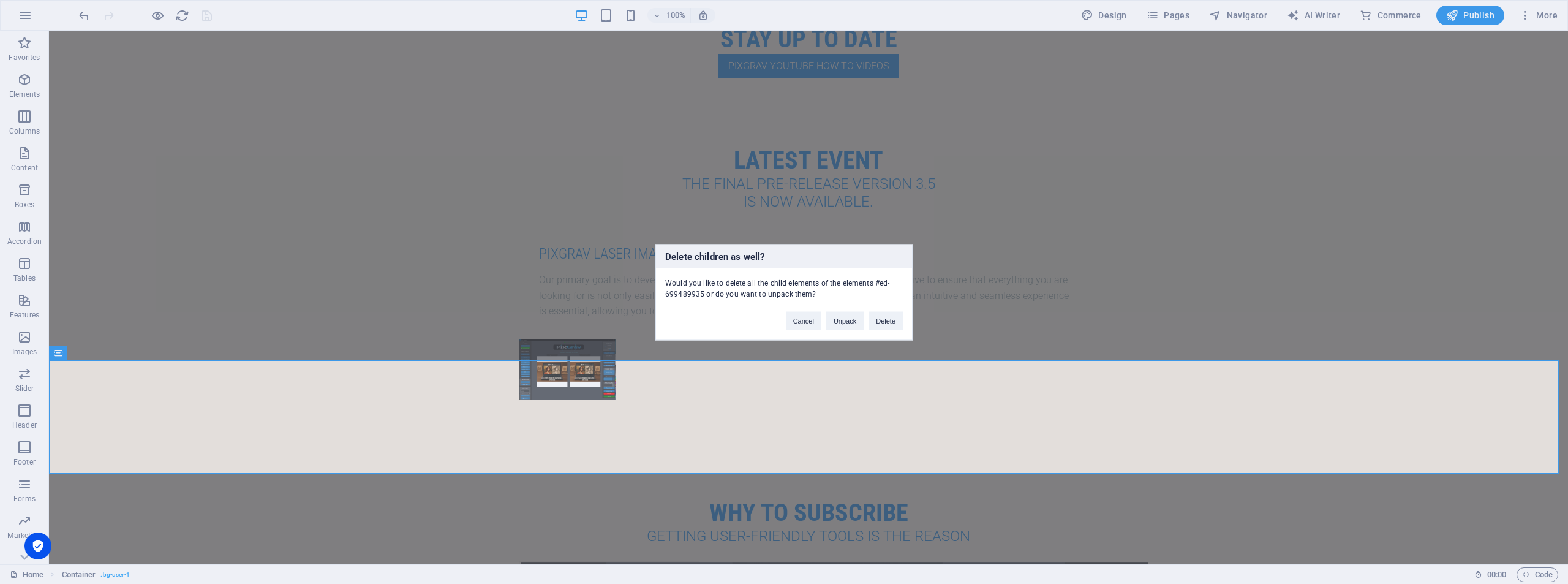 type 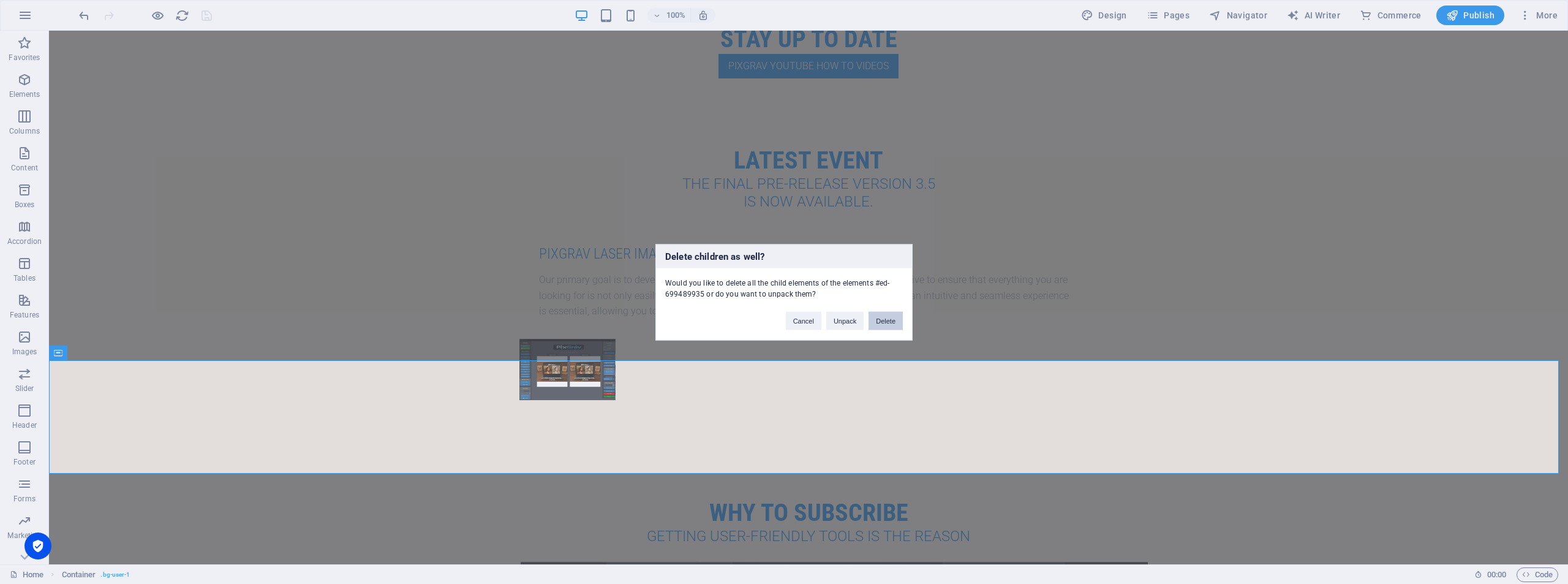 click on "Delete" at bounding box center [886, 320] 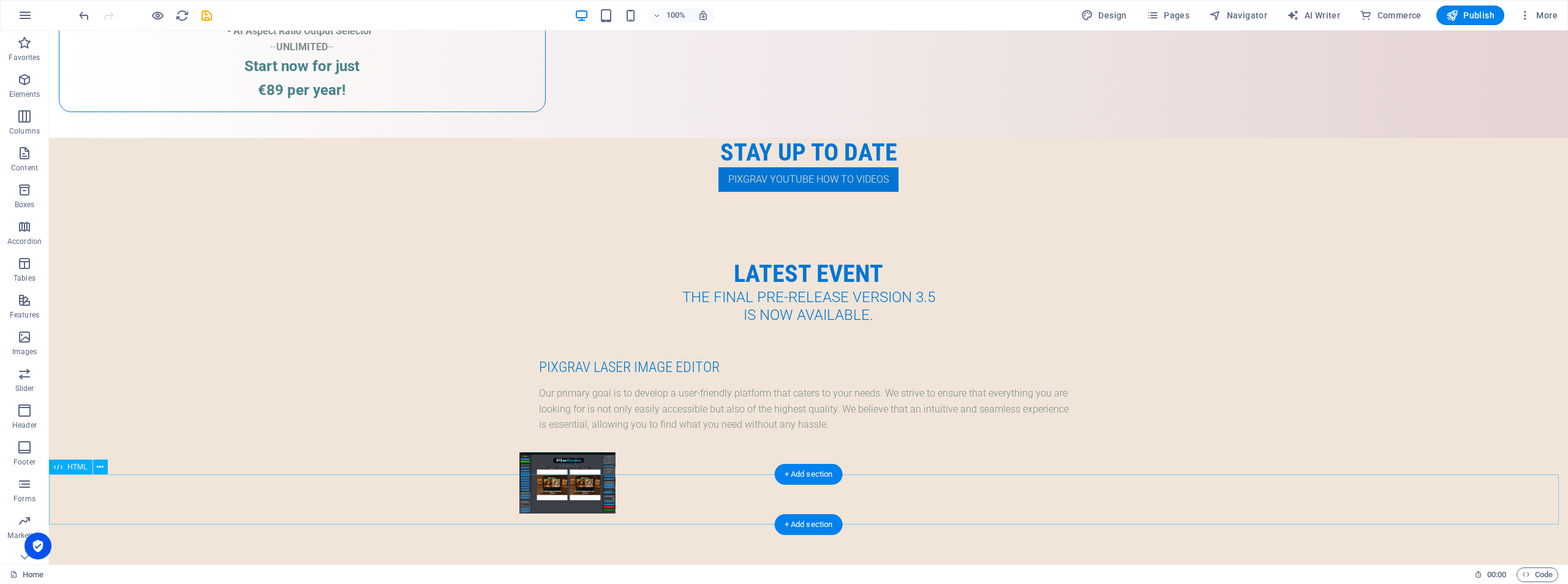 scroll, scrollTop: 2744, scrollLeft: 0, axis: vertical 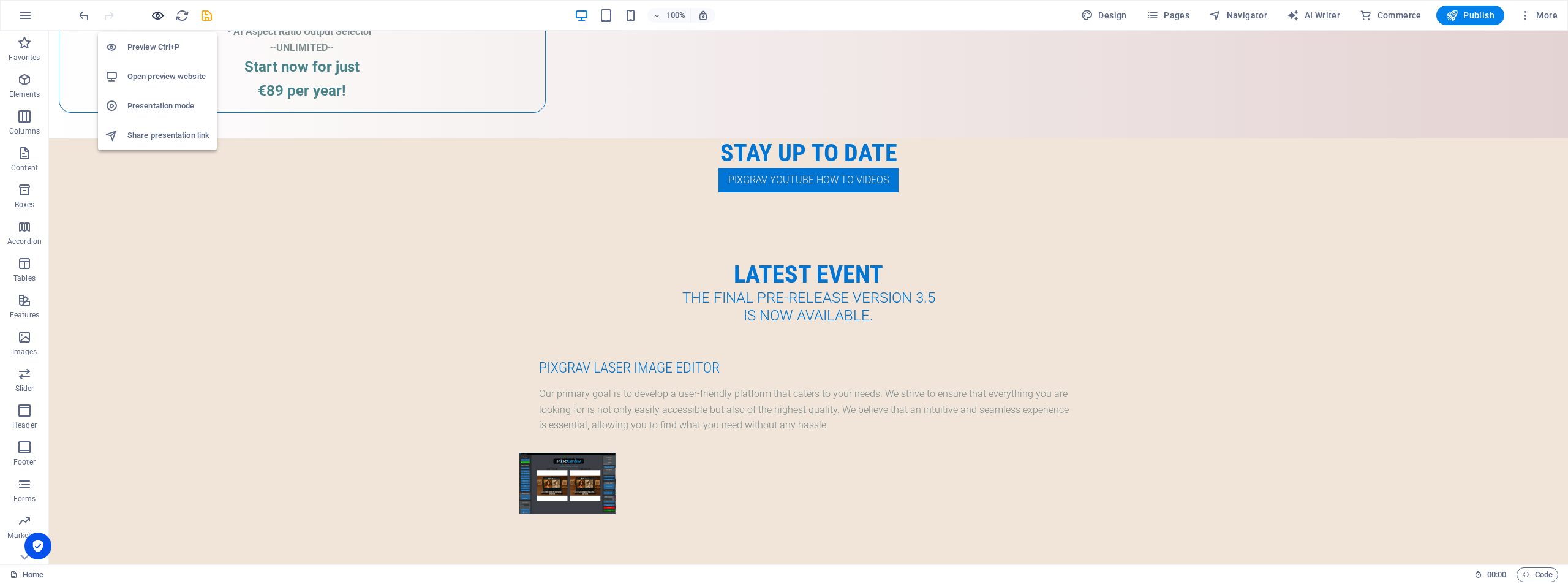 click at bounding box center (157, 15) 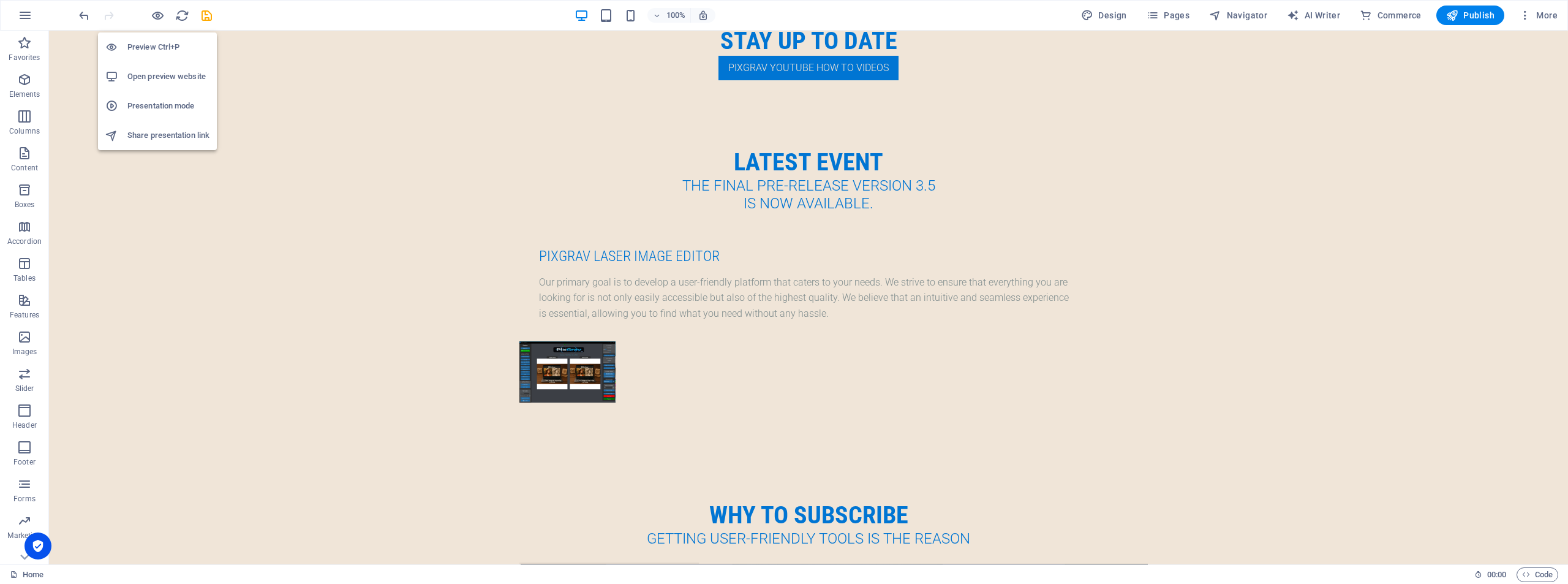 scroll, scrollTop: 2694, scrollLeft: 0, axis: vertical 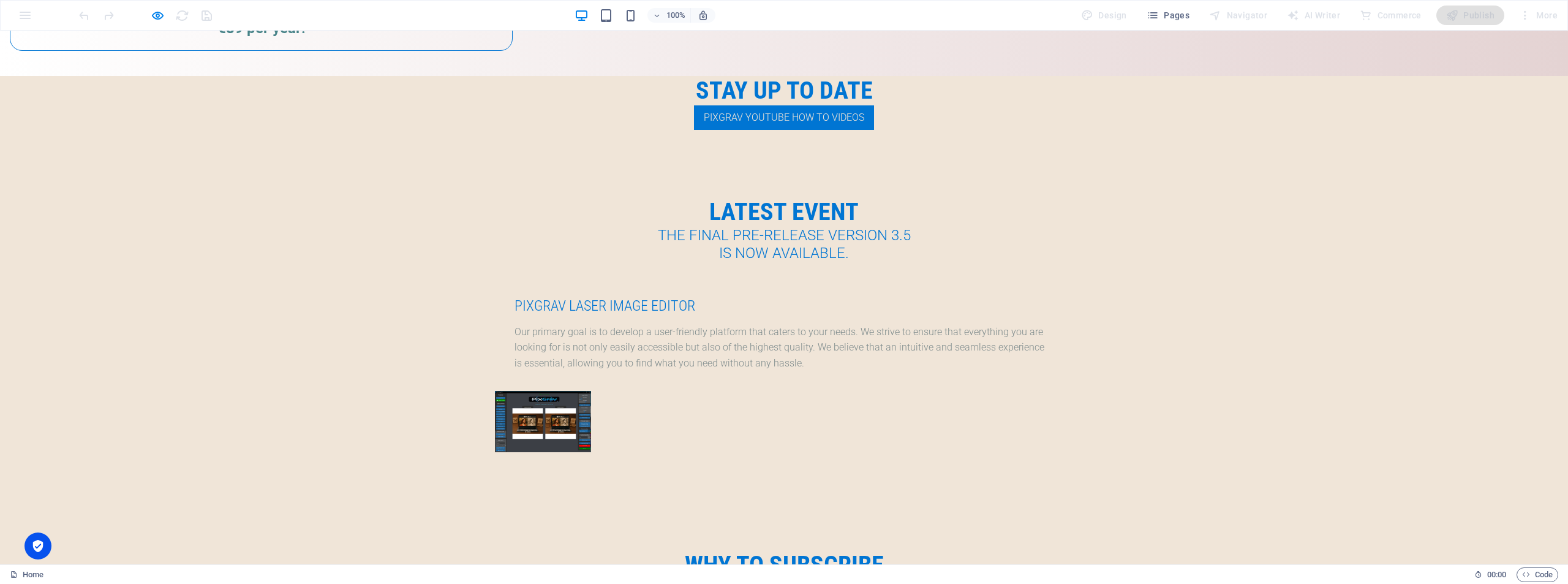 click on "Address Greece  L.td Greece   Legal Notice  |  Privacy Policy activate   I have read and understand the privacy policy. Unreadable? Regenerate Submit Contact pixgrav.top info@pixgrav.top" at bounding box center (784, 5789) 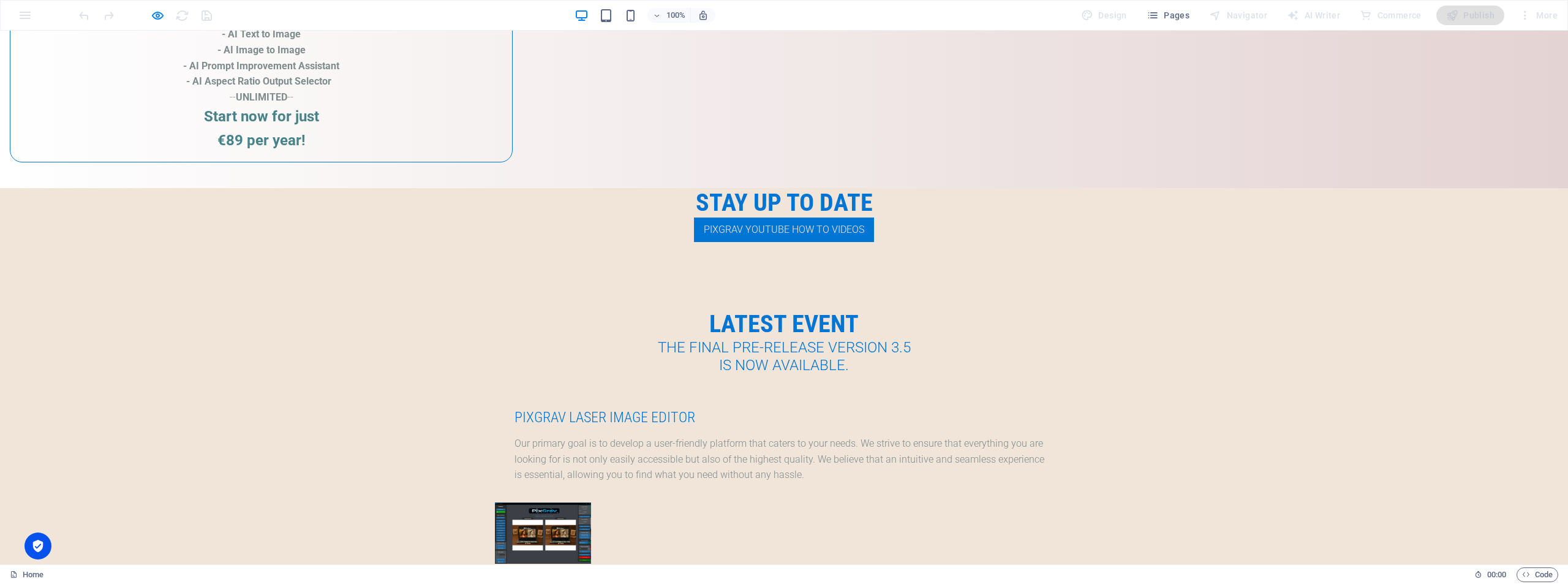 scroll, scrollTop: 2710, scrollLeft: 0, axis: vertical 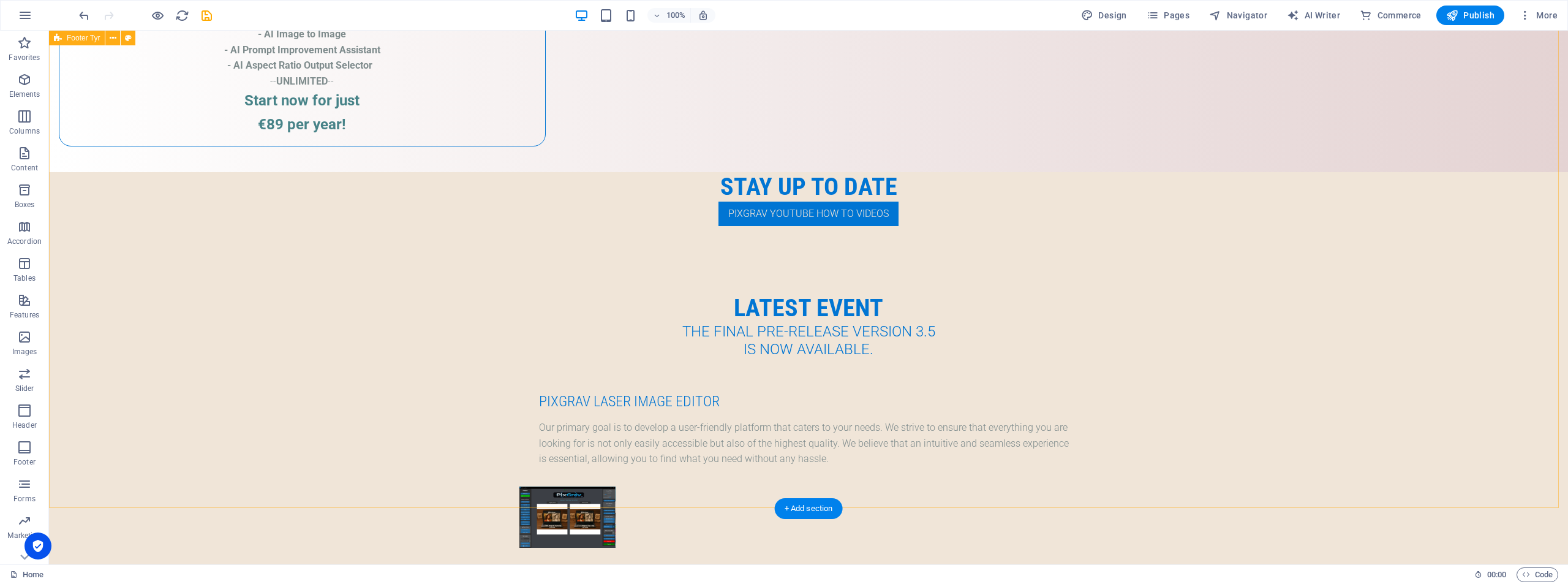 click at bounding box center (809, 5695) 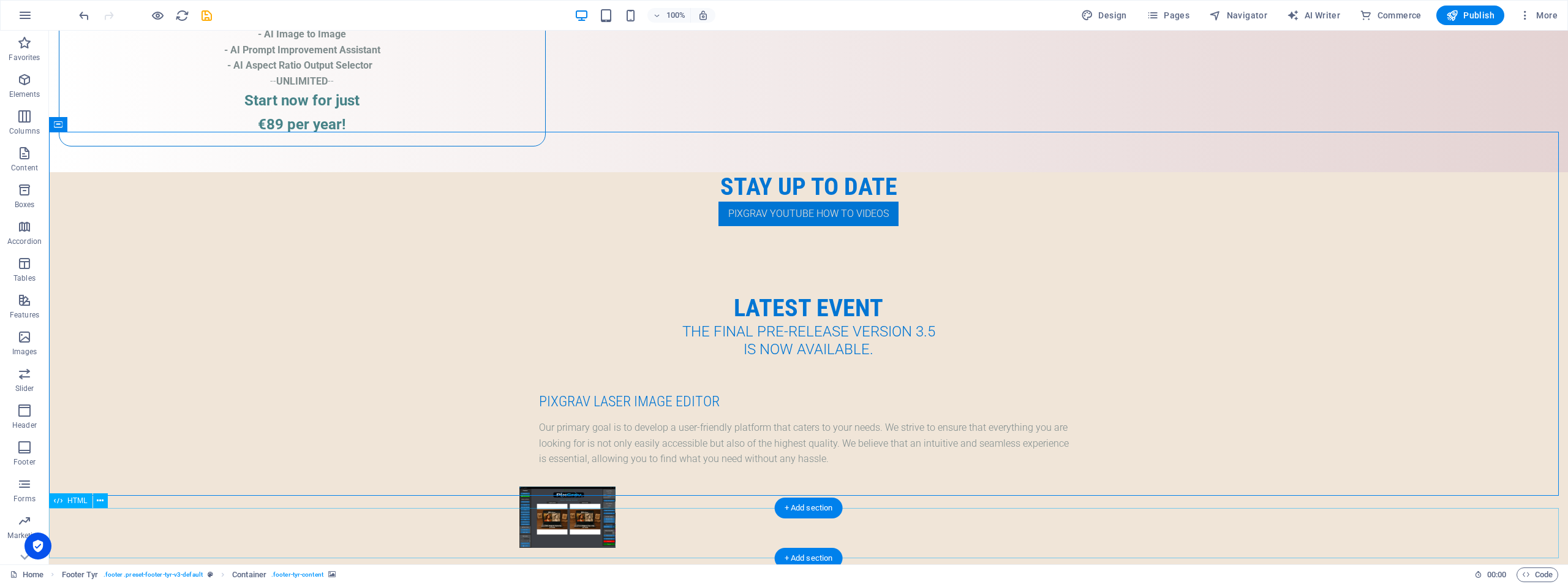 click on "on Freevisitorcounters.com" at bounding box center (809, 6530) 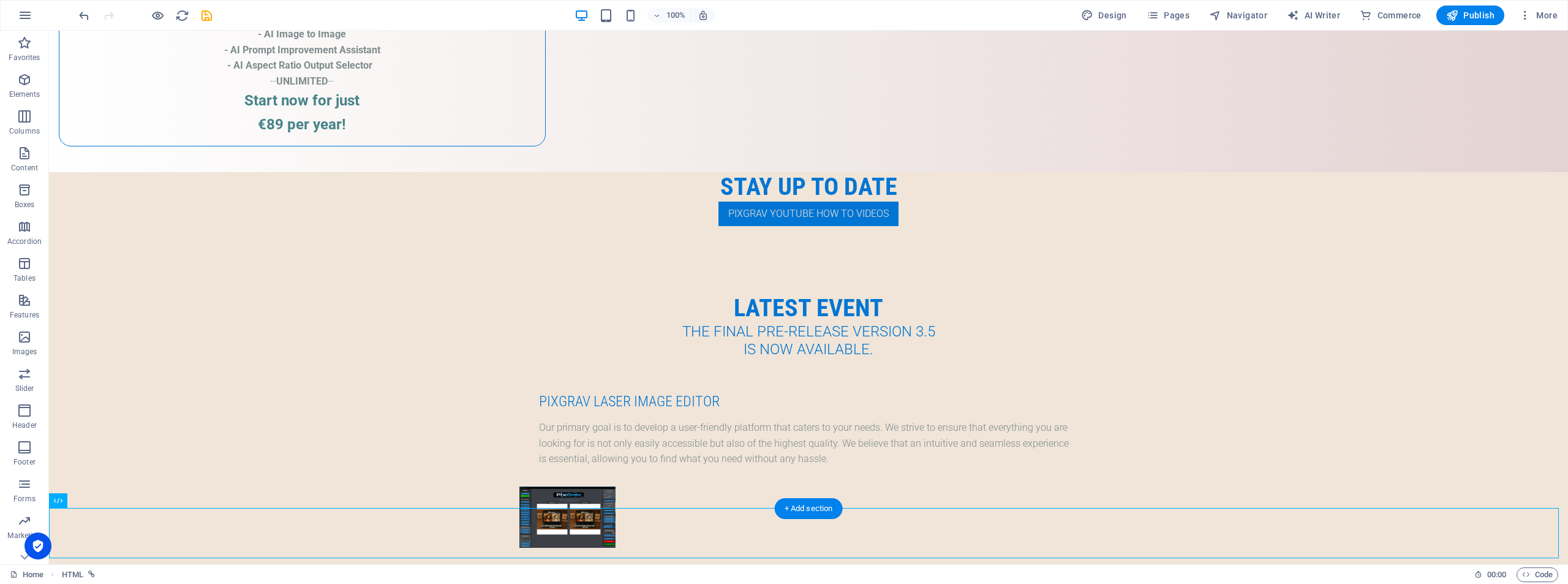 click at bounding box center (809, 5695) 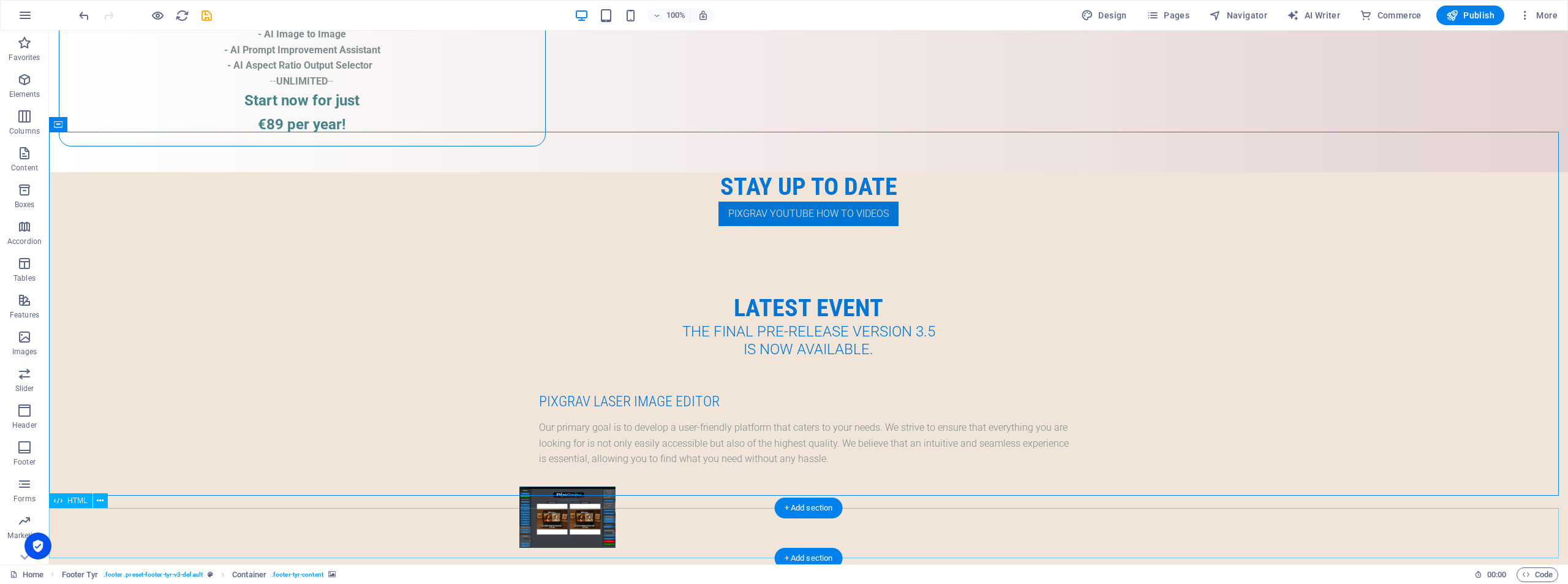 click on "on Freevisitorcounters.com" at bounding box center (809, 6530) 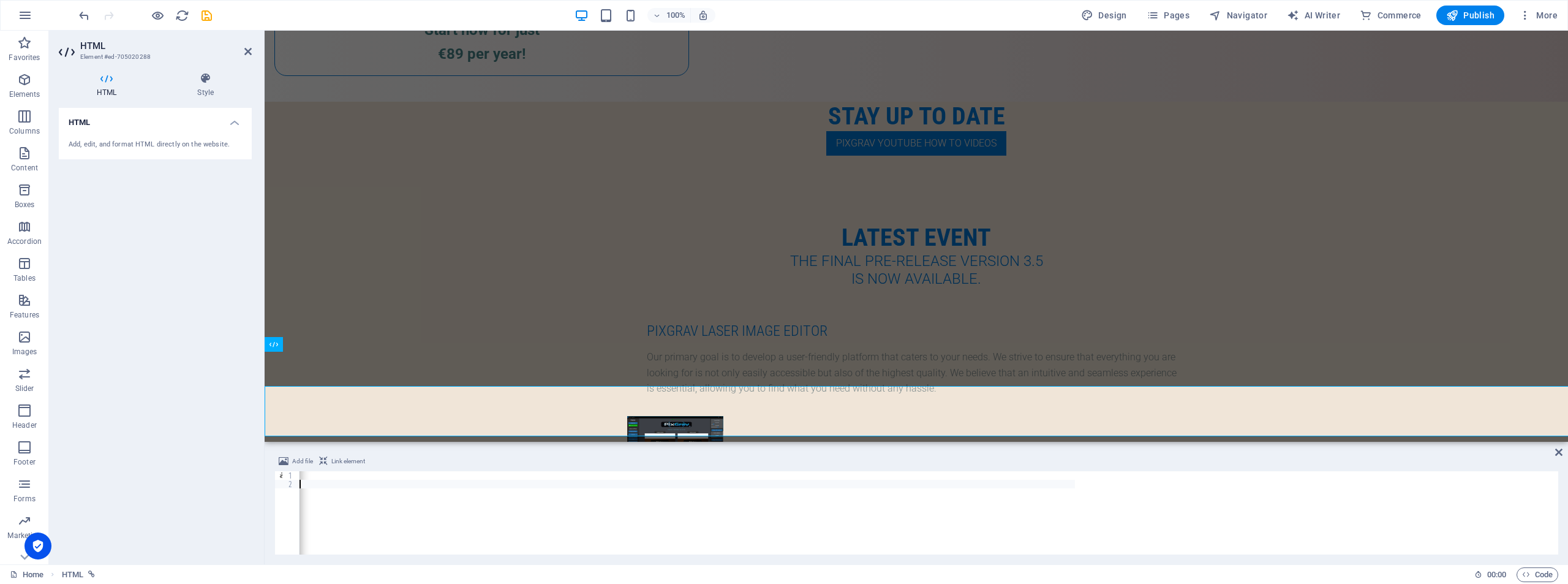scroll, scrollTop: 2832, scrollLeft: 0, axis: vertical 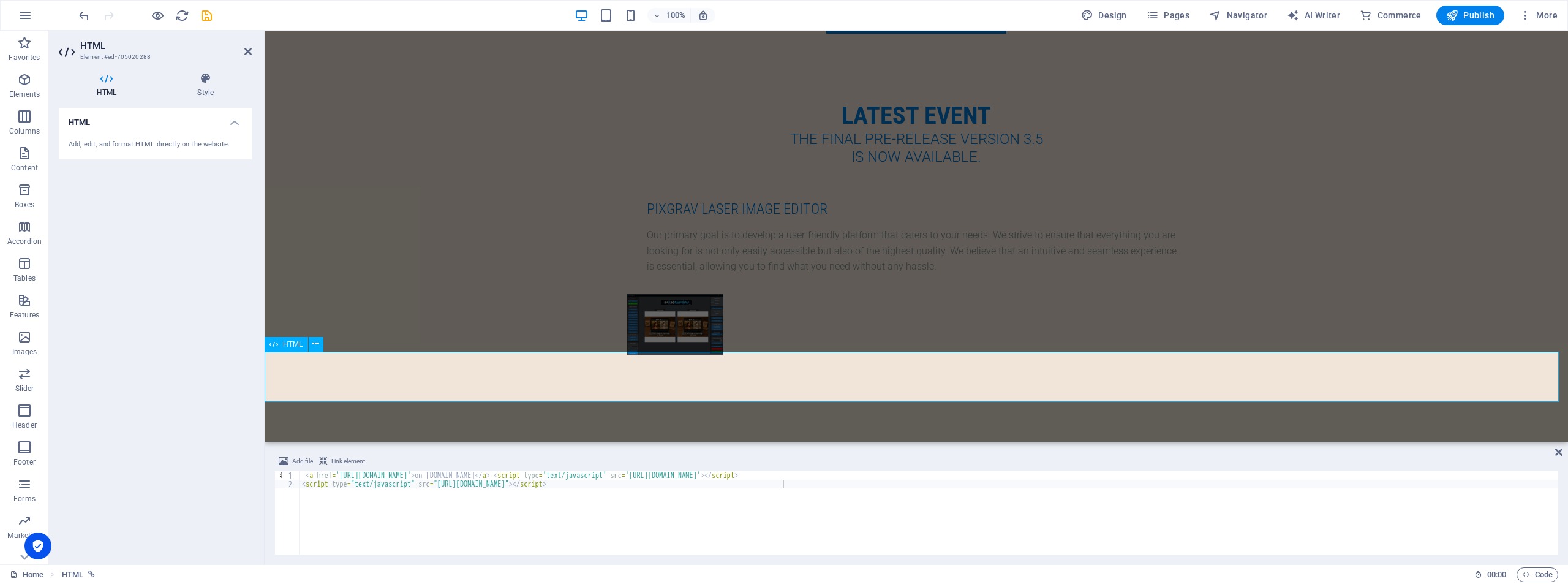 click on "on Freevisitorcounters.com" at bounding box center (916, 6292) 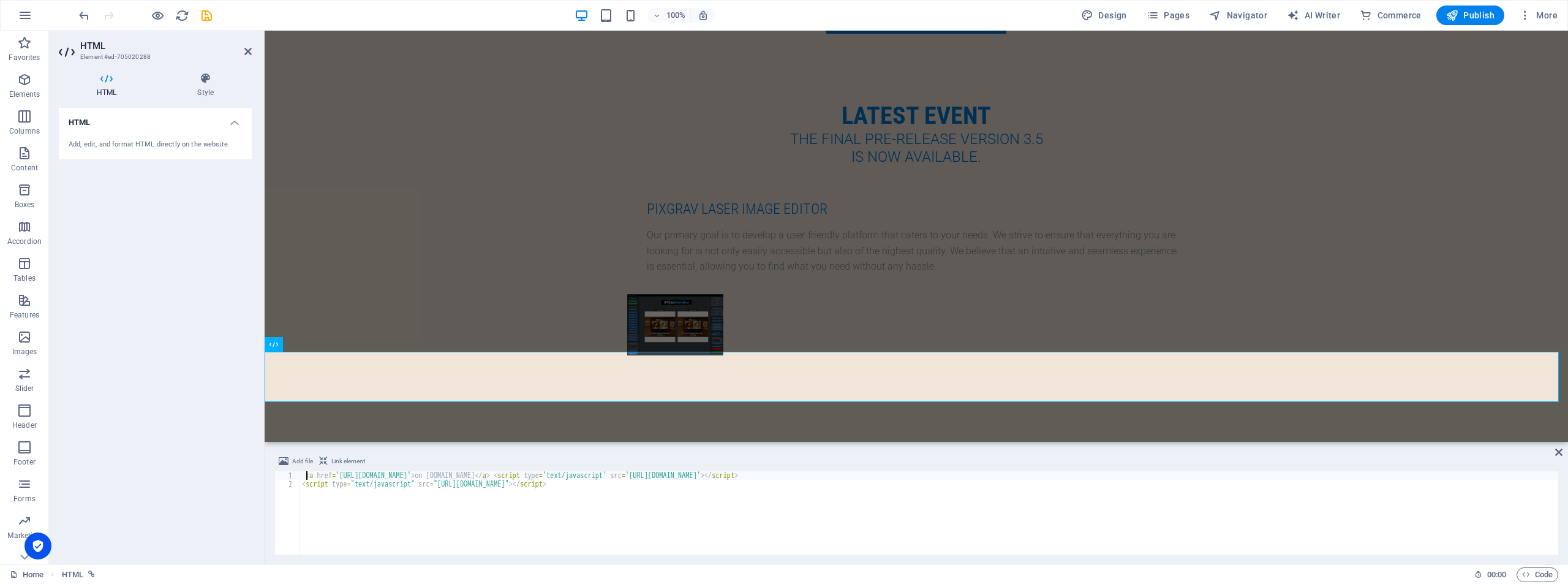 click on "< a   href = 'http://www.freevisitorcounters.com' > on Freevisitorcounters.com </ a >   < script   type = 'text/javascript'   src = 'https://www.freevisitorcounters.com/auth.php?id=ac3fe623a91d753b40ccdb3f16f28975fcff86ed' > </ script > < script   type = "text/javascript"   src = "https://www.freevisitorcounters.com/en/home/counter/1364905/t/5" > </ script >" at bounding box center (929, 520) 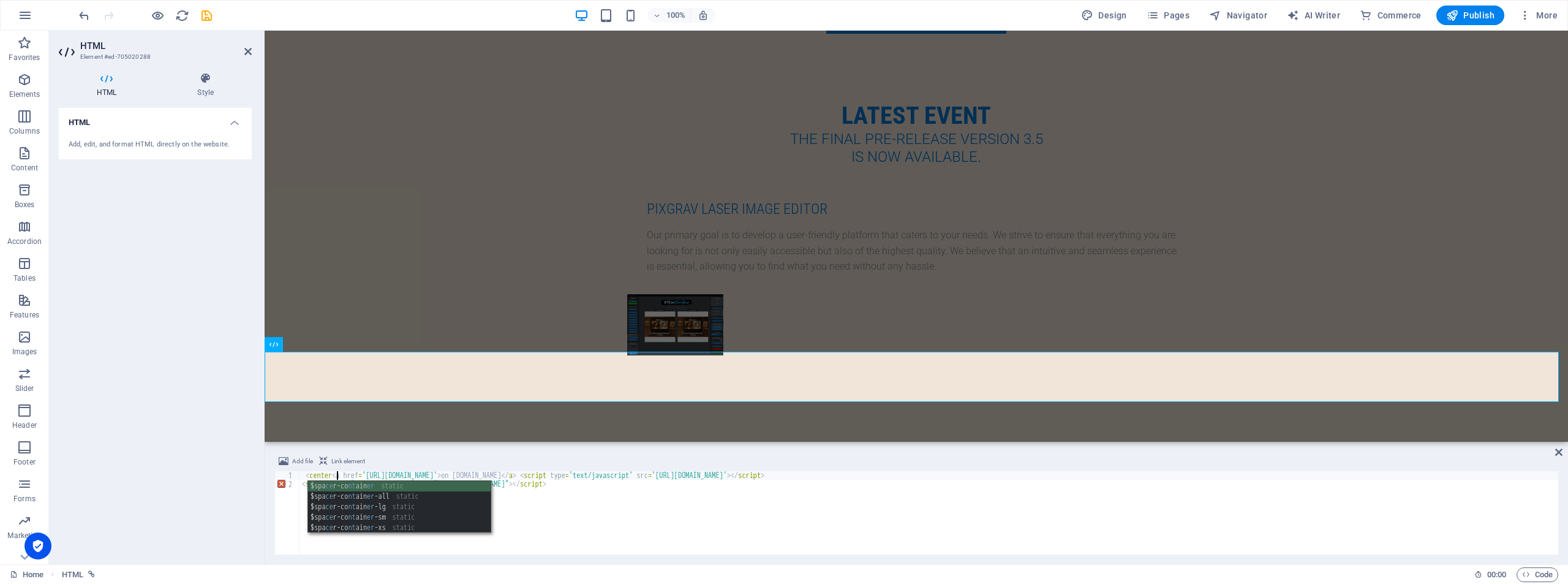 scroll, scrollTop: 0, scrollLeft: 6, axis: horizontal 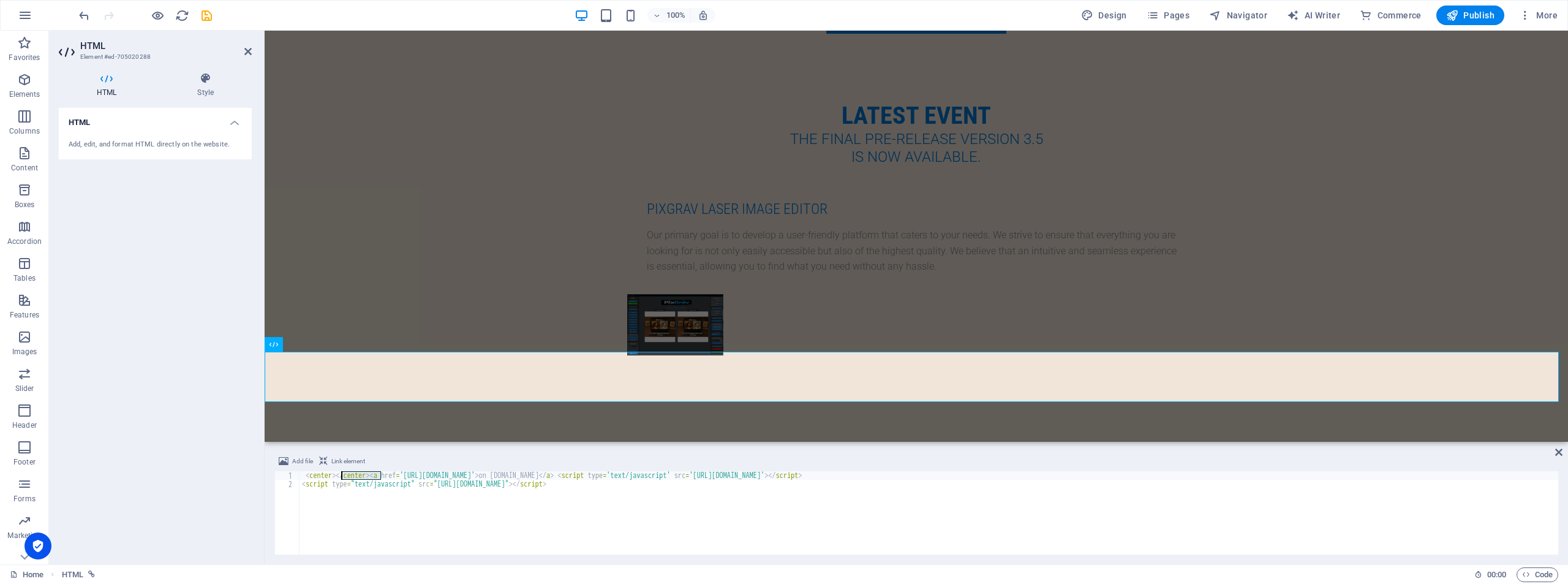 drag, startPoint x: 382, startPoint y: 474, endPoint x: 341, endPoint y: 476, distance: 41.0488 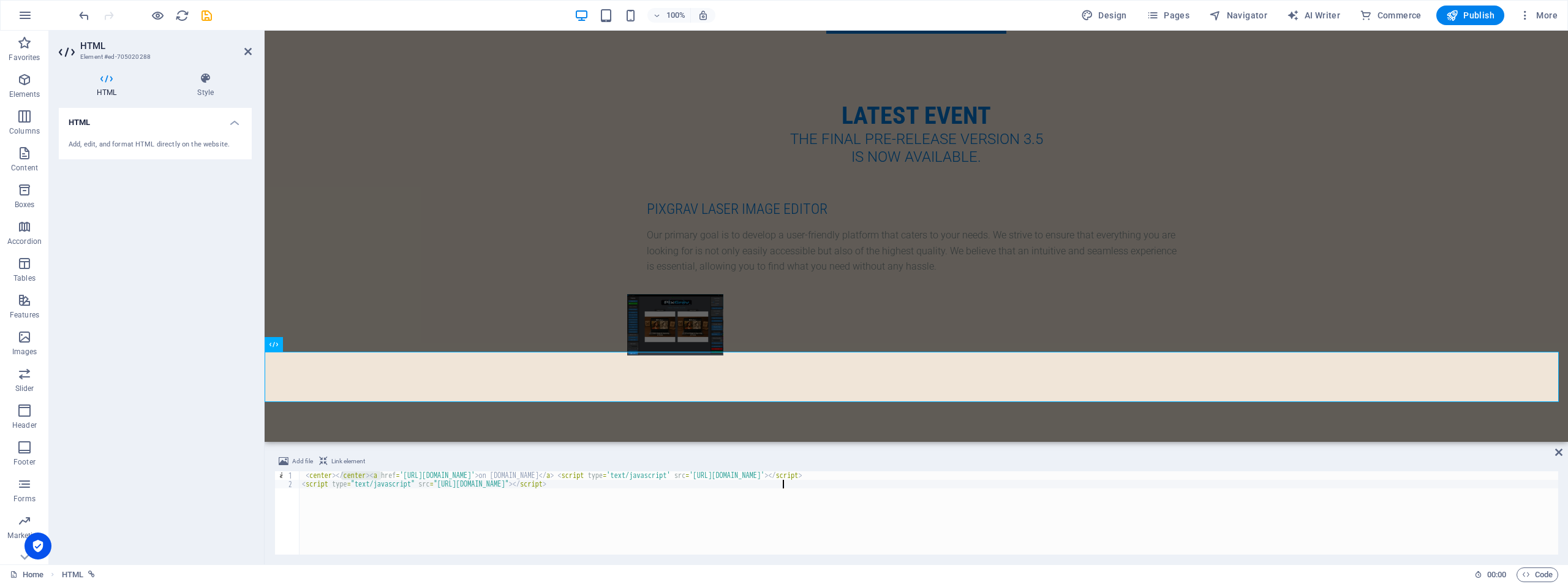 type on "<script type="text/javascript" src="https://www.freevisitorcounters.com/en/home/counter/1364905/t/5"></script></center>" 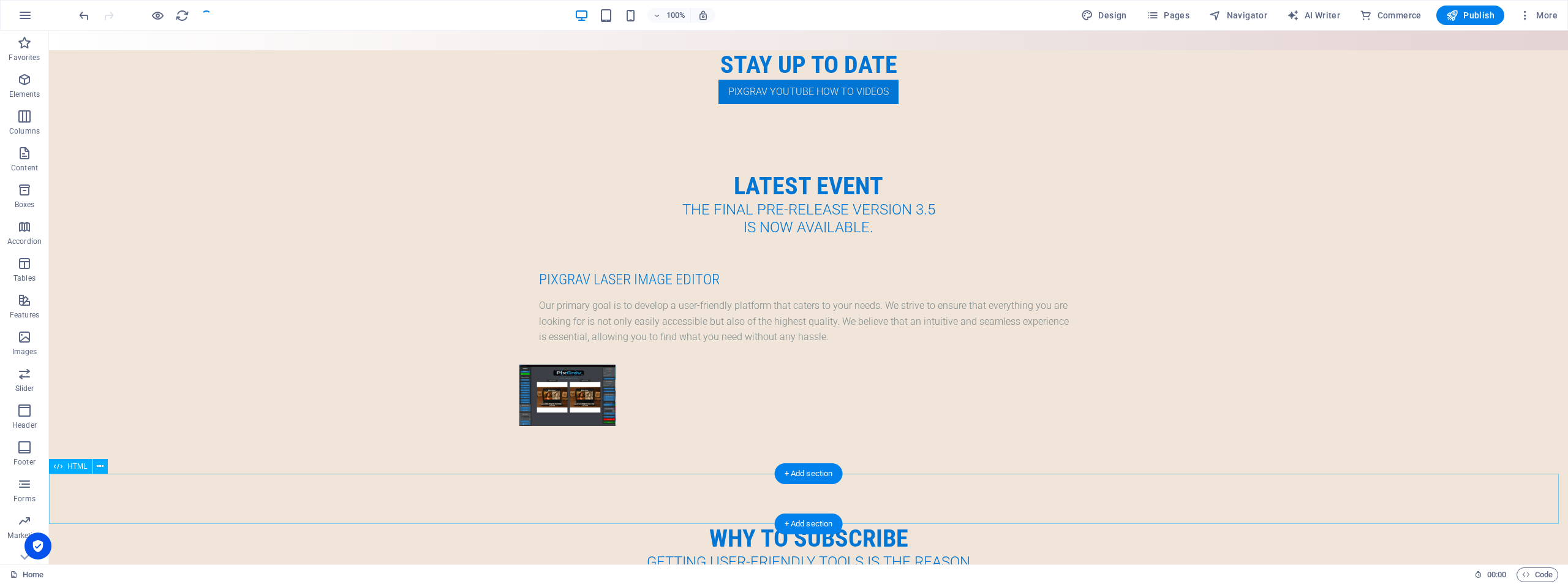 scroll, scrollTop: 2745, scrollLeft: 0, axis: vertical 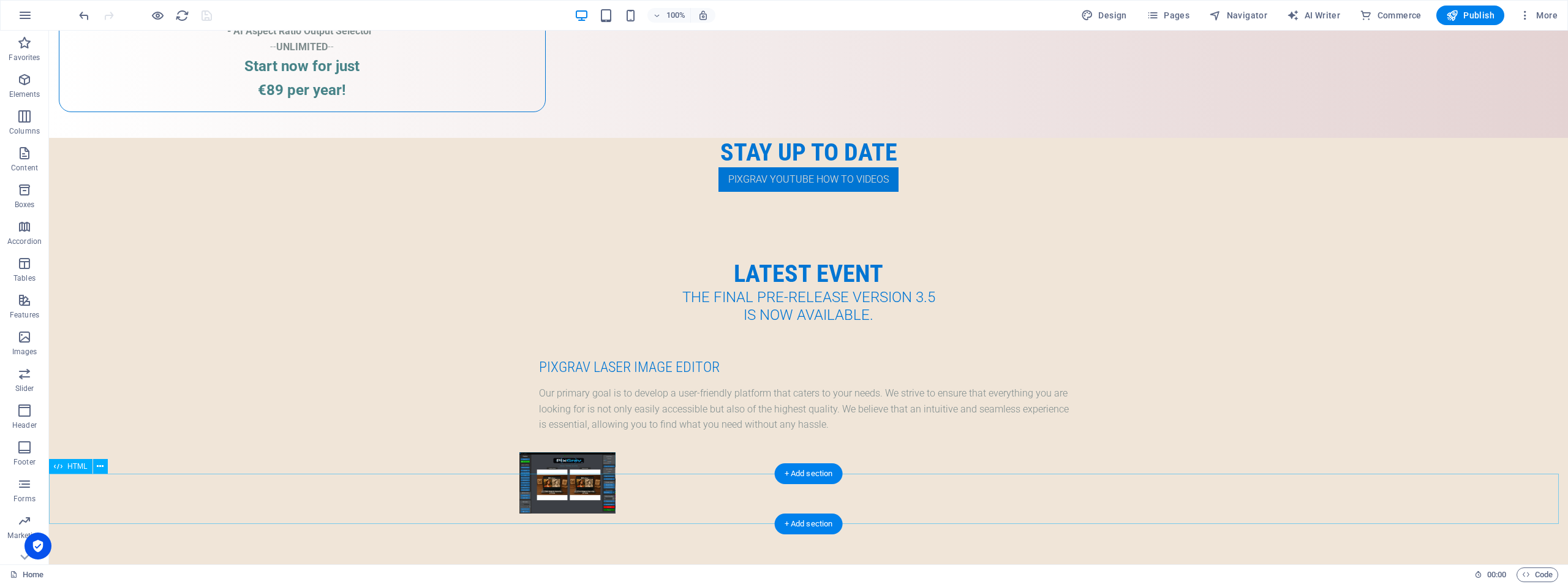 click on "on Freevisitorcounters.com" at bounding box center [809, 6496] 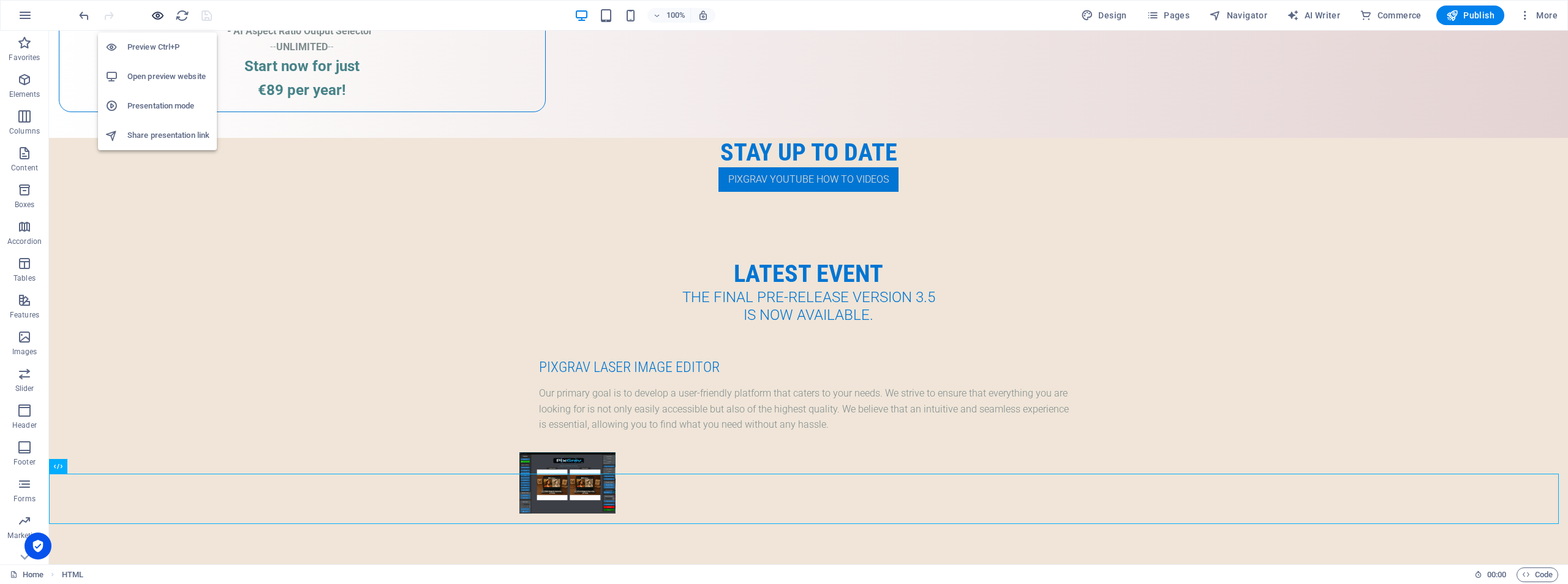 click at bounding box center (157, 15) 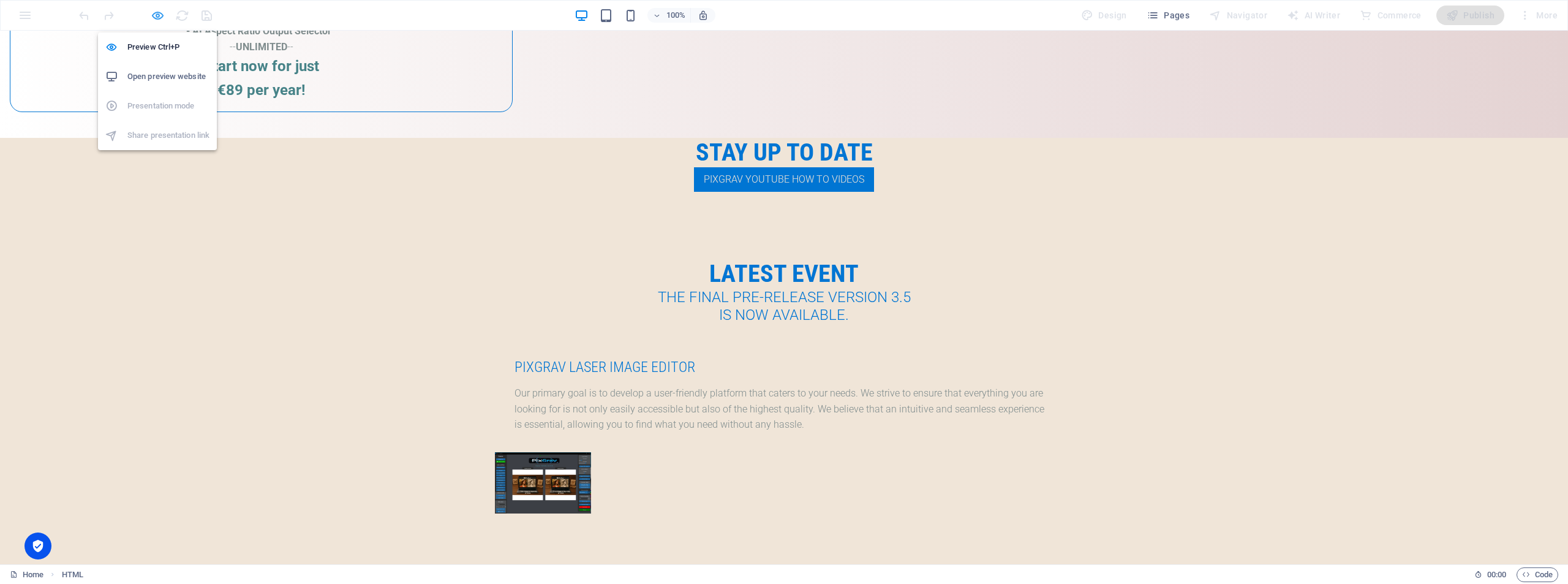 scroll, scrollTop: 2694, scrollLeft: 0, axis: vertical 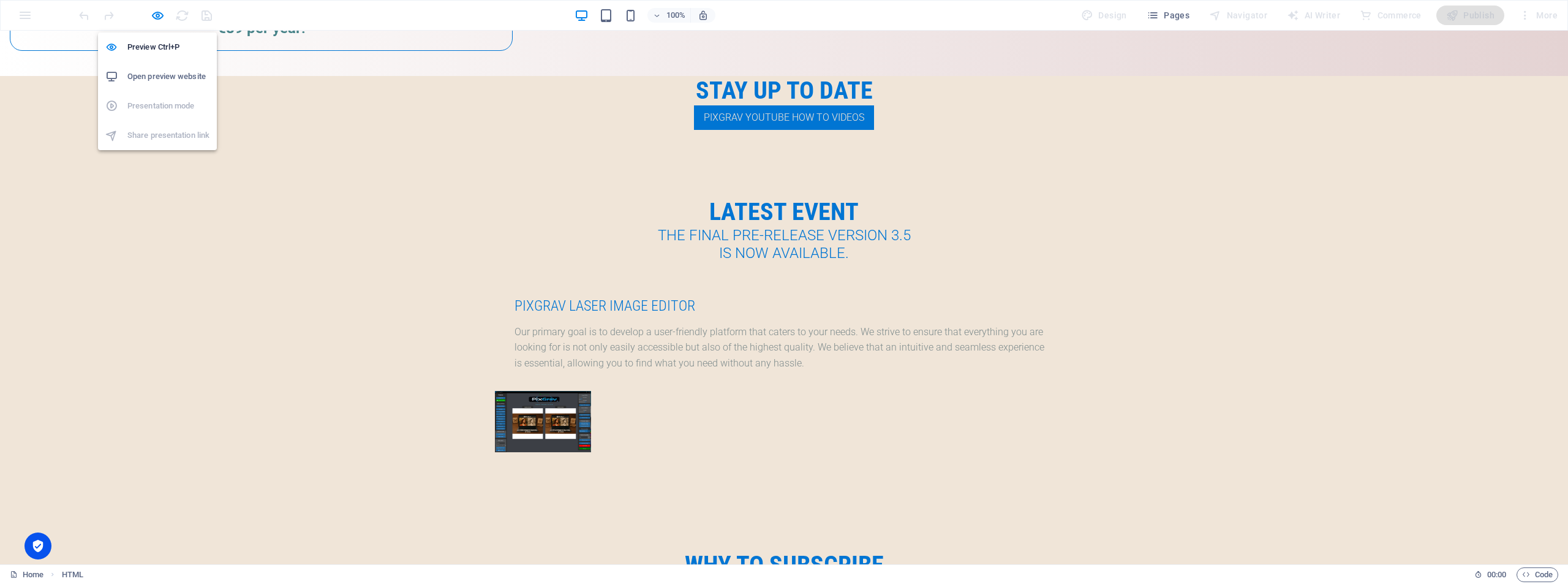 click on "Open preview website" at bounding box center [168, 77] 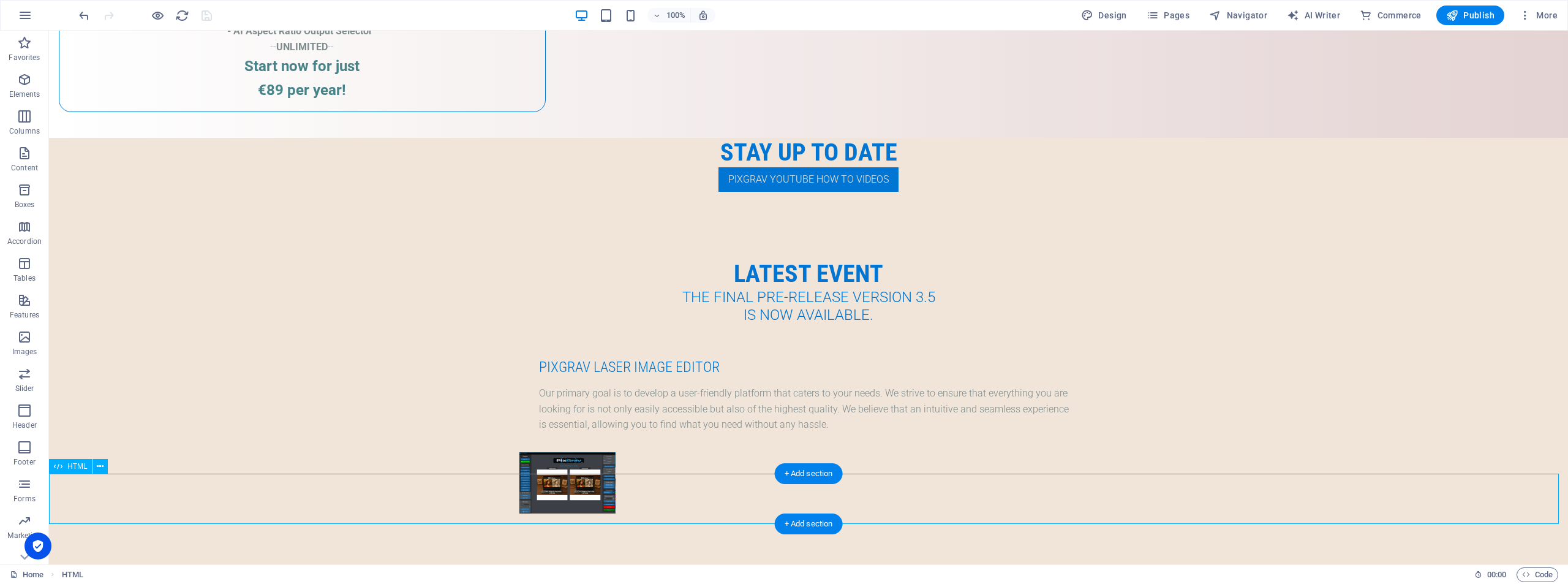 click on "on Freevisitorcounters.com" at bounding box center (809, 6496) 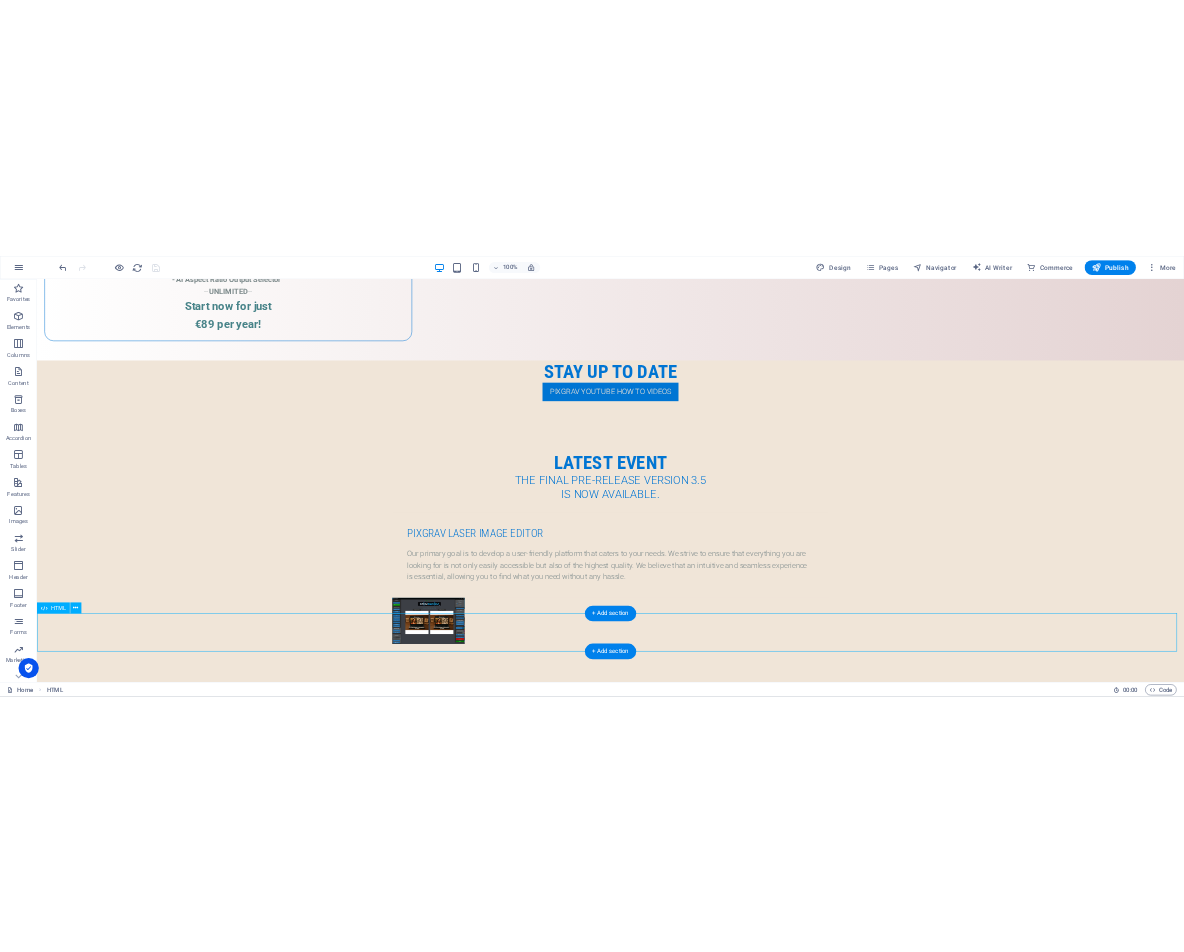 scroll, scrollTop: 4622, scrollLeft: 0, axis: vertical 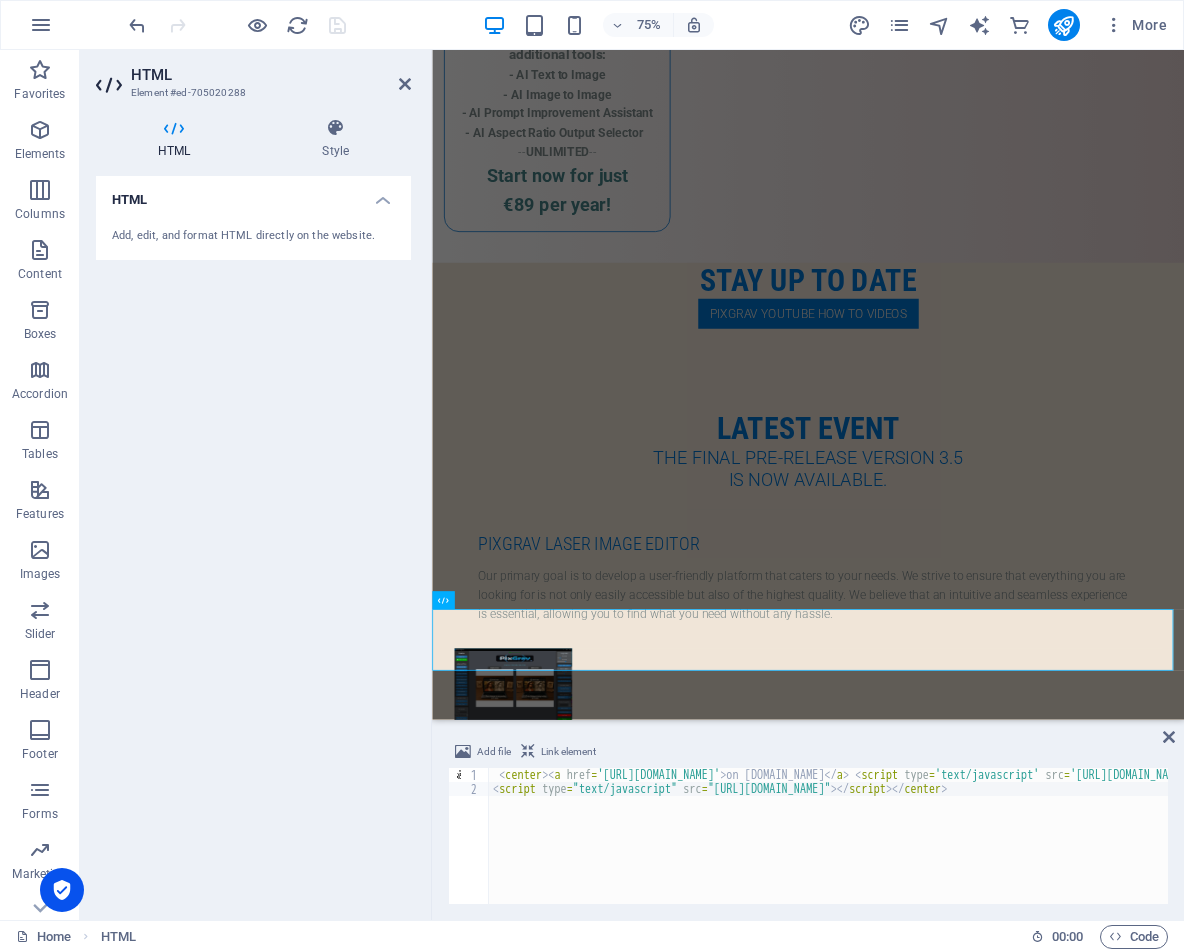 click on "< center > < a   href = 'http://www.freevisitorcounters.com' > on Freevisitorcounters.com </ a >   < script   type = 'text/javascript'   src = 'https://www.freevisitorcounters.com/auth.php?id=ac3fe623a91d753b40ccdb3f16f28975fcff86ed' > </ script > < script   type = "text/javascript"   src = "https://www.freevisitorcounters.com/en/home/counter/1364905/t/5" > </ script > </ center >" at bounding box center [828, 836] 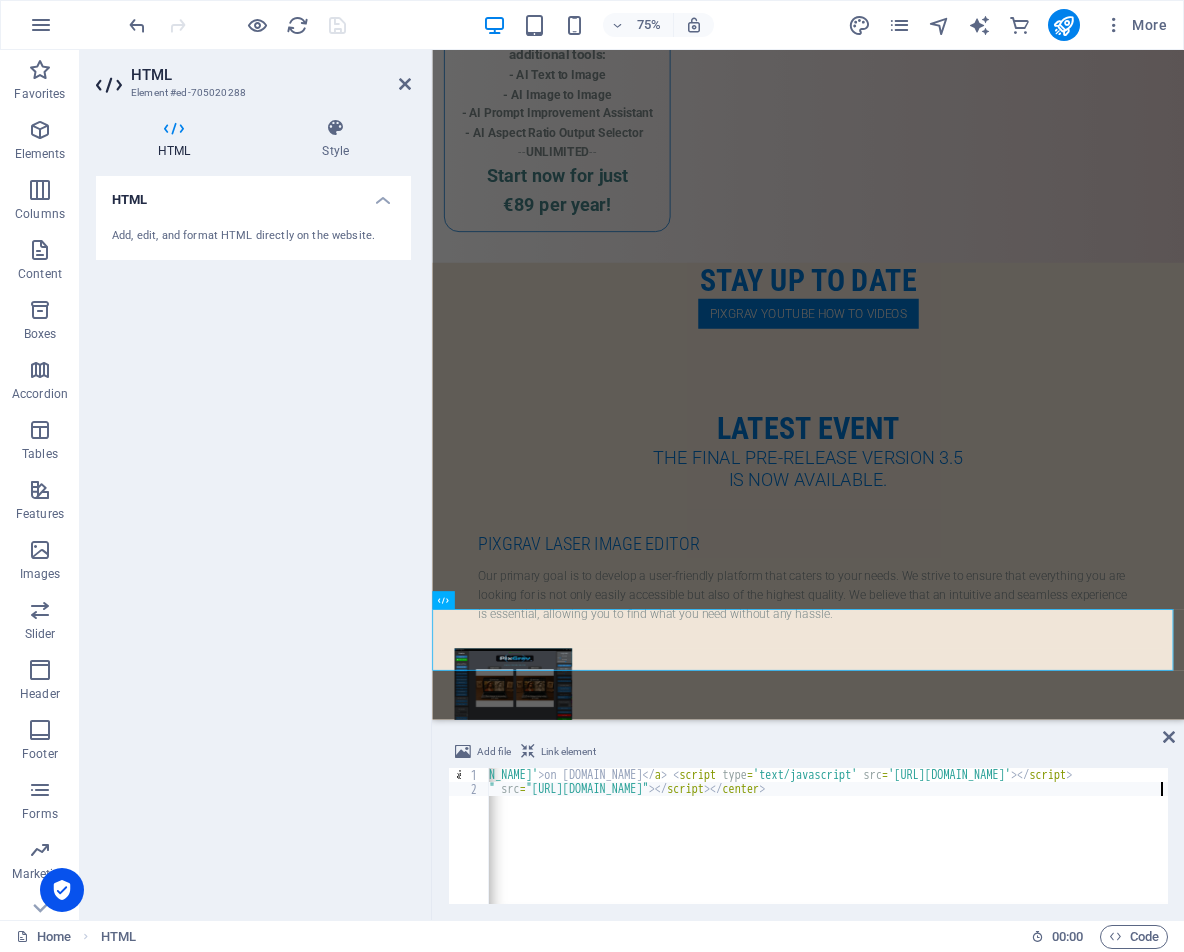 scroll, scrollTop: 0, scrollLeft: 0, axis: both 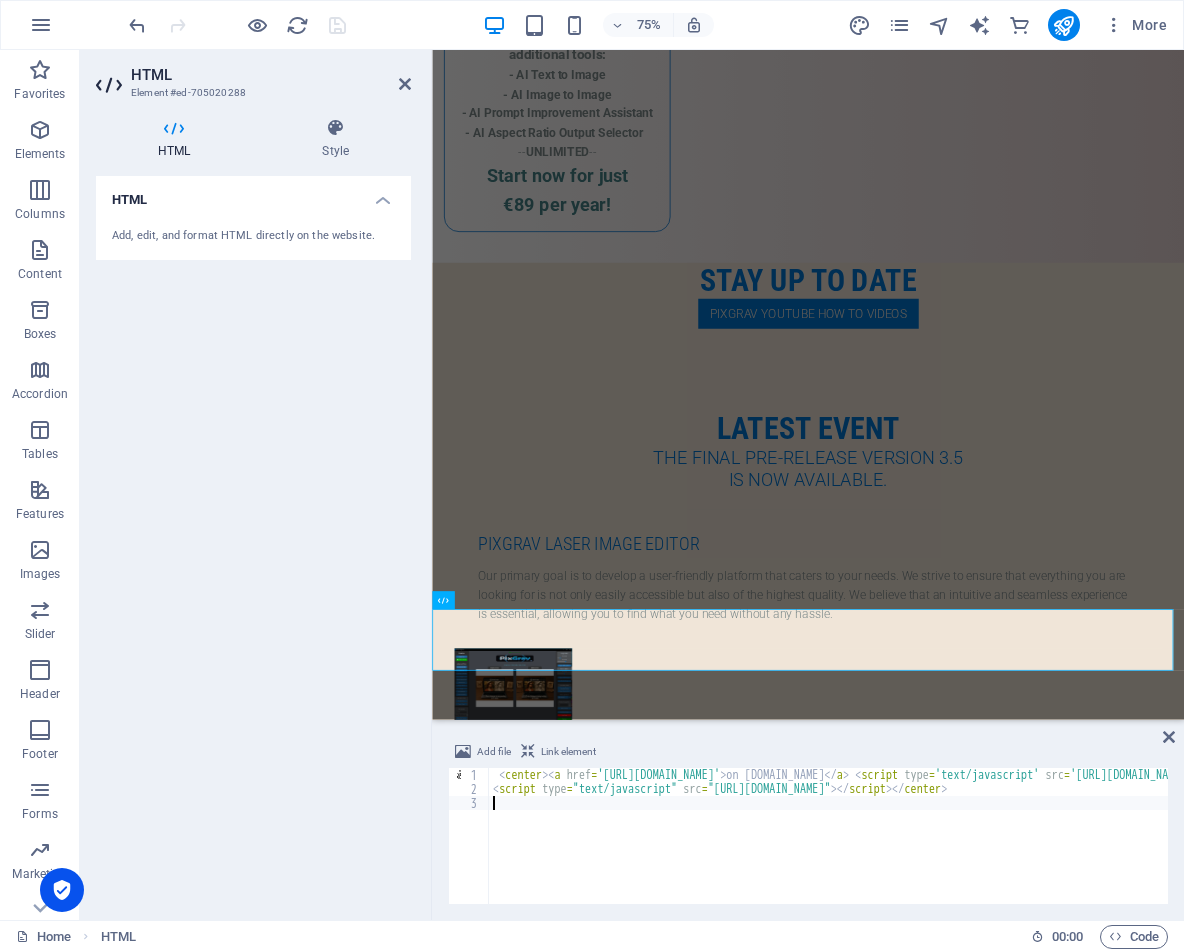 paste on "visits: <div id="VisitCount"></div>" 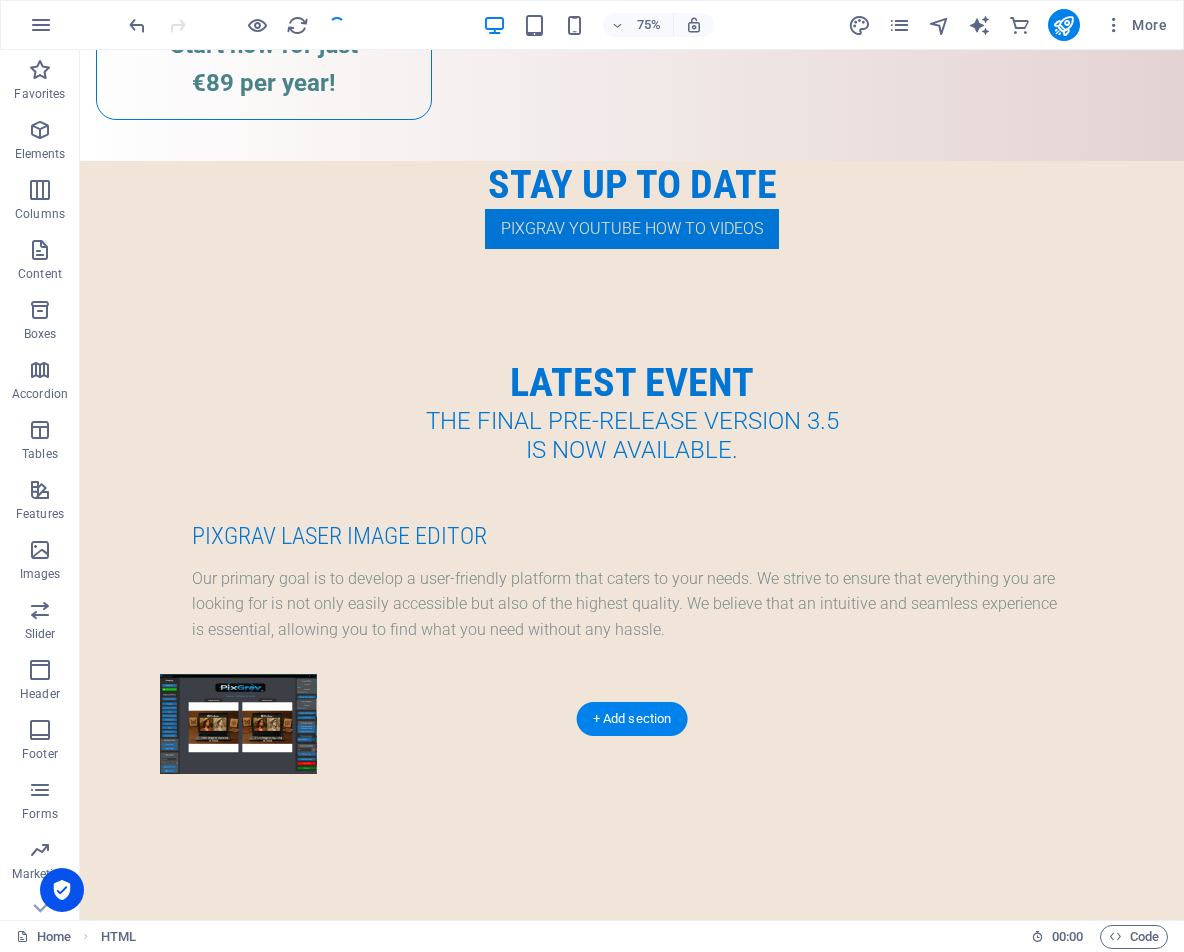 scroll, scrollTop: 4910, scrollLeft: 0, axis: vertical 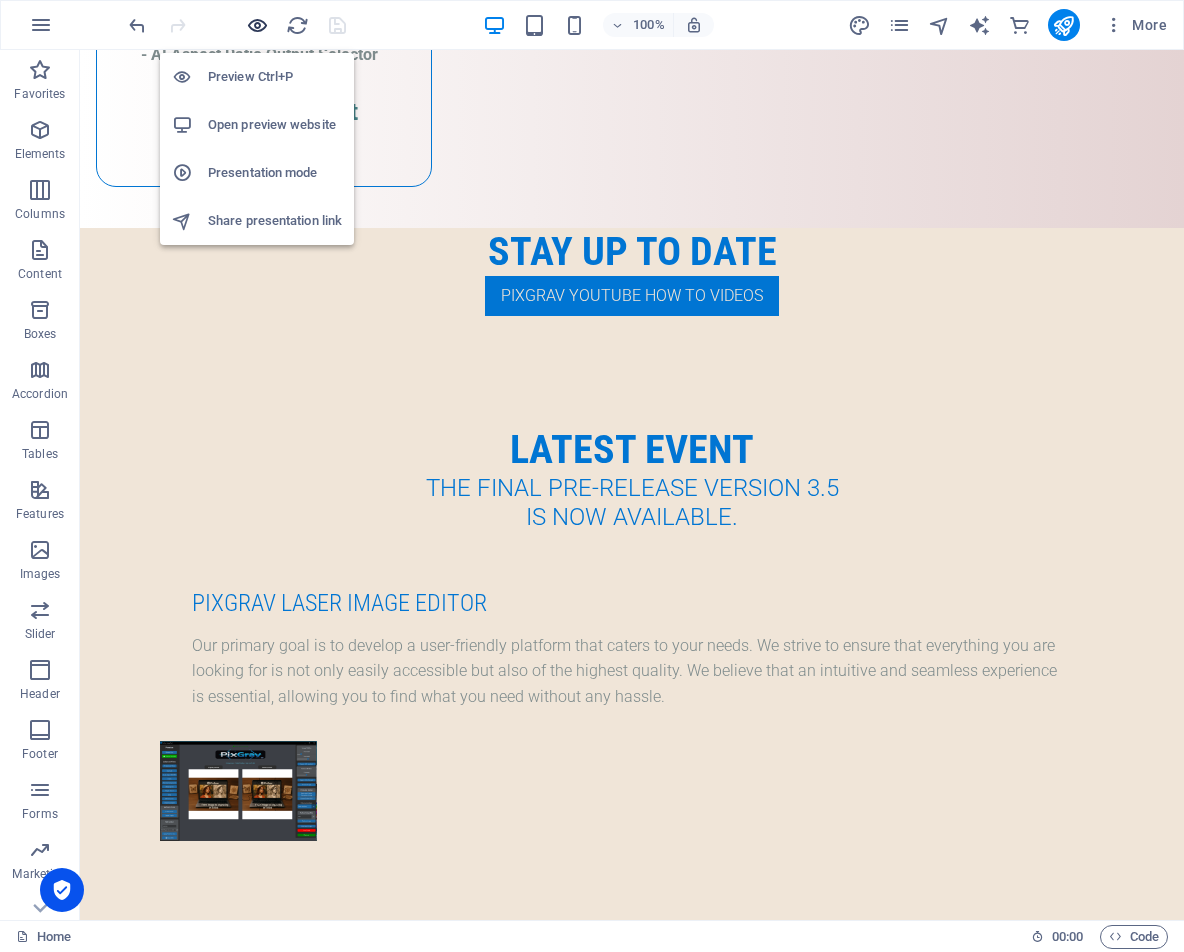 click at bounding box center [257, 25] 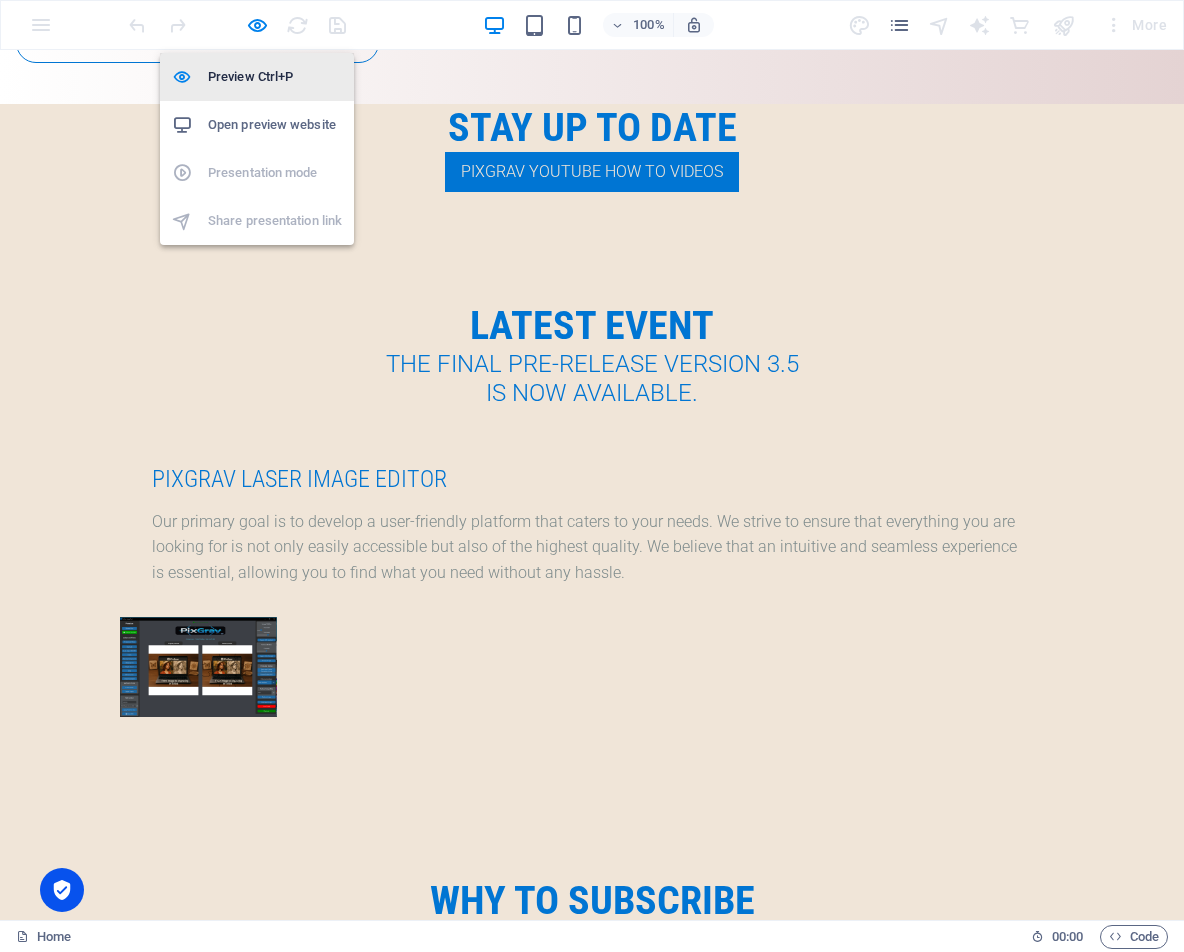 click on "Preview Ctrl+P" at bounding box center [257, 77] 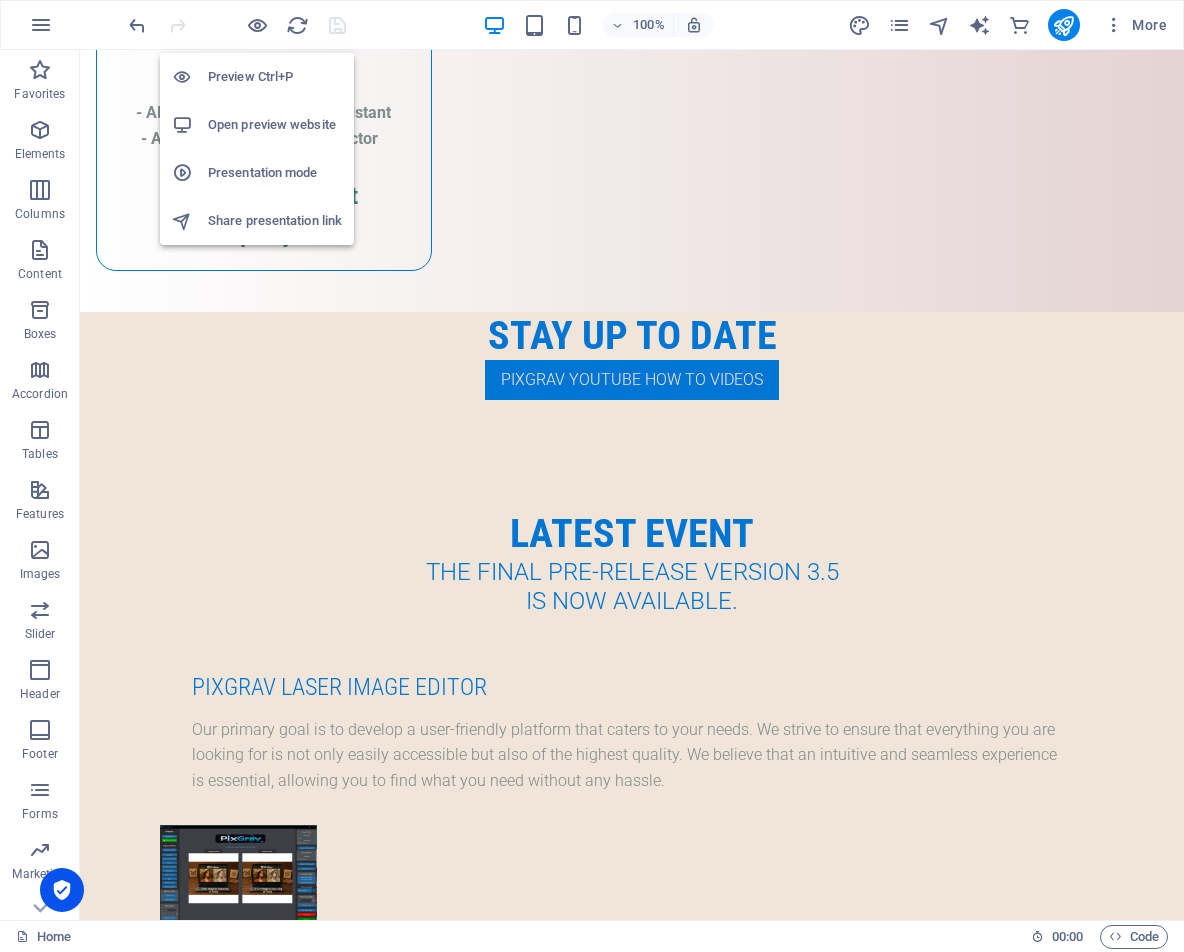 click on "Preview Ctrl+P" at bounding box center [275, 77] 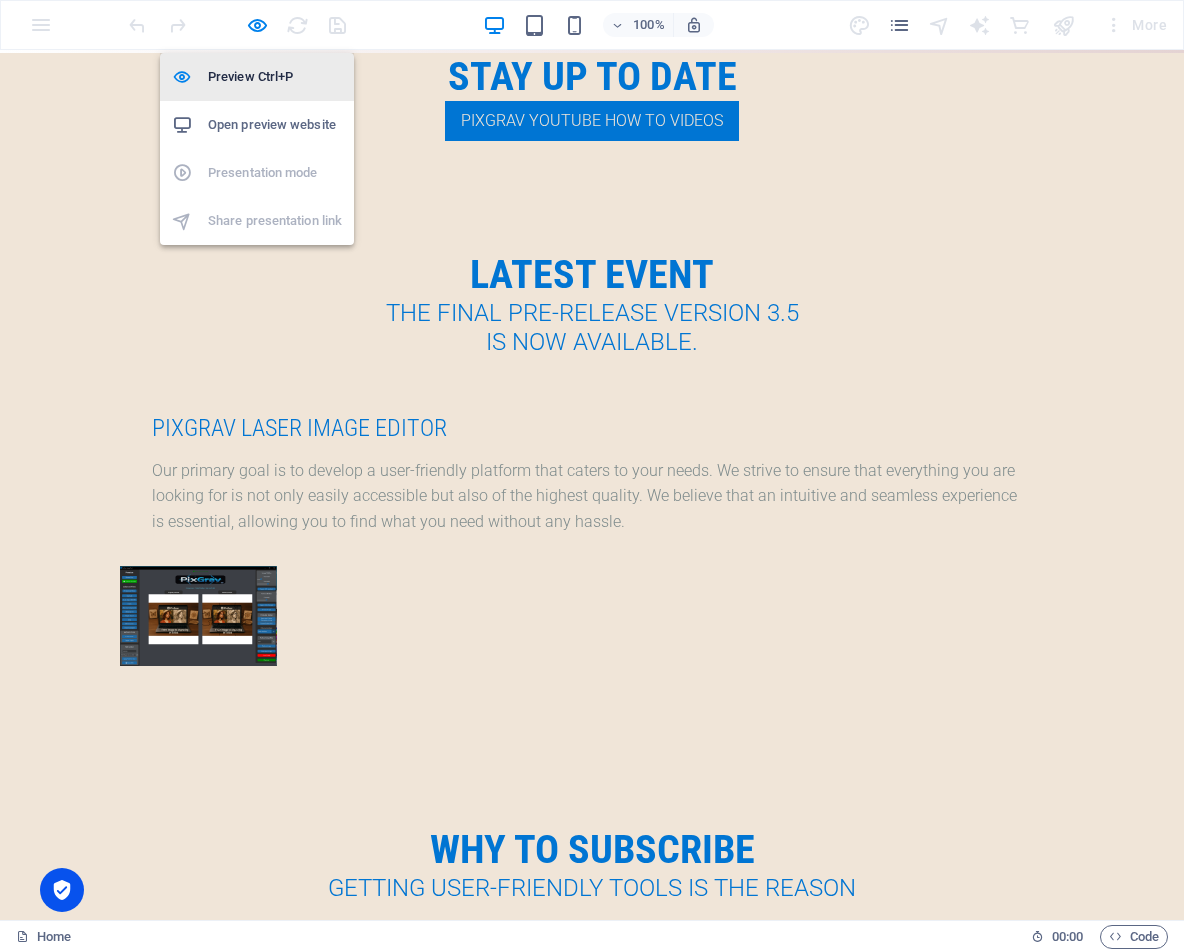 scroll, scrollTop: 4775, scrollLeft: 0, axis: vertical 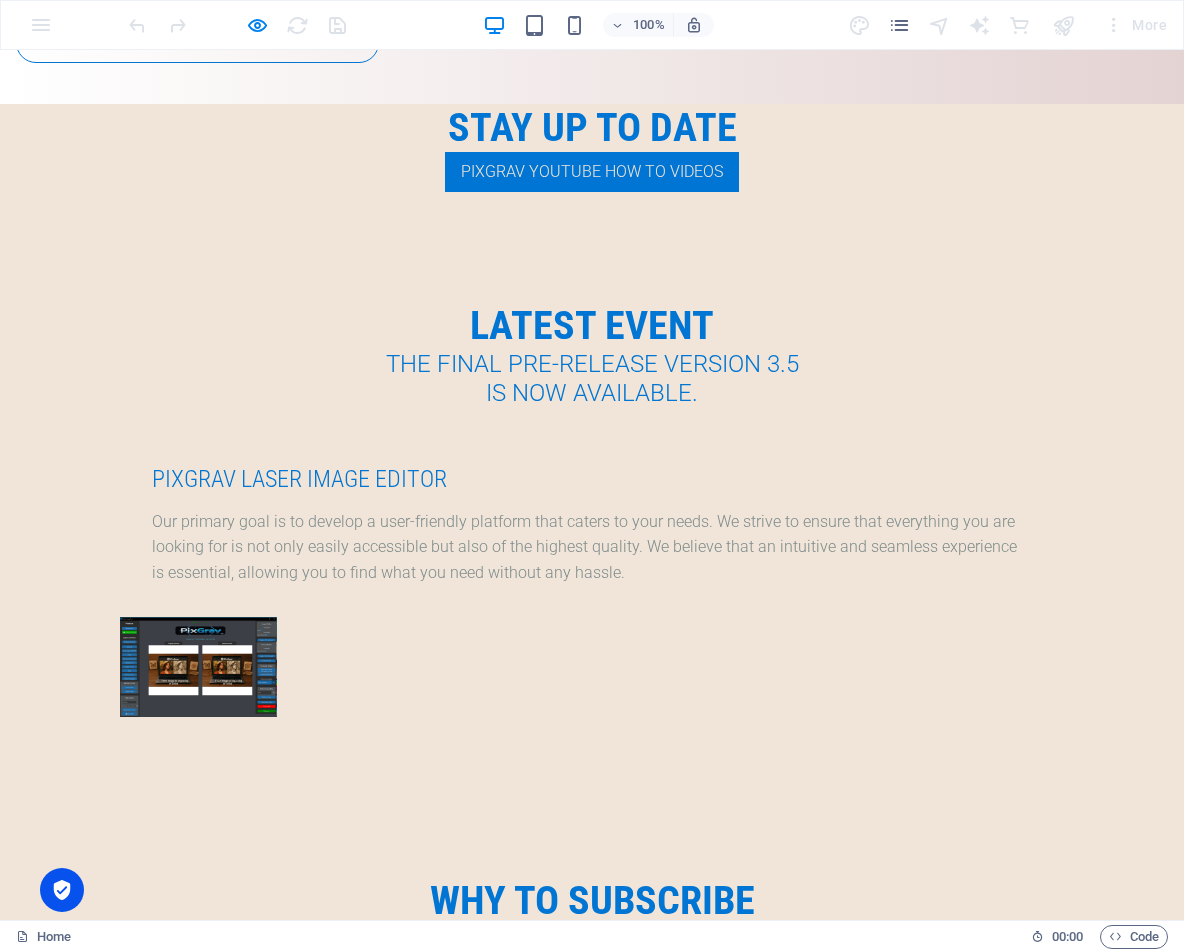 drag, startPoint x: 921, startPoint y: 522, endPoint x: 783, endPoint y: 835, distance: 342.07162 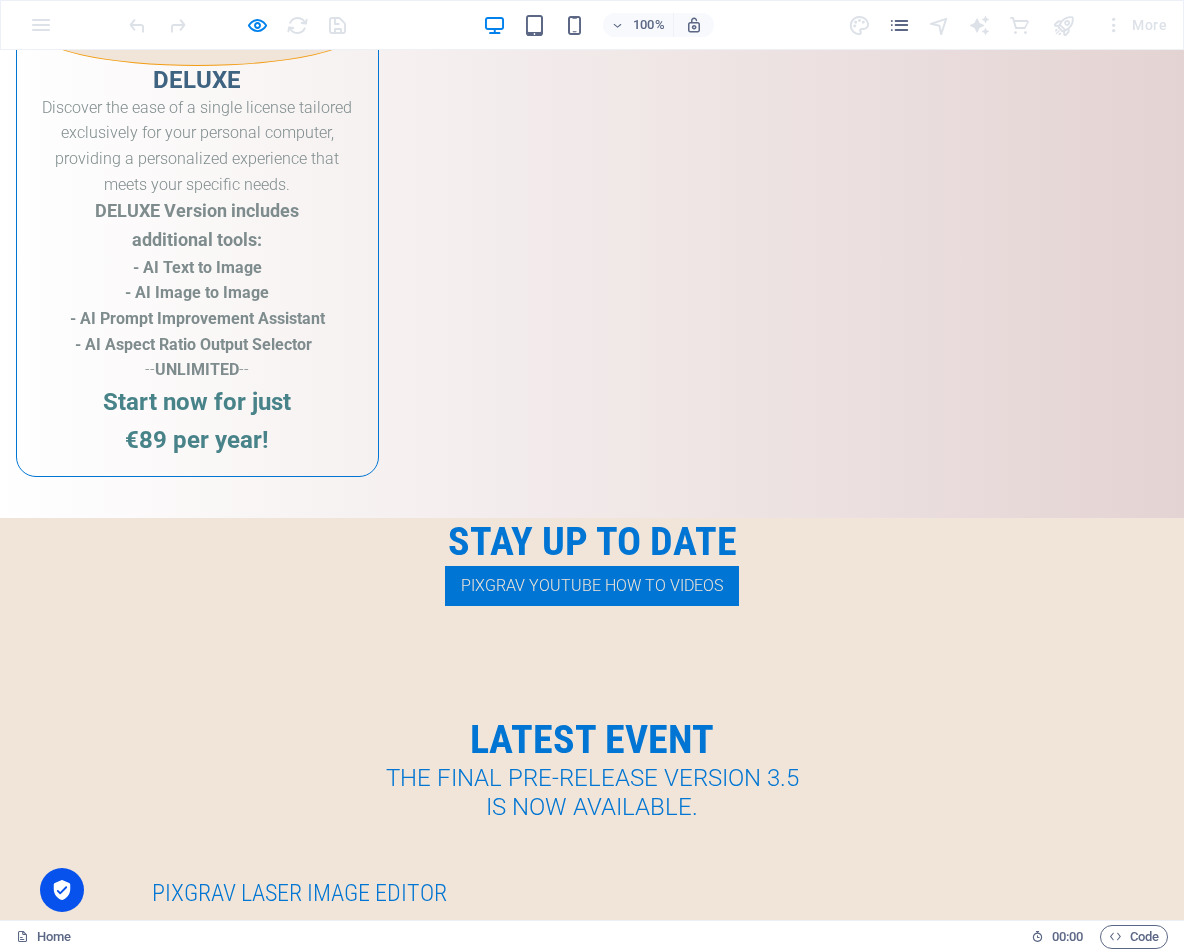 scroll, scrollTop: 4775, scrollLeft: 0, axis: vertical 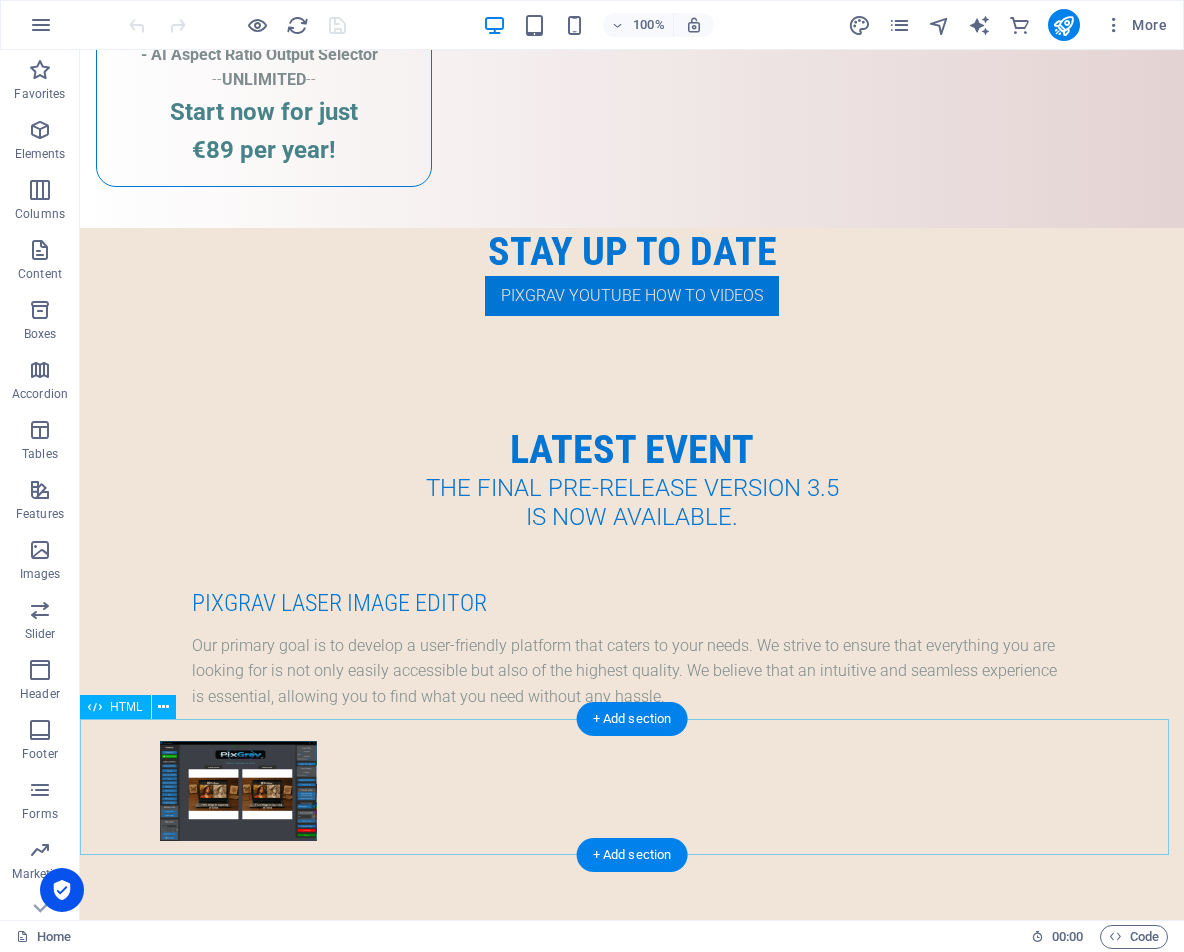 click on "on [DOMAIN_NAME]
visits:" at bounding box center (632, 10815) 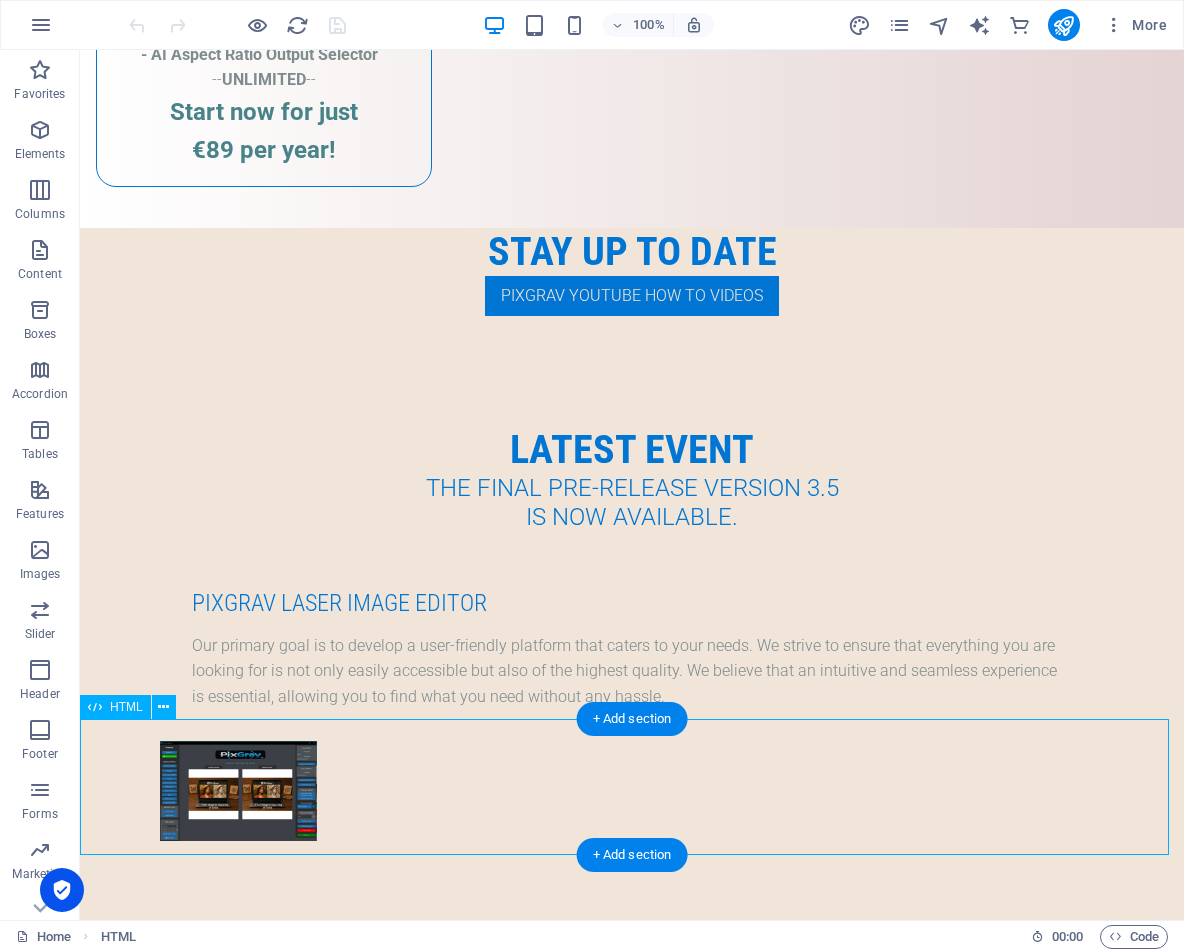 click on "on [DOMAIN_NAME]
visits:" at bounding box center [632, 10815] 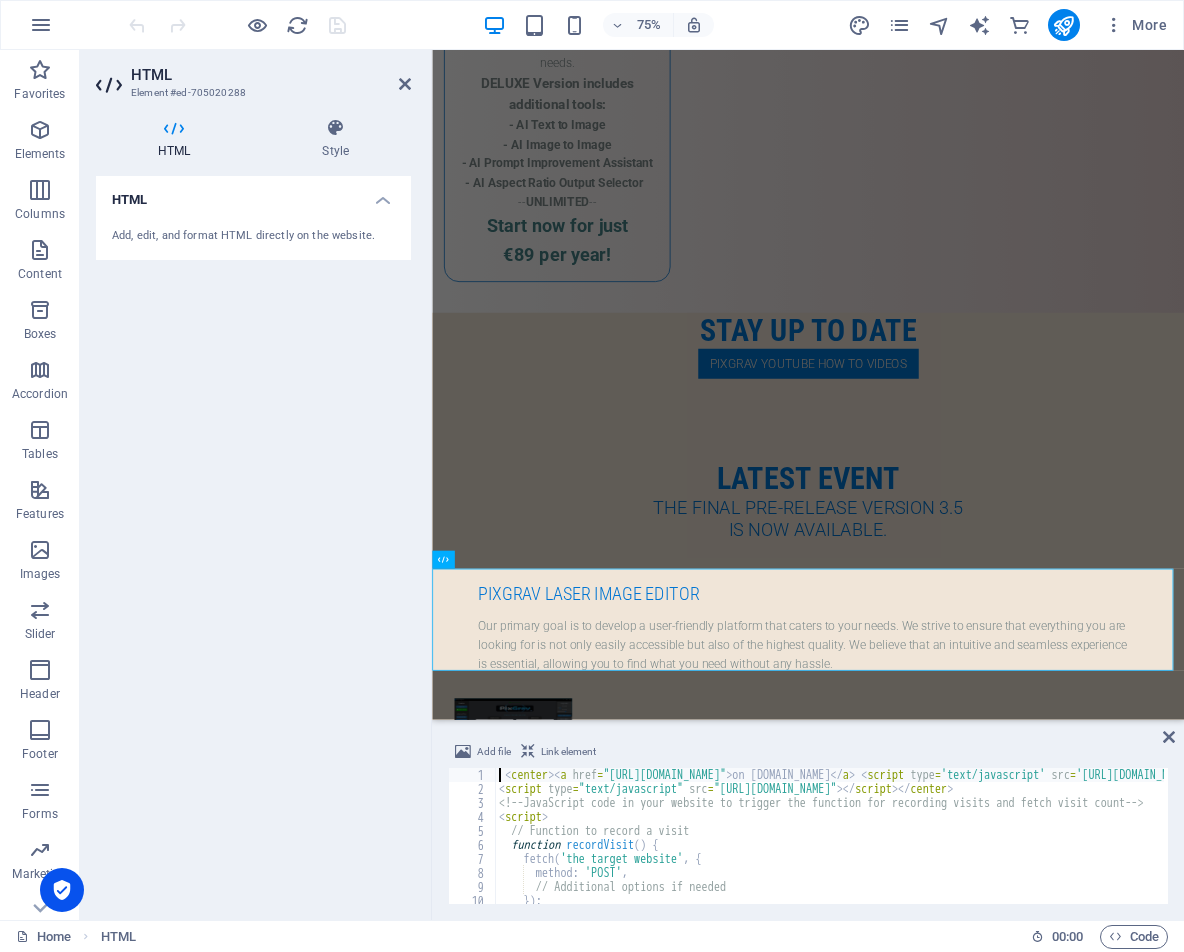 scroll, scrollTop: 5031, scrollLeft: 0, axis: vertical 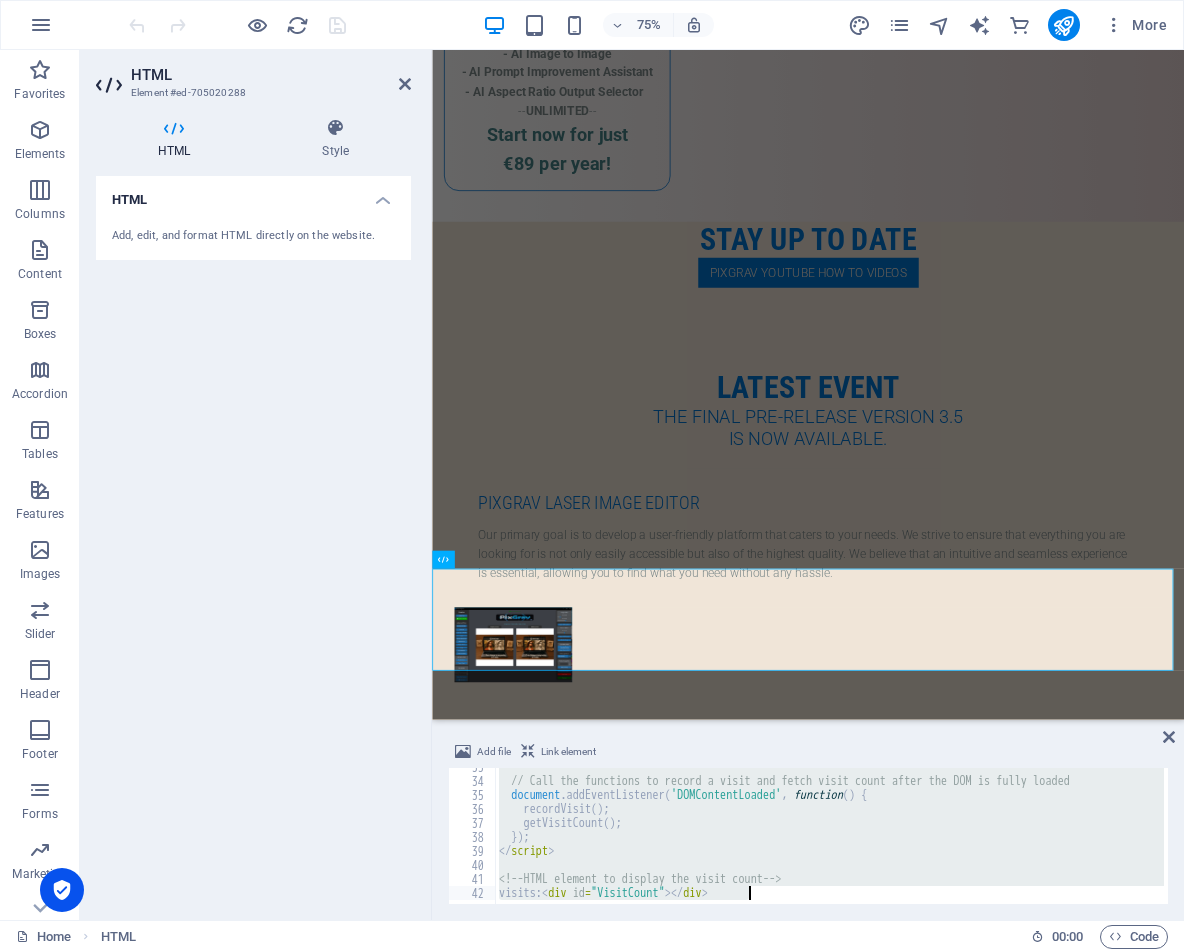 drag, startPoint x: 520, startPoint y: 837, endPoint x: 671, endPoint y: 962, distance: 196.02551 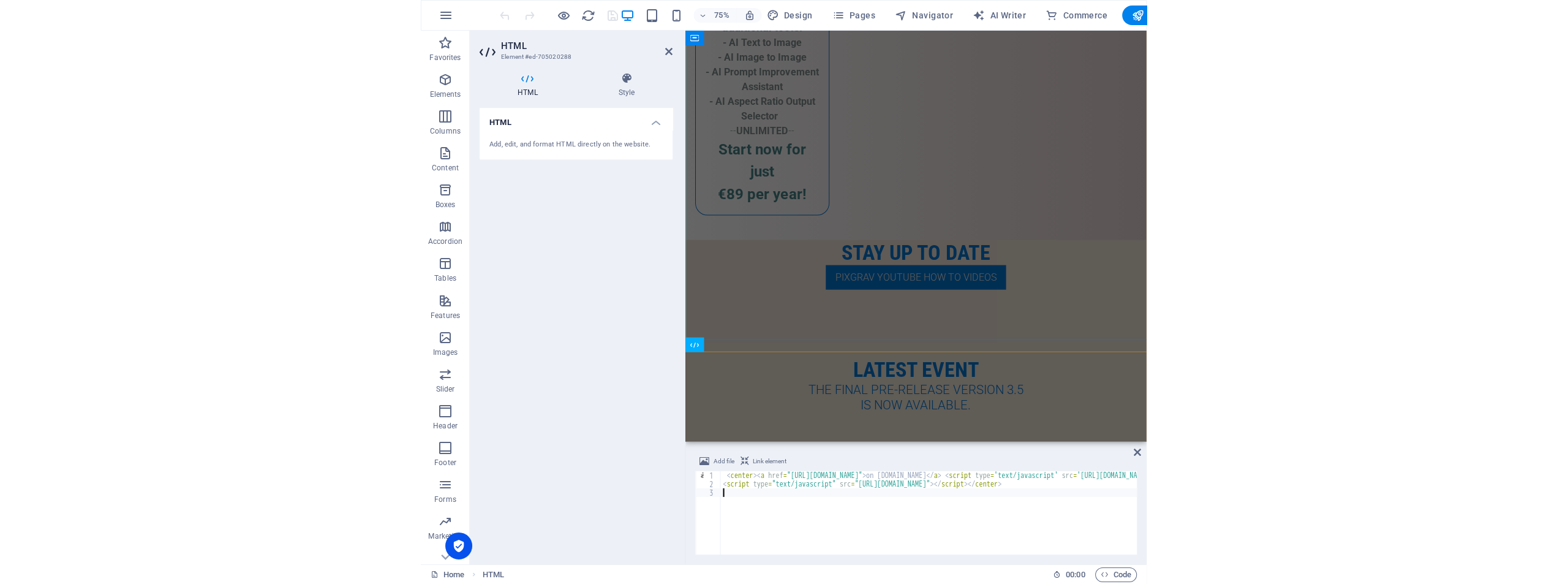 scroll, scrollTop: 2832, scrollLeft: 0, axis: vertical 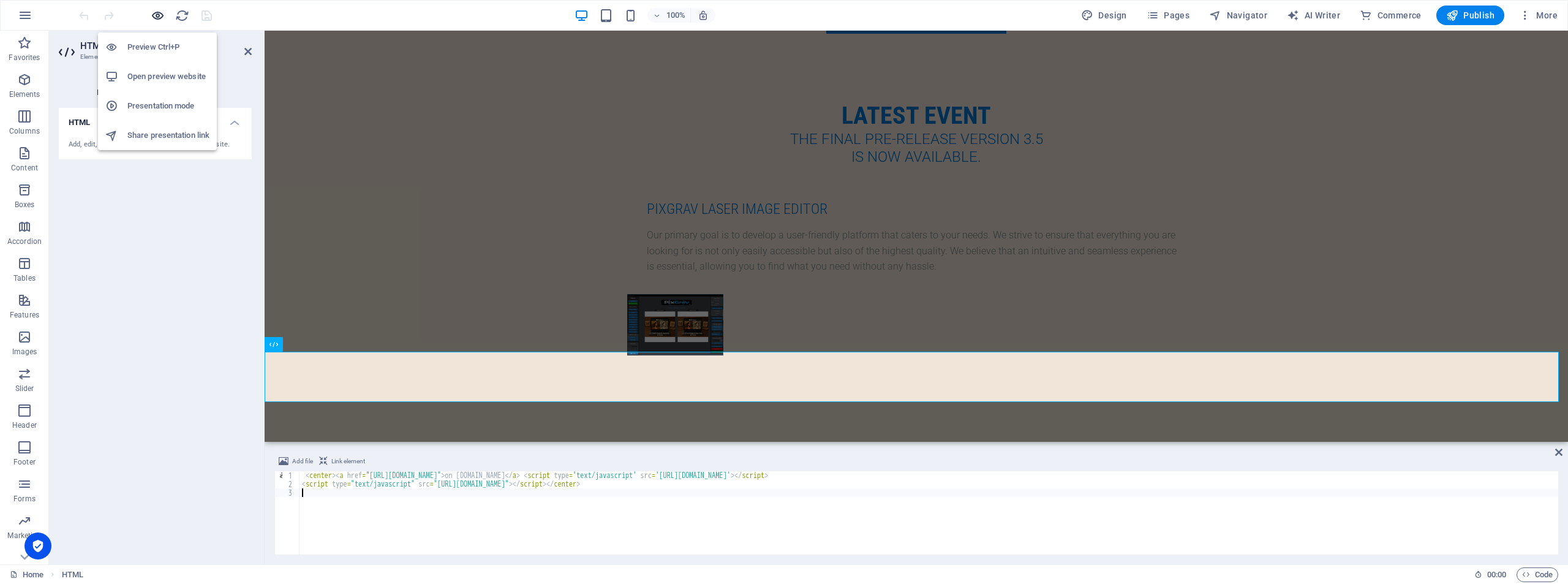 click at bounding box center [157, 15] 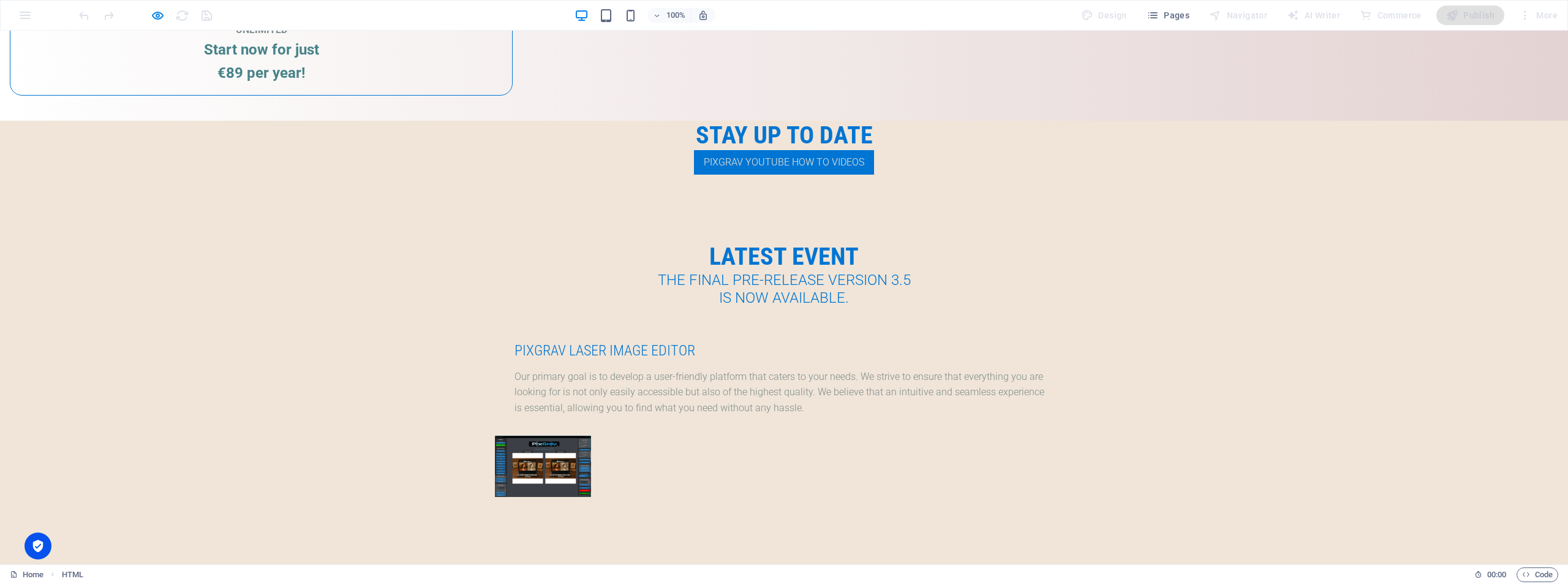 scroll, scrollTop: 2694, scrollLeft: 0, axis: vertical 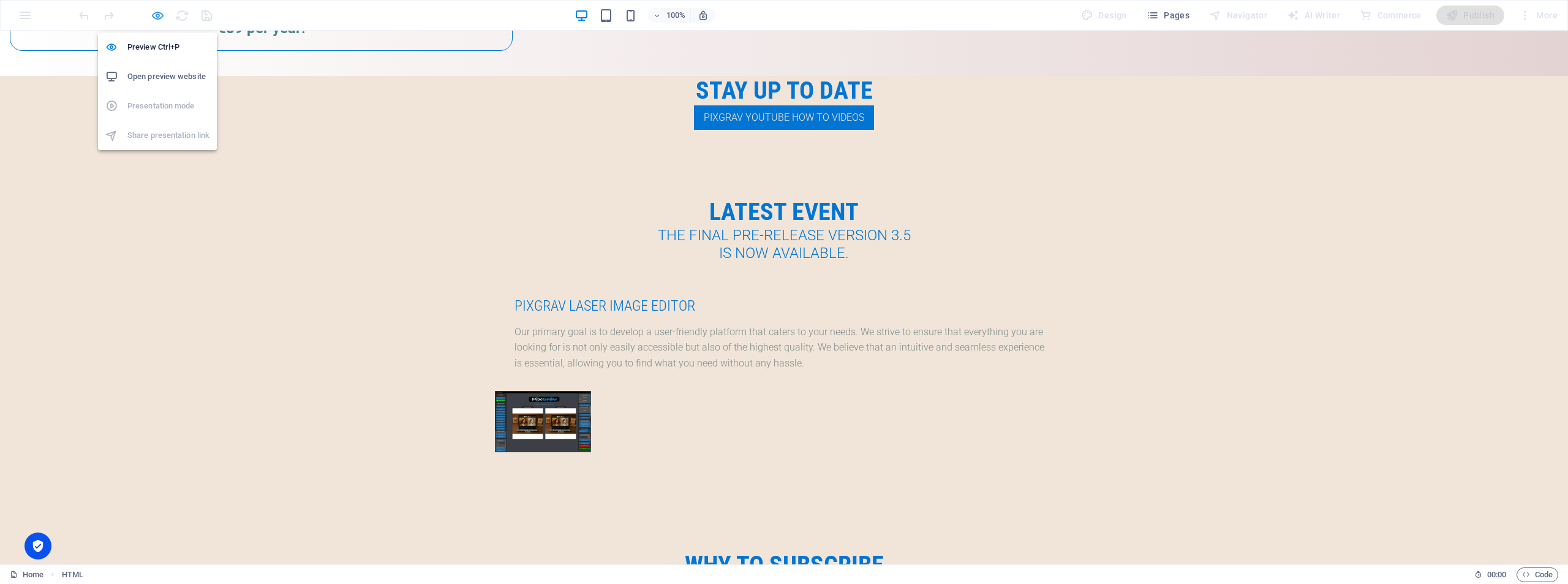 click at bounding box center (157, 15) 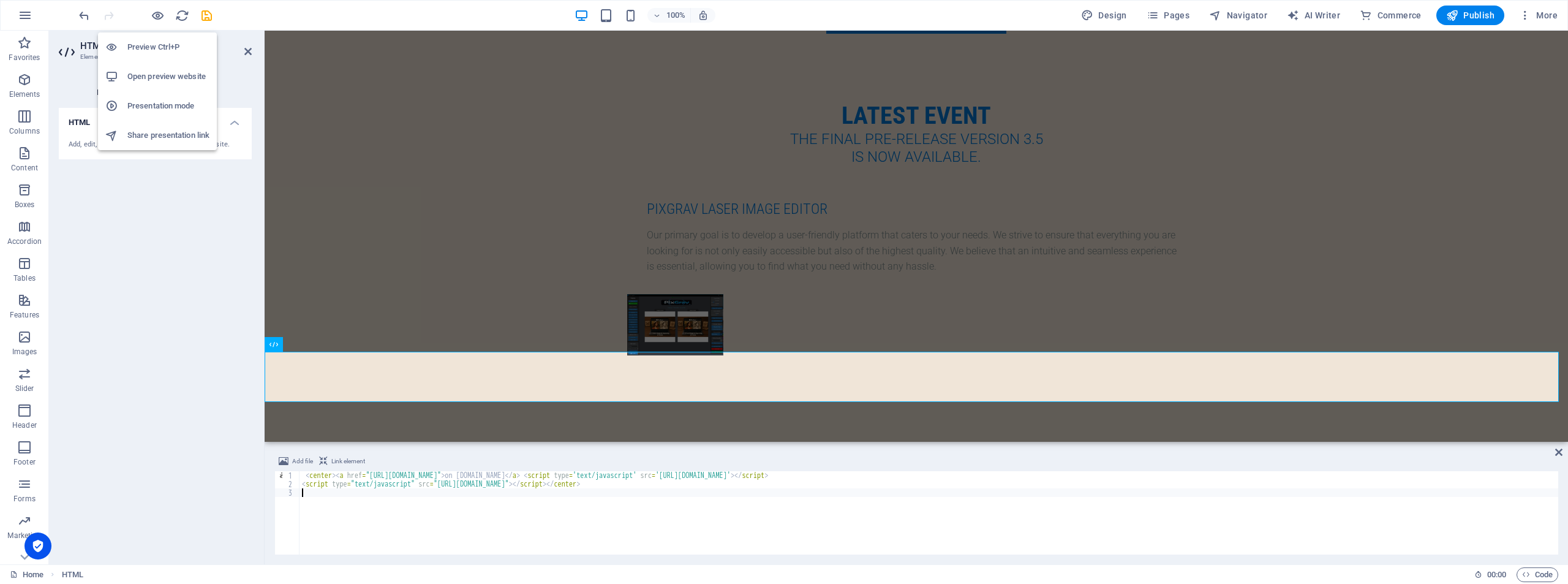 click on "Preview Ctrl+P" at bounding box center (168, 47) 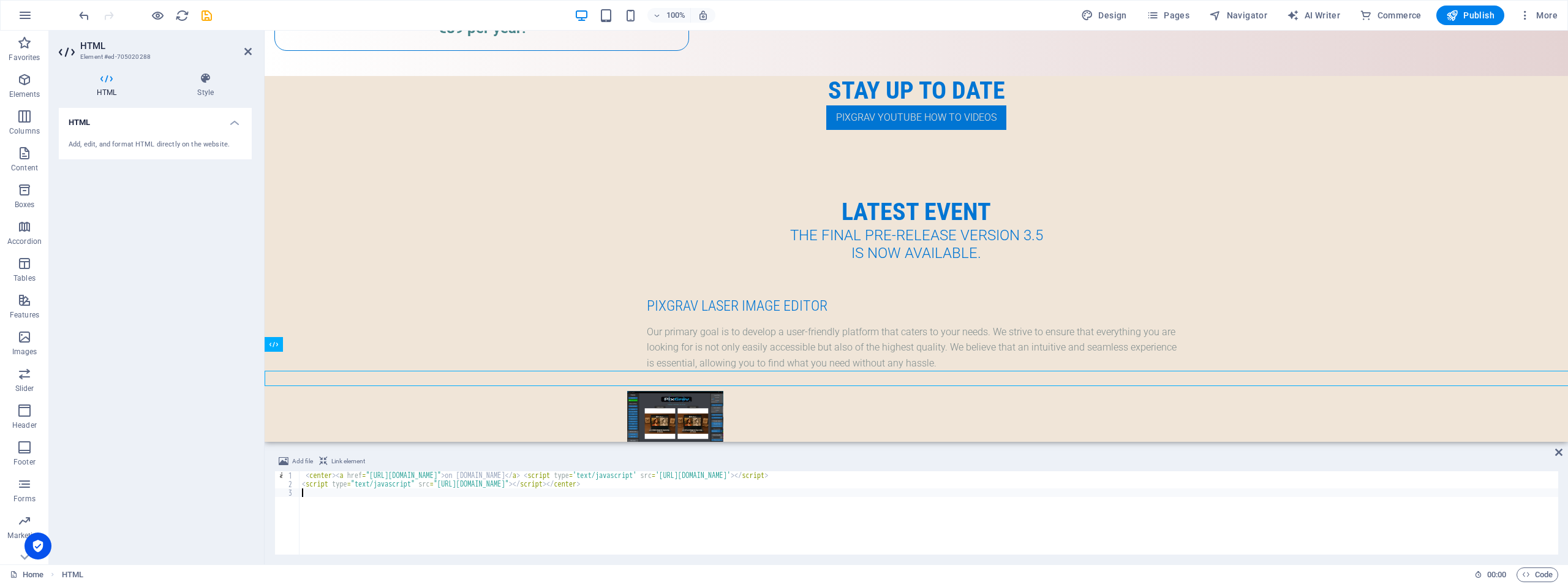 scroll, scrollTop: 2832, scrollLeft: 0, axis: vertical 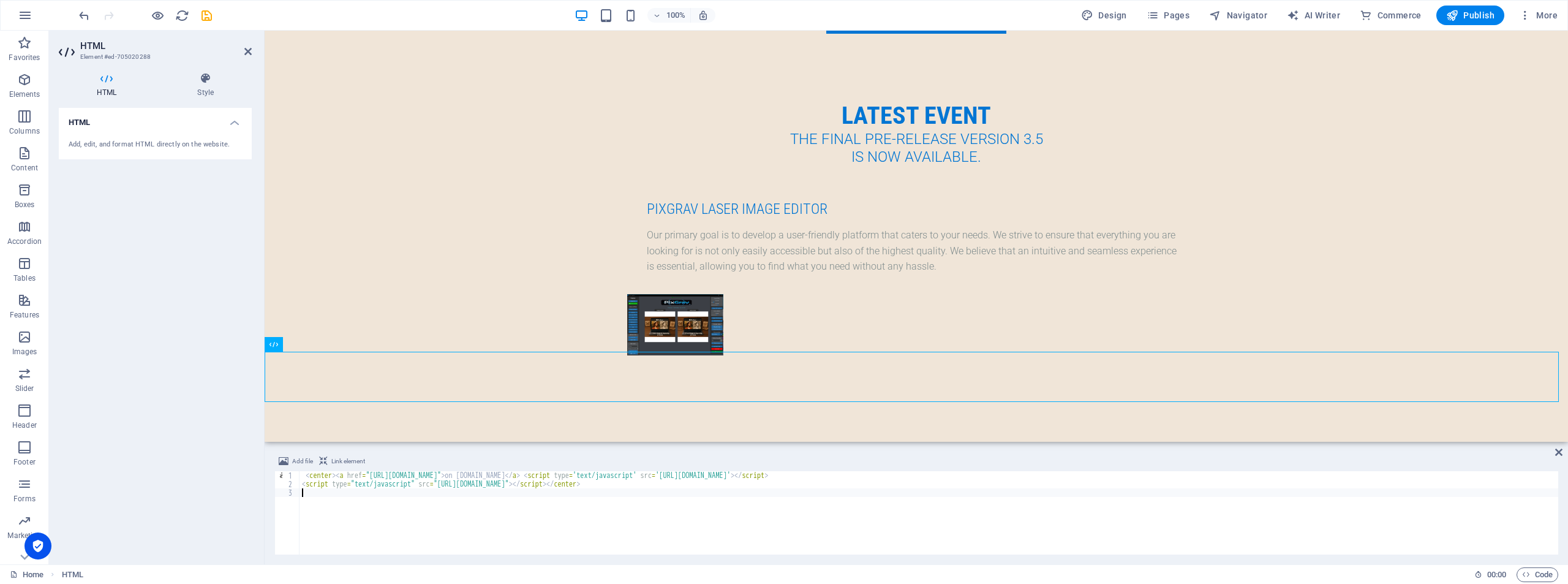 click on "< center > < a   href = "http://www.freevisitorcounters.com" > on Freevisitorcounters.com </ a >   < script   type = 'text/javascript'   src = 'https://www.freevisitorcounters.com/auth.php?id=ac3fe623a91d753b40ccdb3f16f28975fcff86ed' > </ script > < script   type = "text/javascript"   src = "https://www.freevisitorcounters.com/en/home/counter/1364905/t/5" > </ script > </ center >" at bounding box center [929, 520] 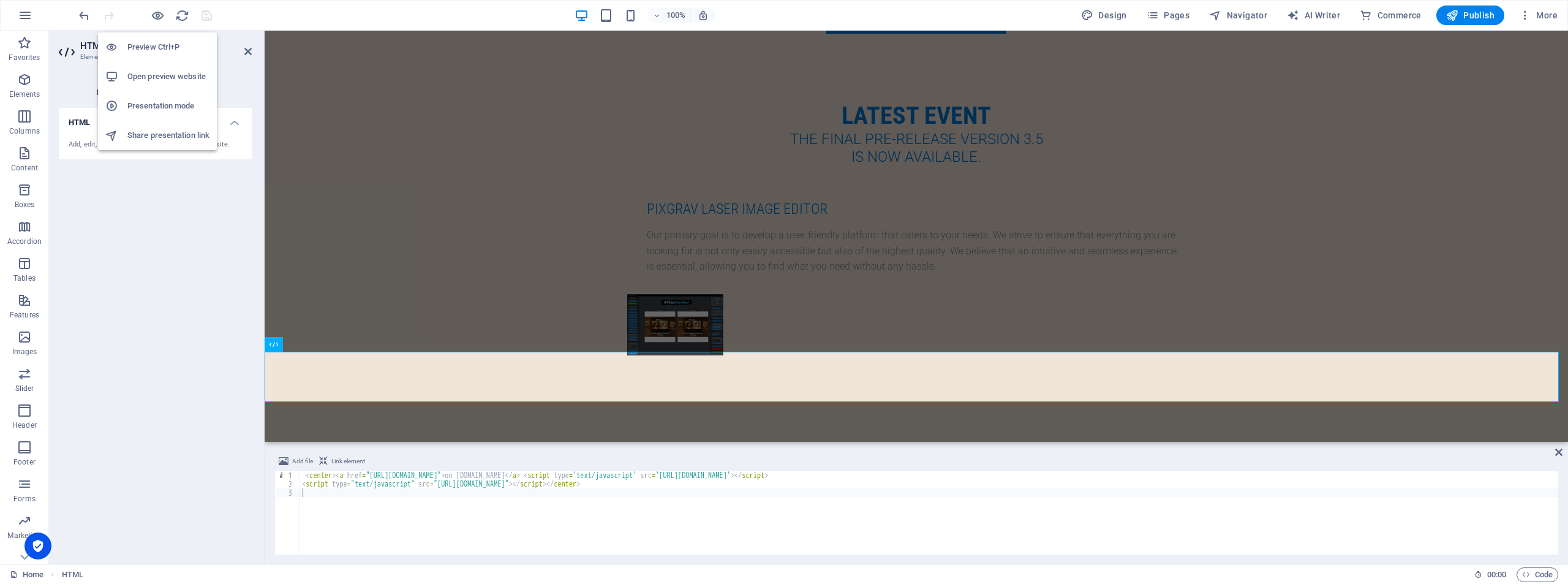 click on "Preview Ctrl+P" at bounding box center [168, 47] 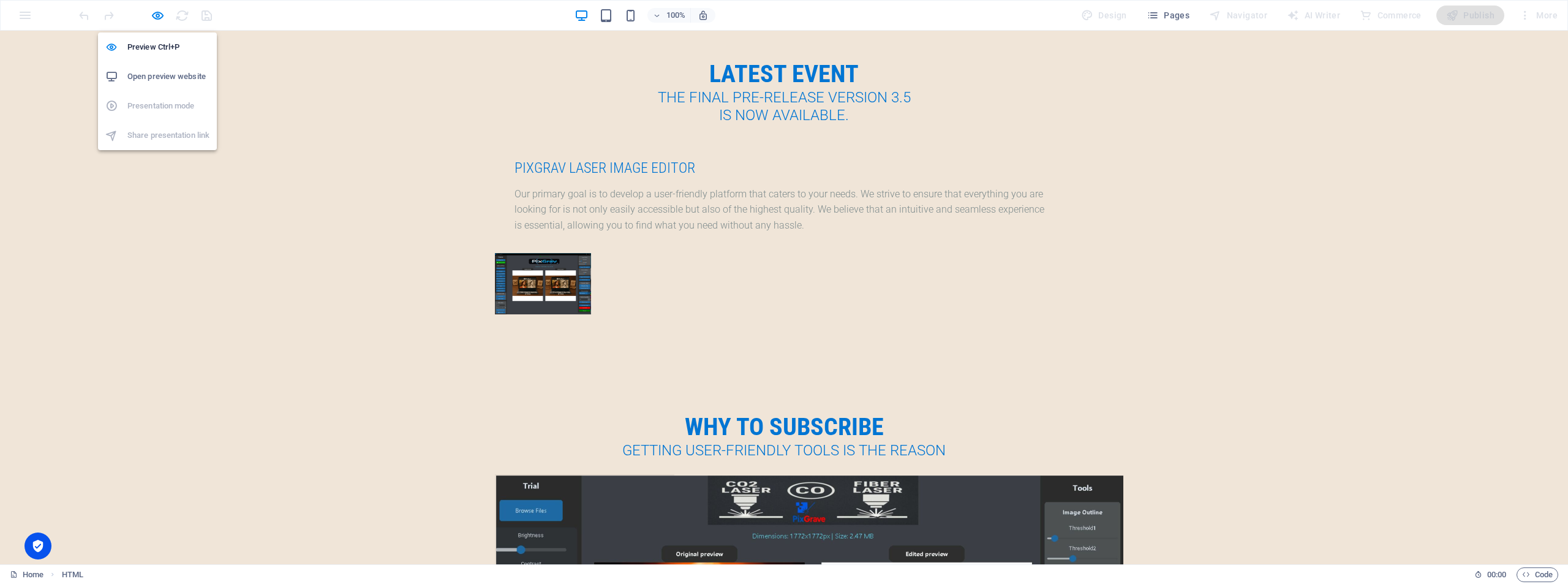 scroll, scrollTop: 2694, scrollLeft: 0, axis: vertical 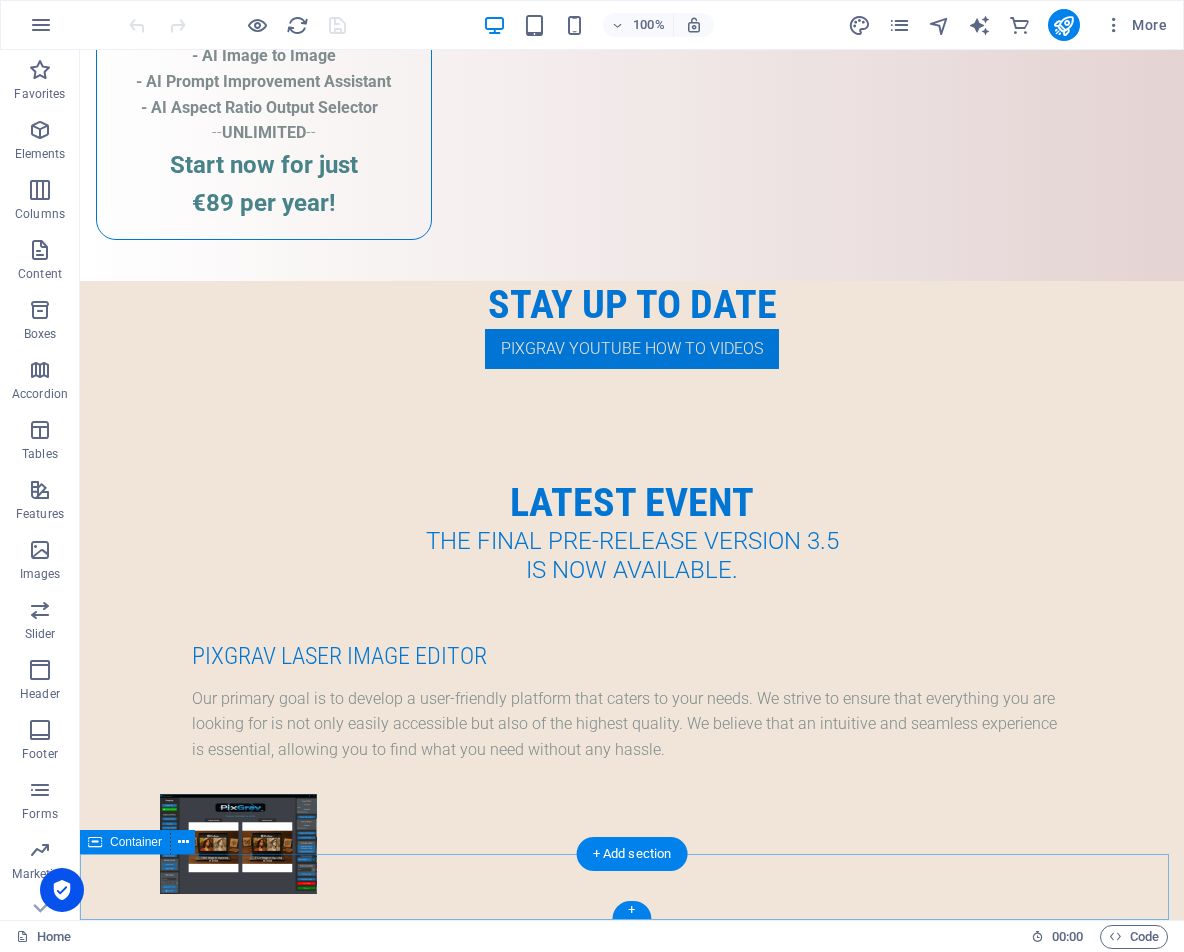 click on "©  pixgrav.top  All rights reserved. Home Register" at bounding box center (632, 10927) 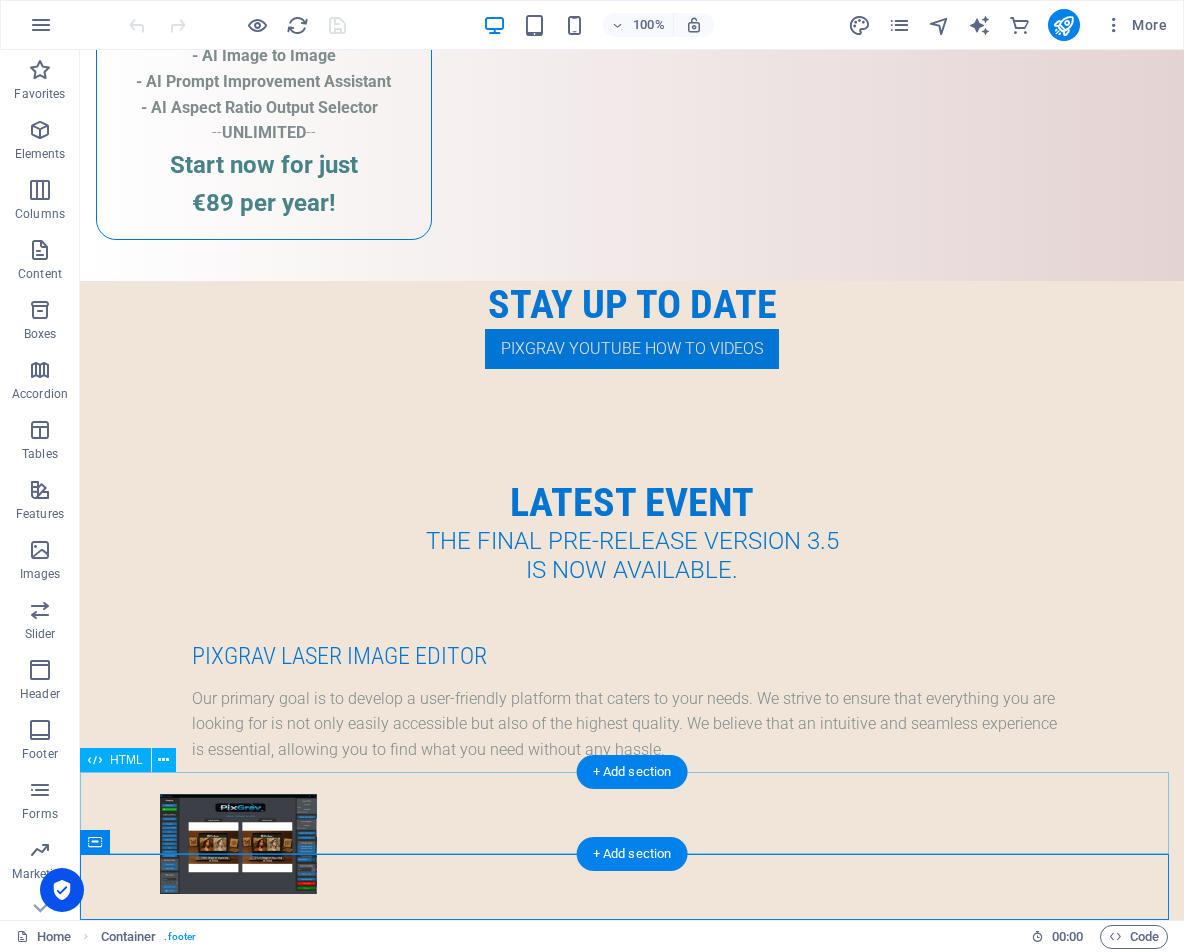 click on "on [DOMAIN_NAME]" at bounding box center [632, 10841] 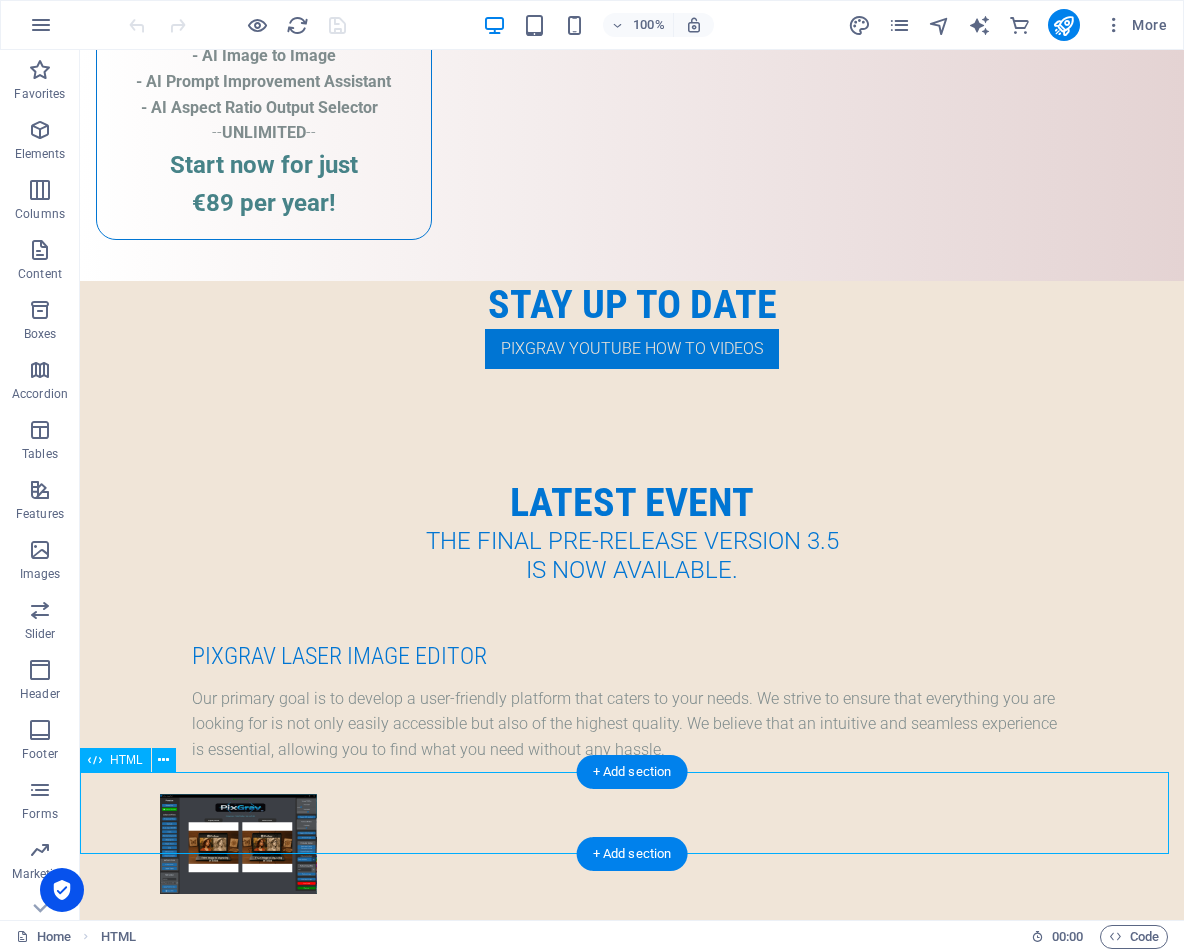 click on "on [DOMAIN_NAME]" at bounding box center (632, 10841) 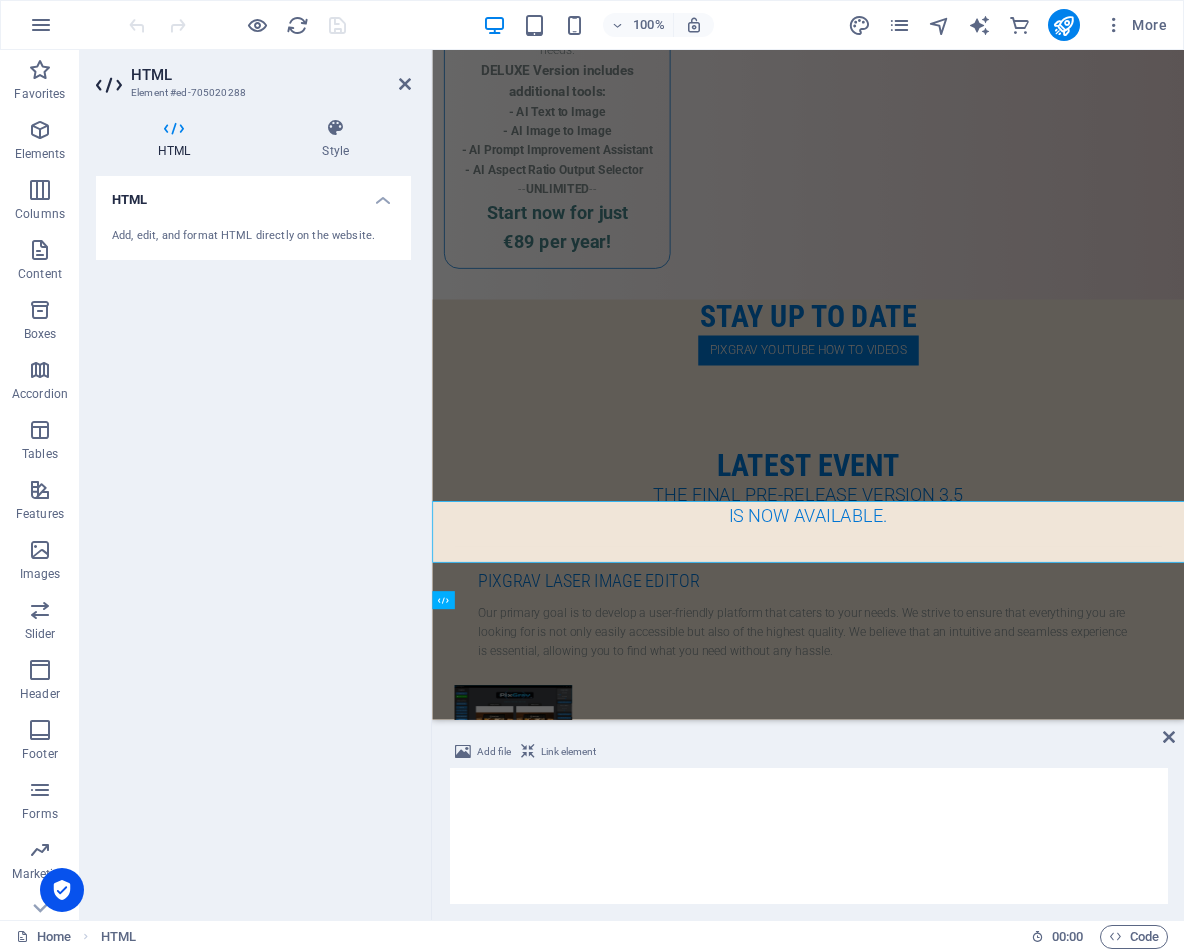 click at bounding box center [809, 836] 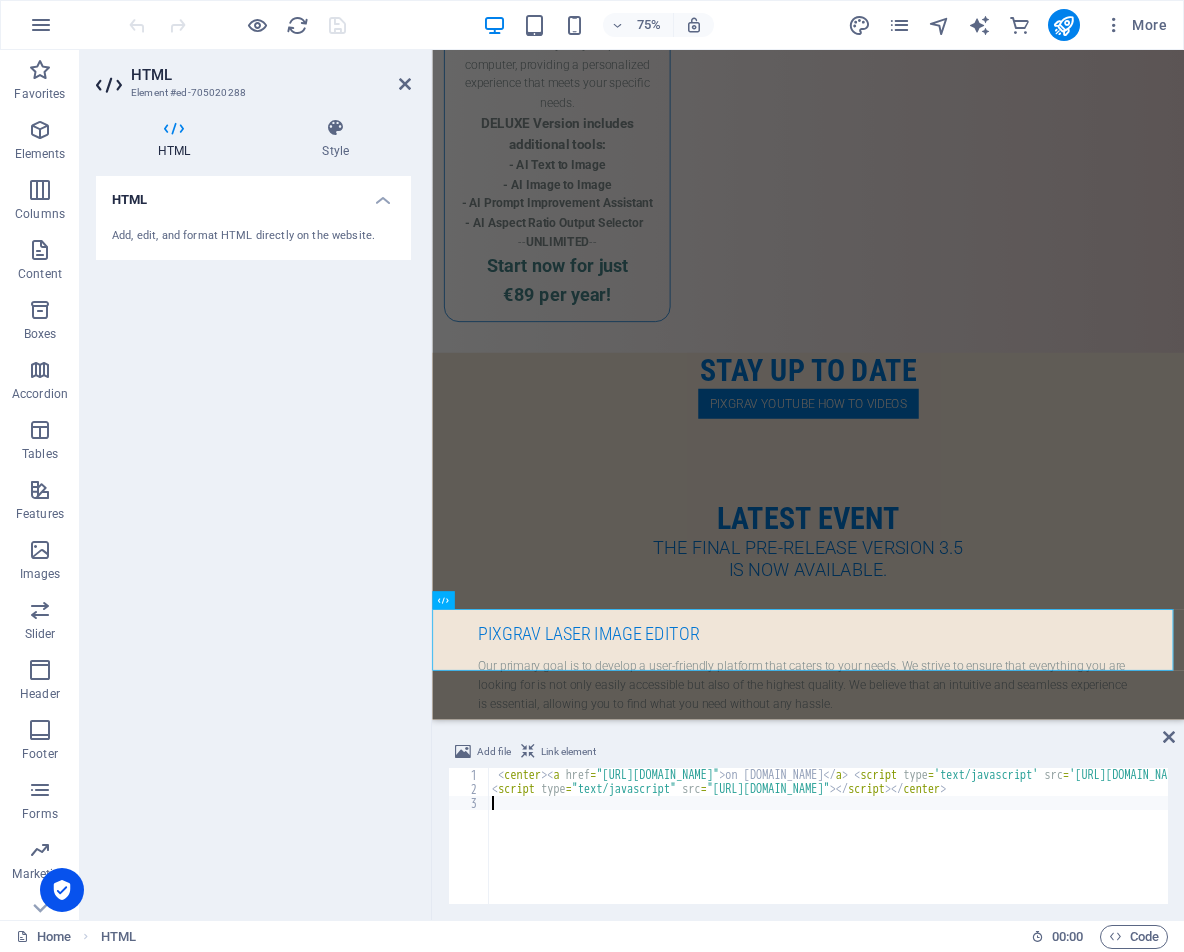scroll, scrollTop: 4977, scrollLeft: 0, axis: vertical 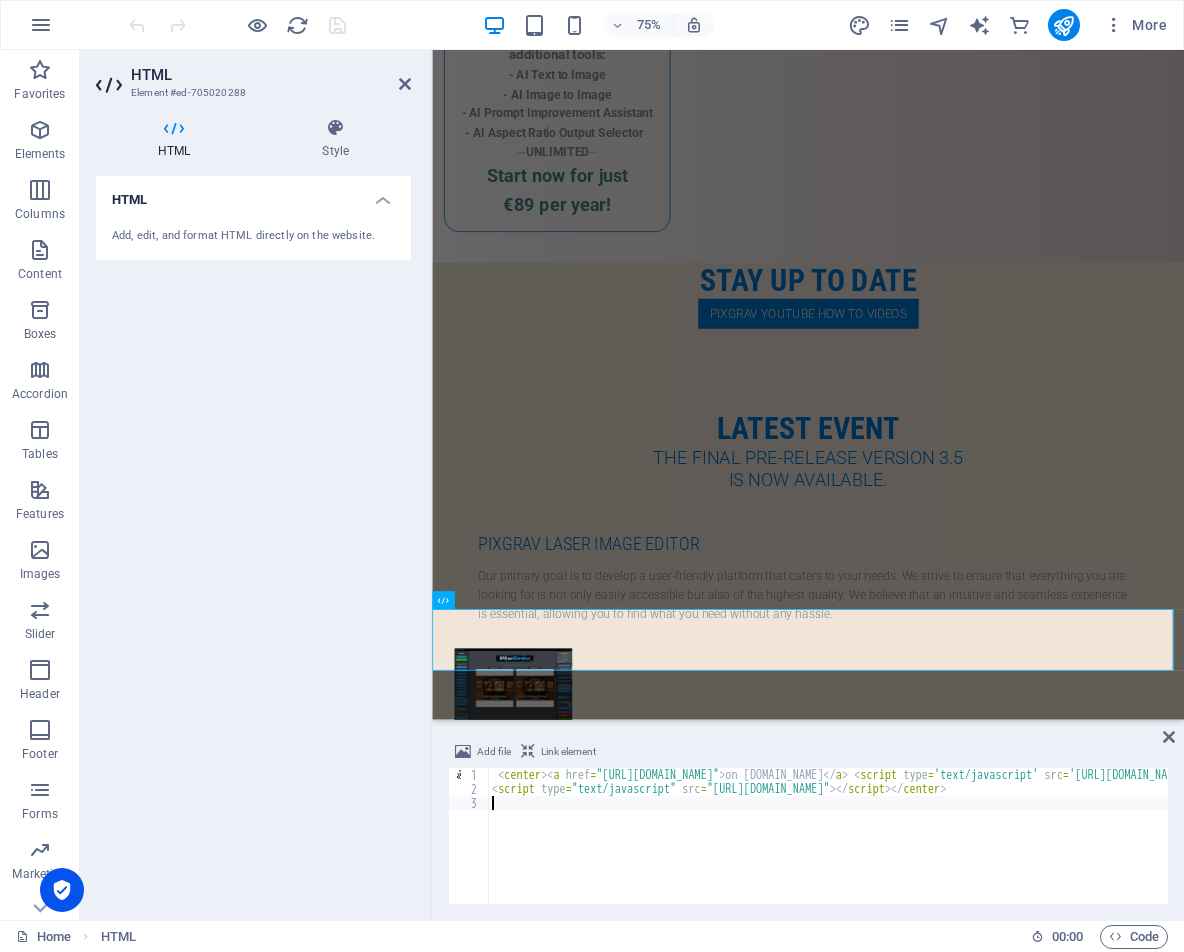 click on "< center > < a   href = "[URL][DOMAIN_NAME]" > on [DOMAIN_NAME] </ a >   < script   type = 'text/javascript'   src = '[URL][DOMAIN_NAME]' > </ script > < script   type = "text/javascript"   src = "[URL][DOMAIN_NAME]" > </ script > </ center >" at bounding box center [1277, 848] 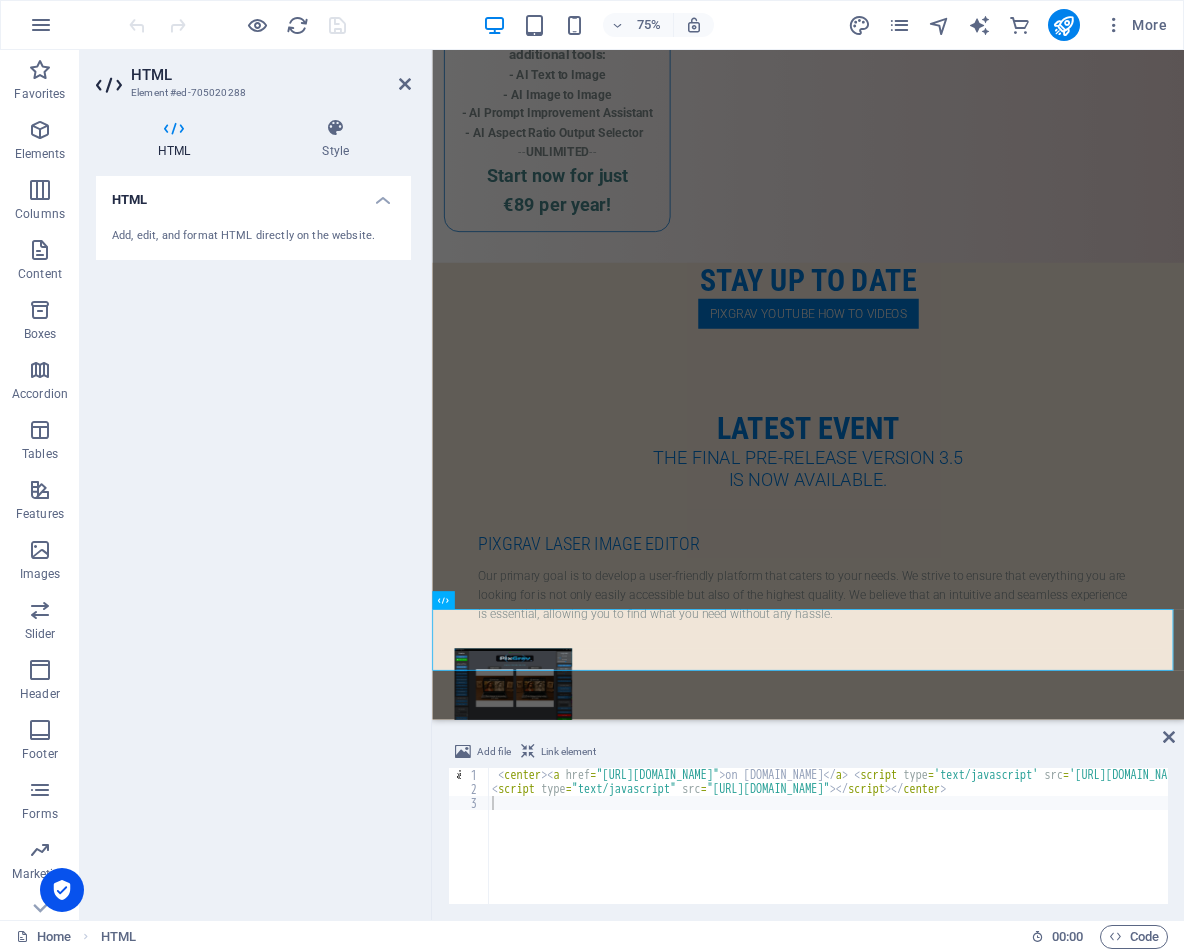 click on "< center > < a   href = "[URL][DOMAIN_NAME]" > on [DOMAIN_NAME] </ a >   < script   type = 'text/javascript'   src = '[URL][DOMAIN_NAME]' > </ script > < script   type = "text/javascript"   src = "[URL][DOMAIN_NAME]" > </ script > </ center >" at bounding box center [1277, 848] 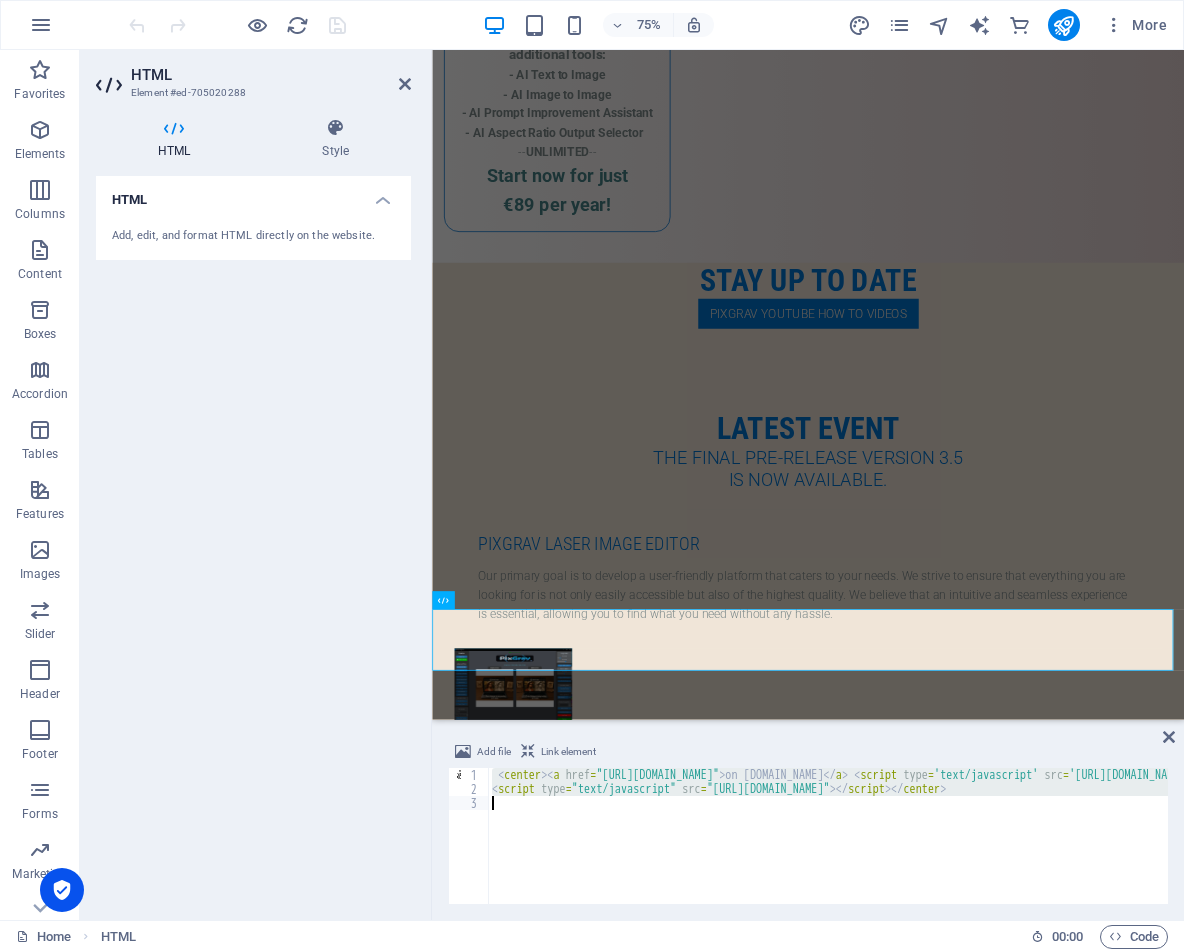 paste on "a href="https://www.freecounterstat.com" title="web page counter"><img src="https://counter1.optistats.ovh/private/freecounterstat.php?c=fwn6ks25tl8791kfw9dscgf2ka36f23j" border="0" title="web page counter" alt="web page counter"></a>" 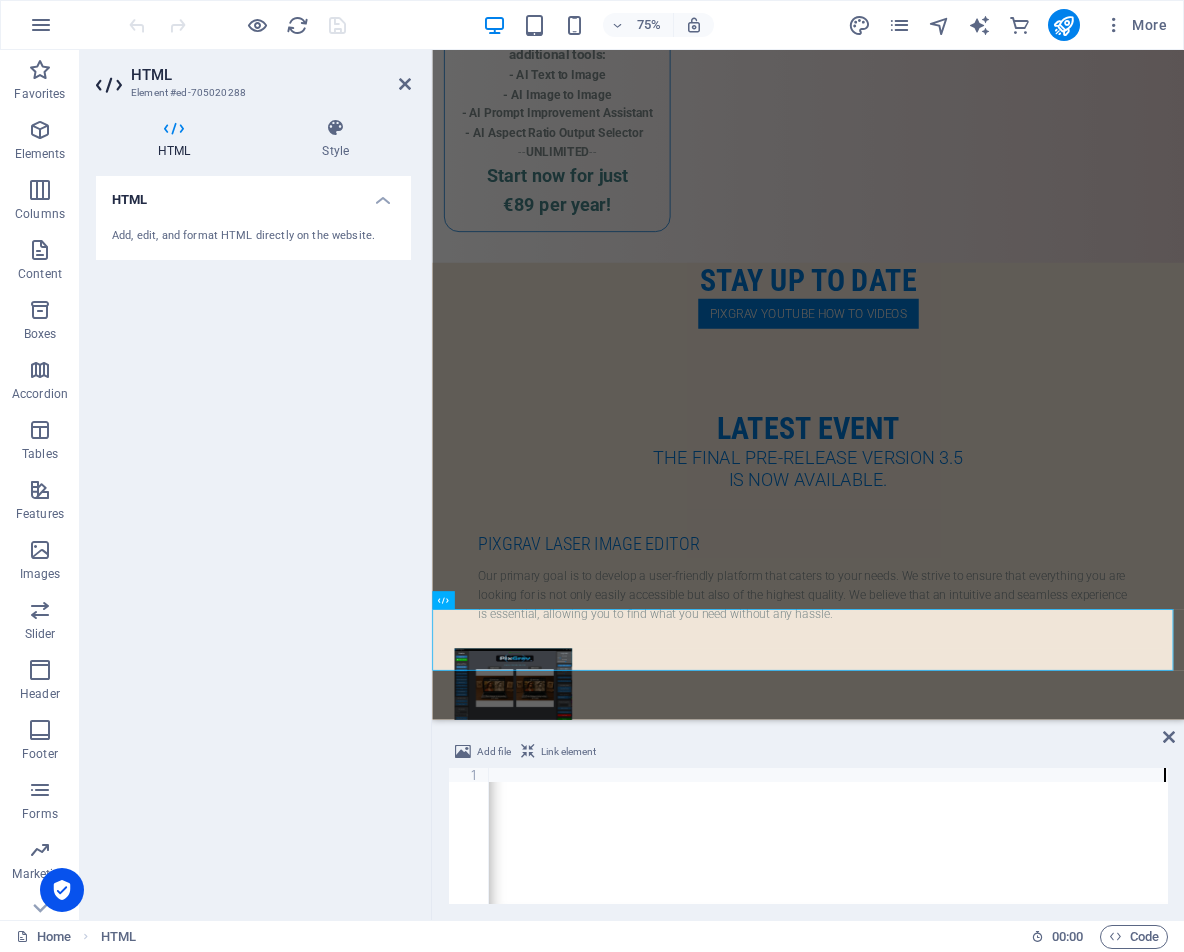 scroll, scrollTop: 0, scrollLeft: 1006, axis: horizontal 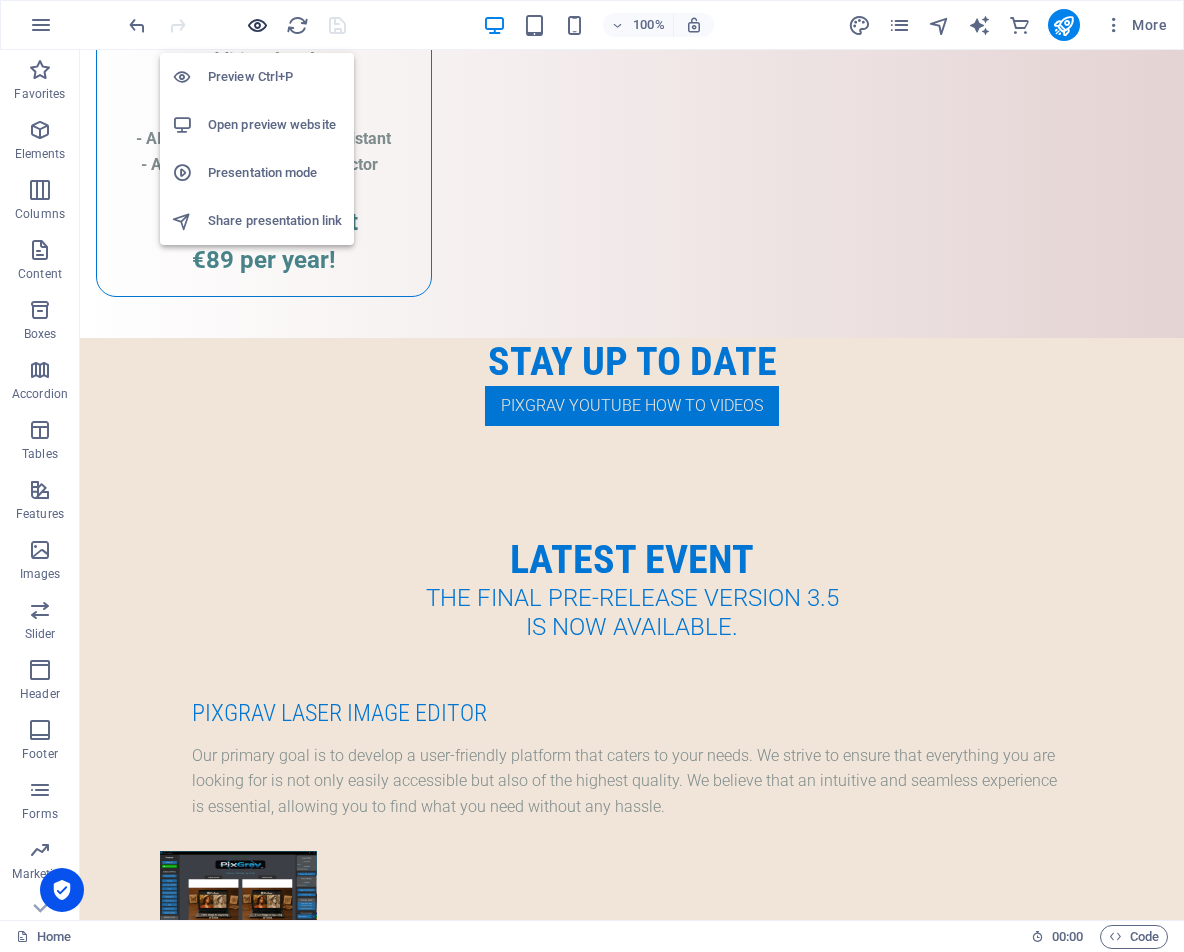 click at bounding box center (257, 25) 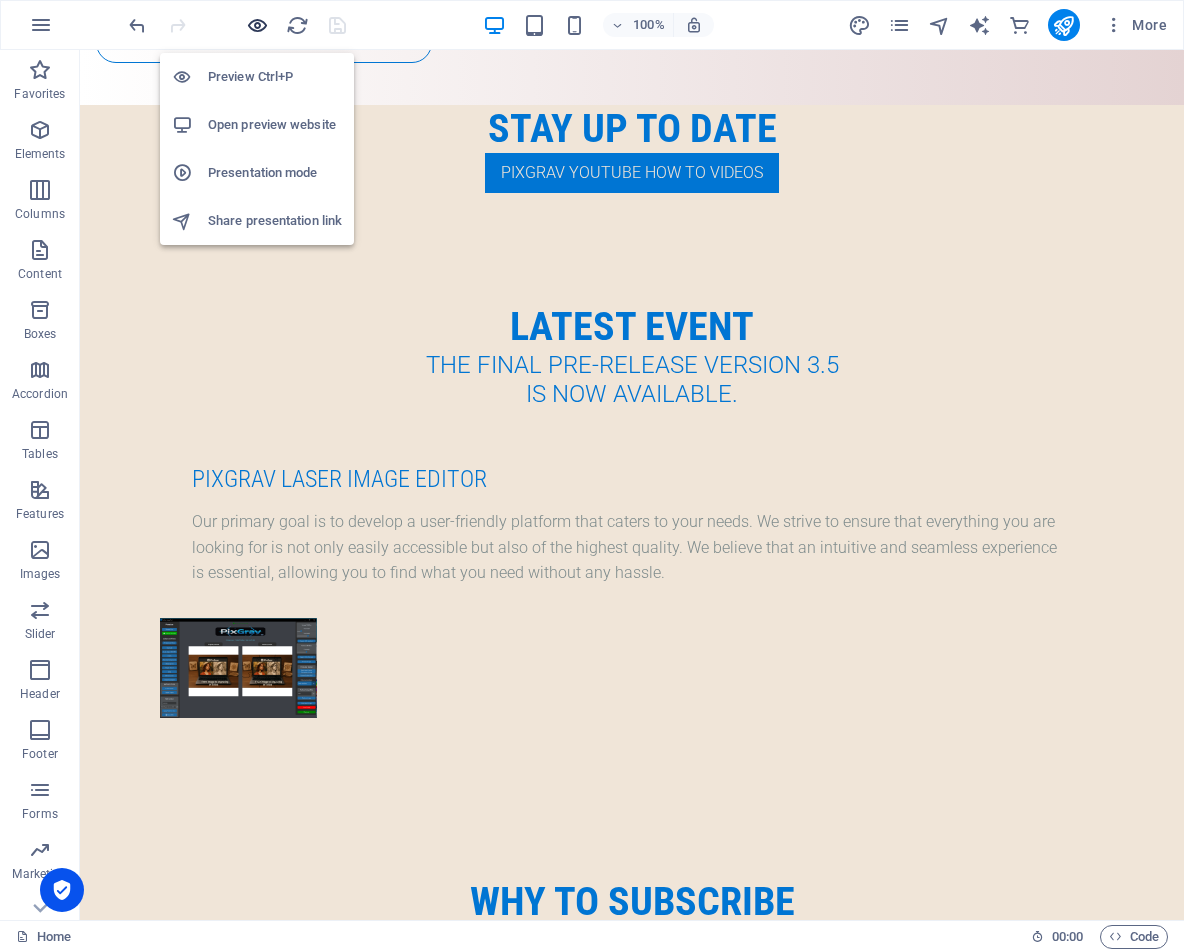 scroll, scrollTop: 4749, scrollLeft: 0, axis: vertical 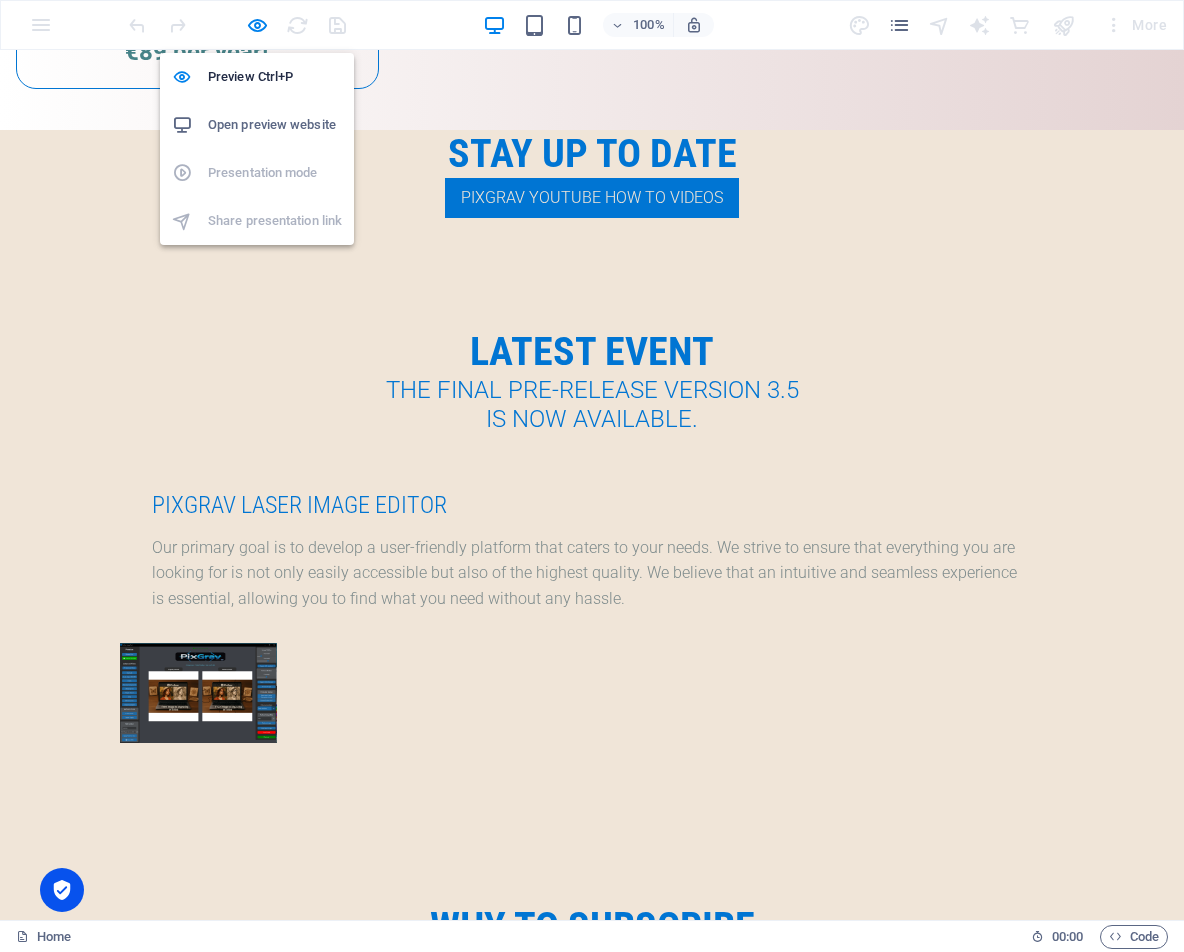 click on "Open preview website" at bounding box center (275, 125) 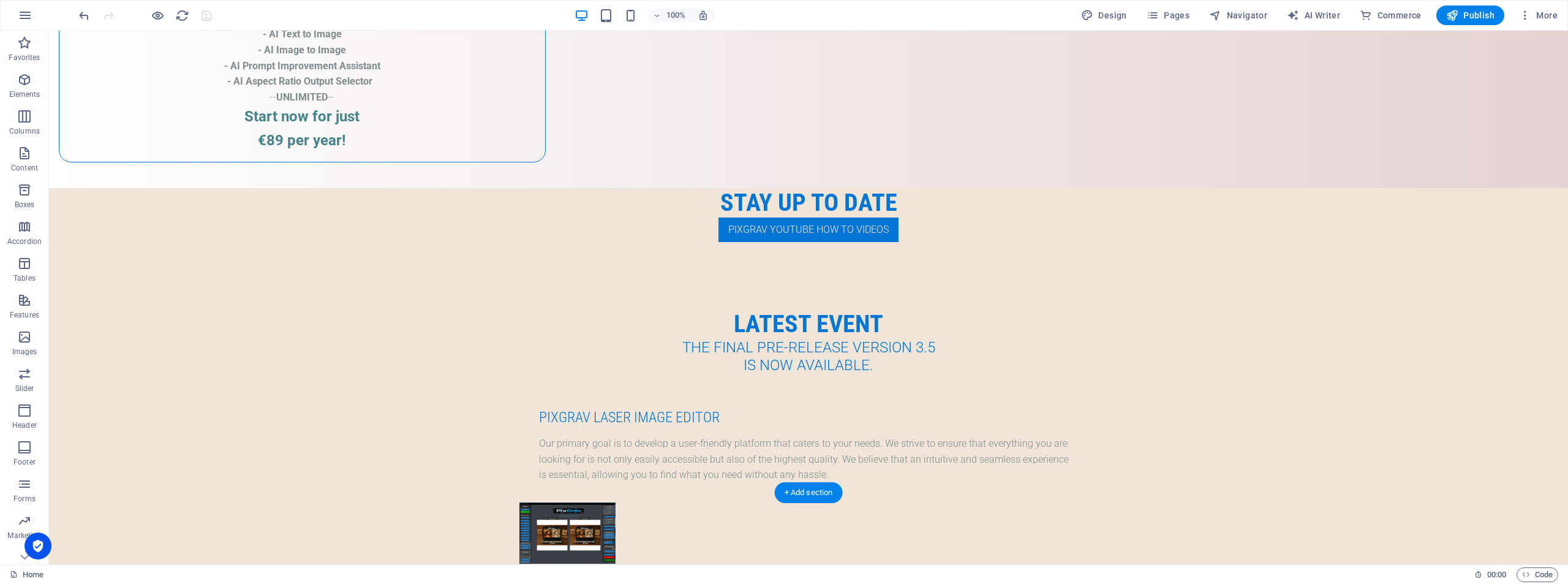 scroll, scrollTop: 2710, scrollLeft: 0, axis: vertical 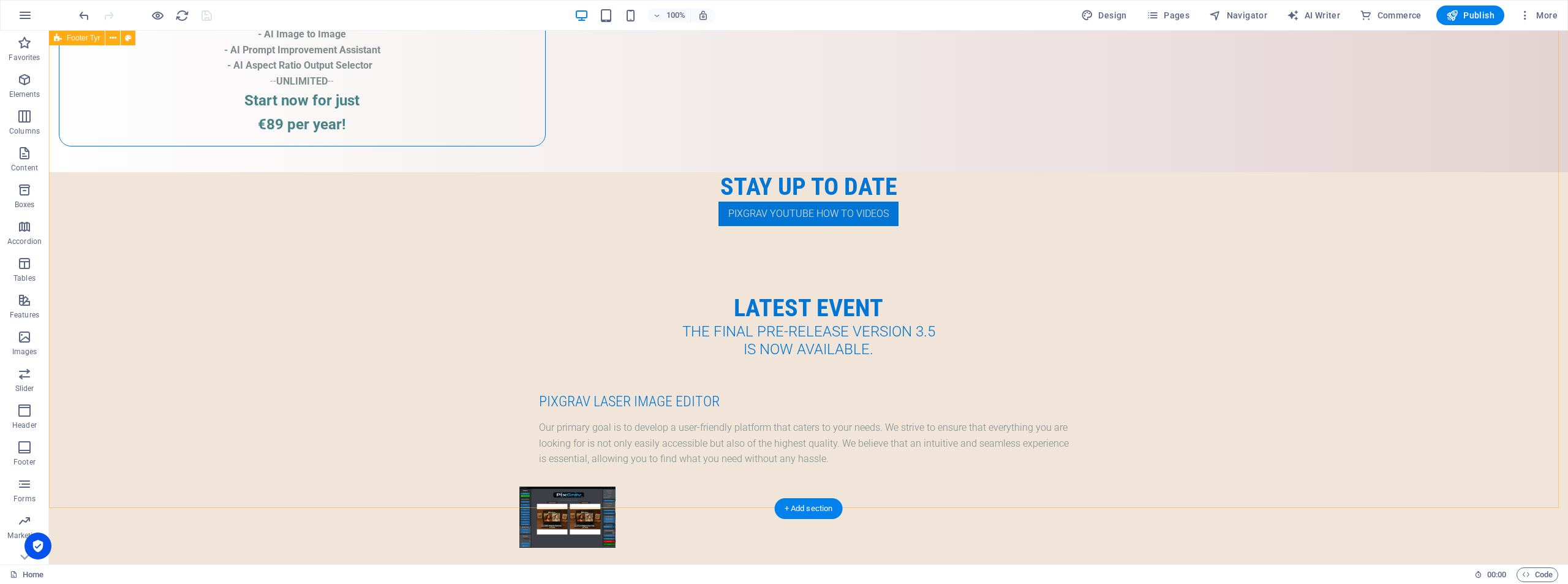 click on "Address Greece  L.td Greece   Legal Notice  |  Privacy Policy activate   I have read and understand the privacy policy. Unreadable? Regenerate Submit Contact pixgrav.top info@pixgrav.top" at bounding box center [809, 5884] 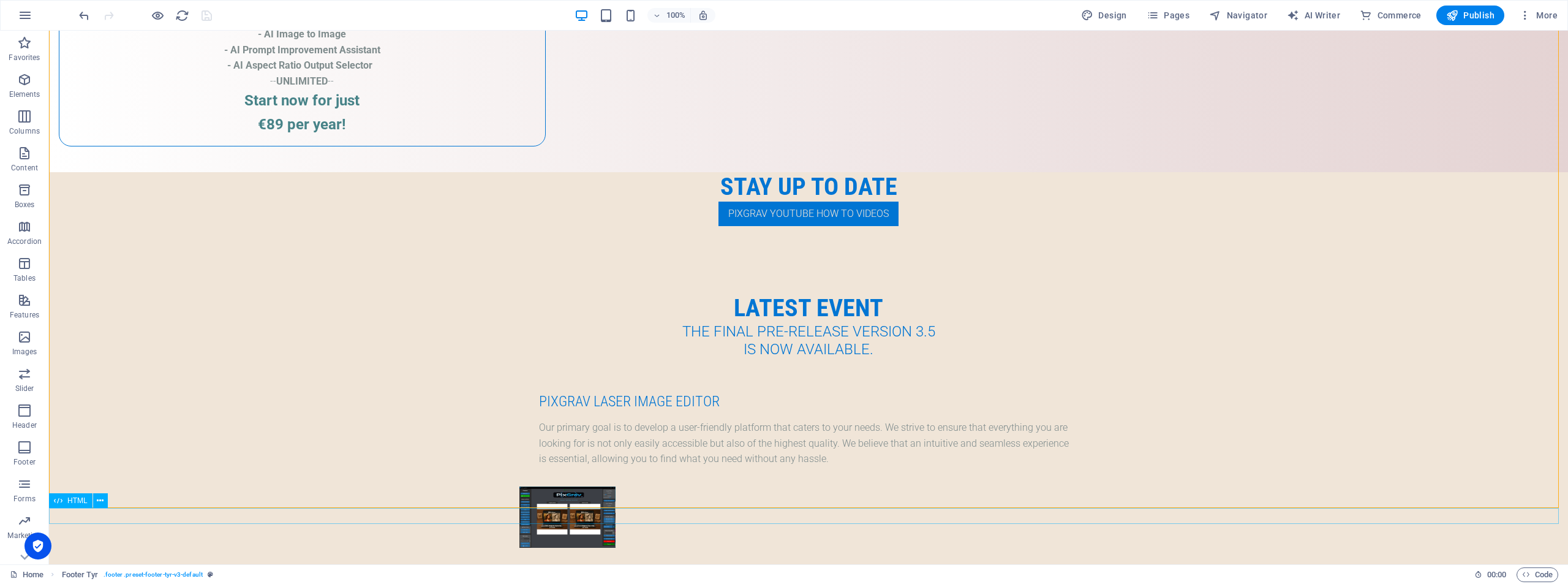 click at bounding box center [809, 6505] 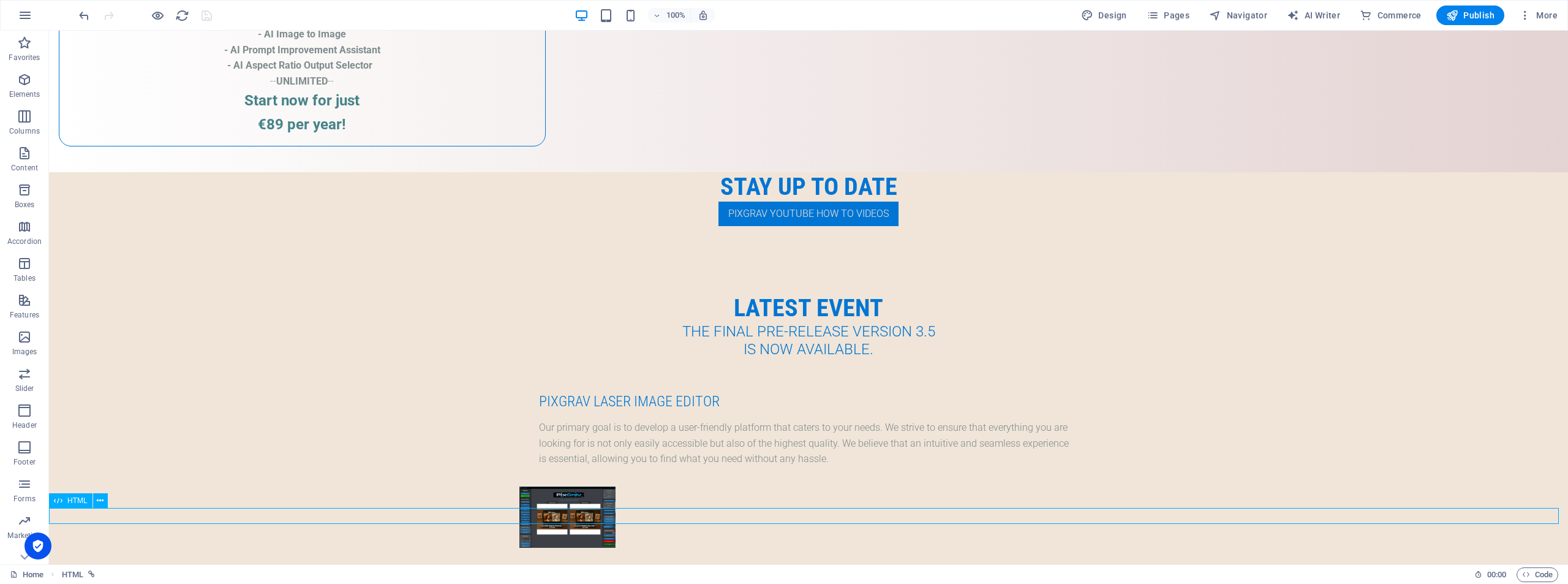 click at bounding box center [809, 6505] 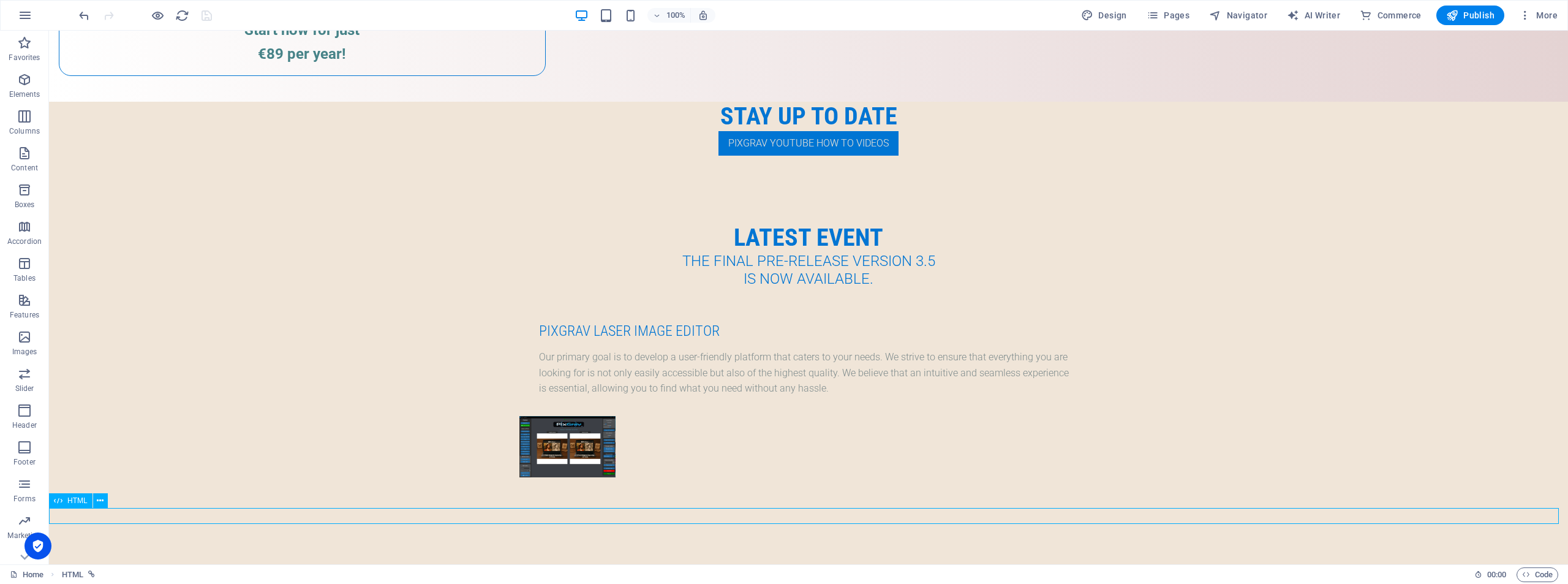 scroll, scrollTop: 2798, scrollLeft: 0, axis: vertical 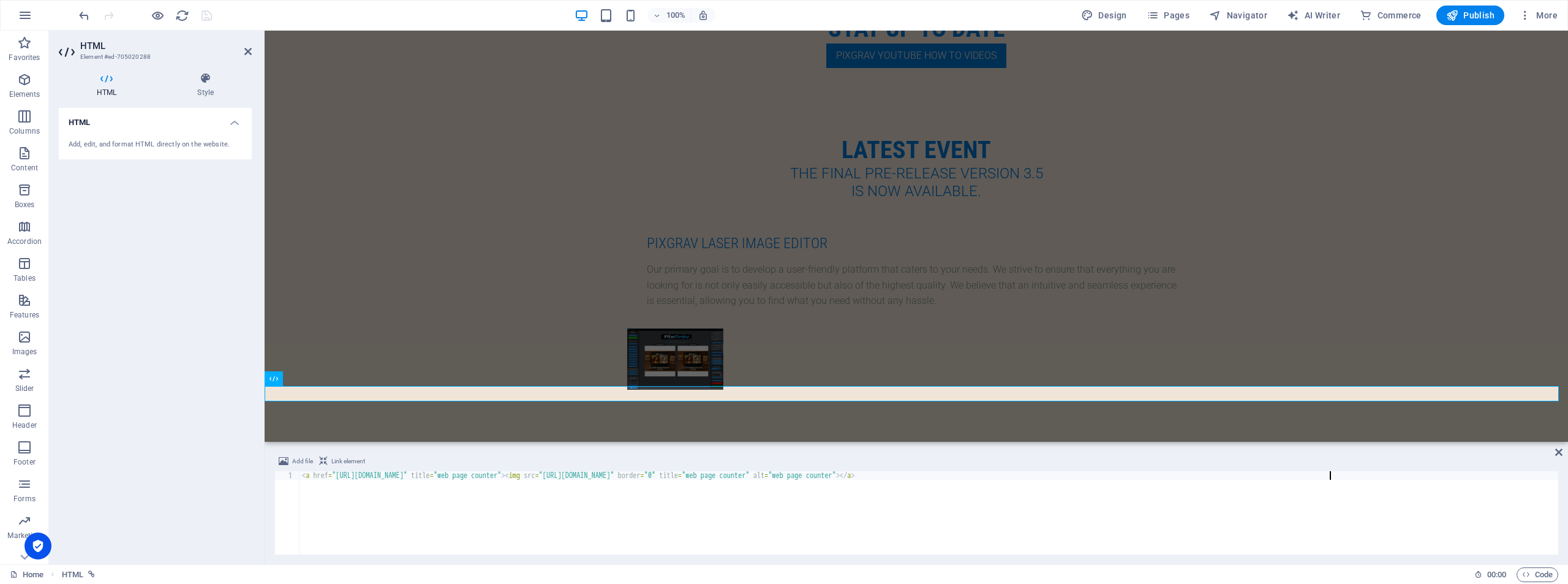 click on "< a   href = "https://www.freecounterstat.com"   title = "web page counter" > < img   src = "https://counter1.optistats.ovh/private/freecounterstat.php?c=fwn6ks25tl8791kfw9dscgf2ka36f23j"   border = "0"   title = "web page counter"   alt = "web page counter" > </ a >" at bounding box center (929, 520) 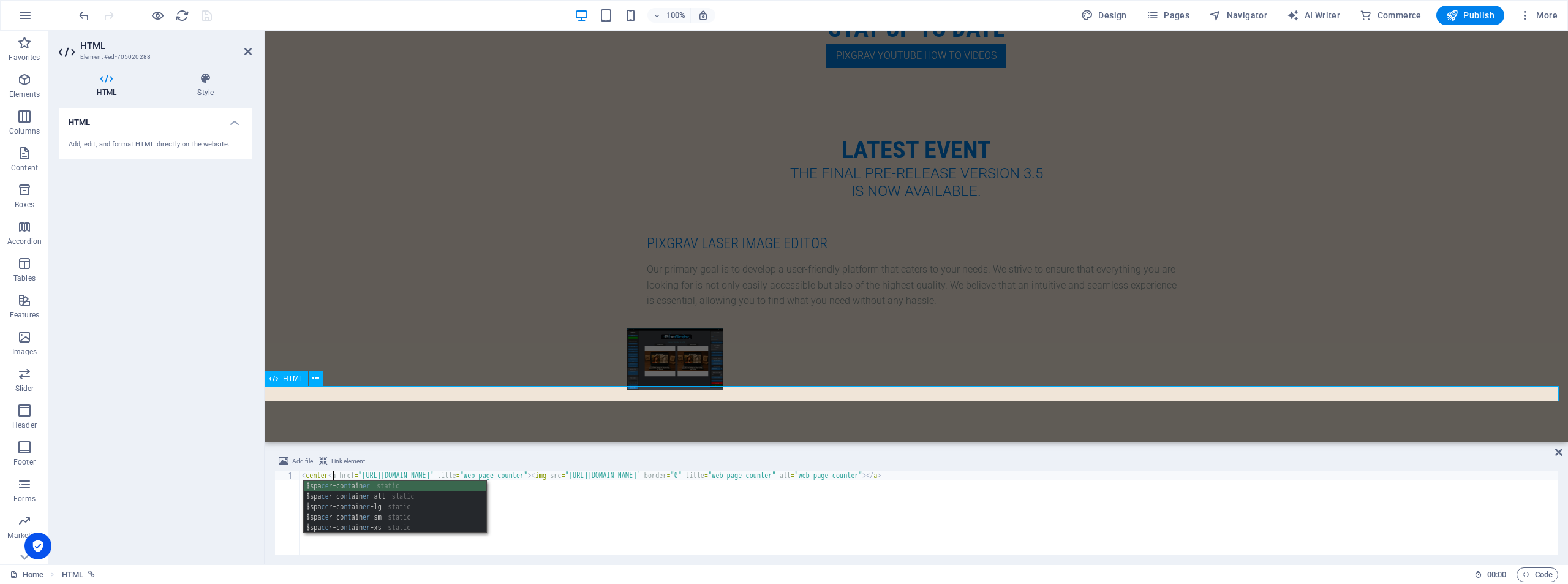 scroll, scrollTop: 0, scrollLeft: 5, axis: horizontal 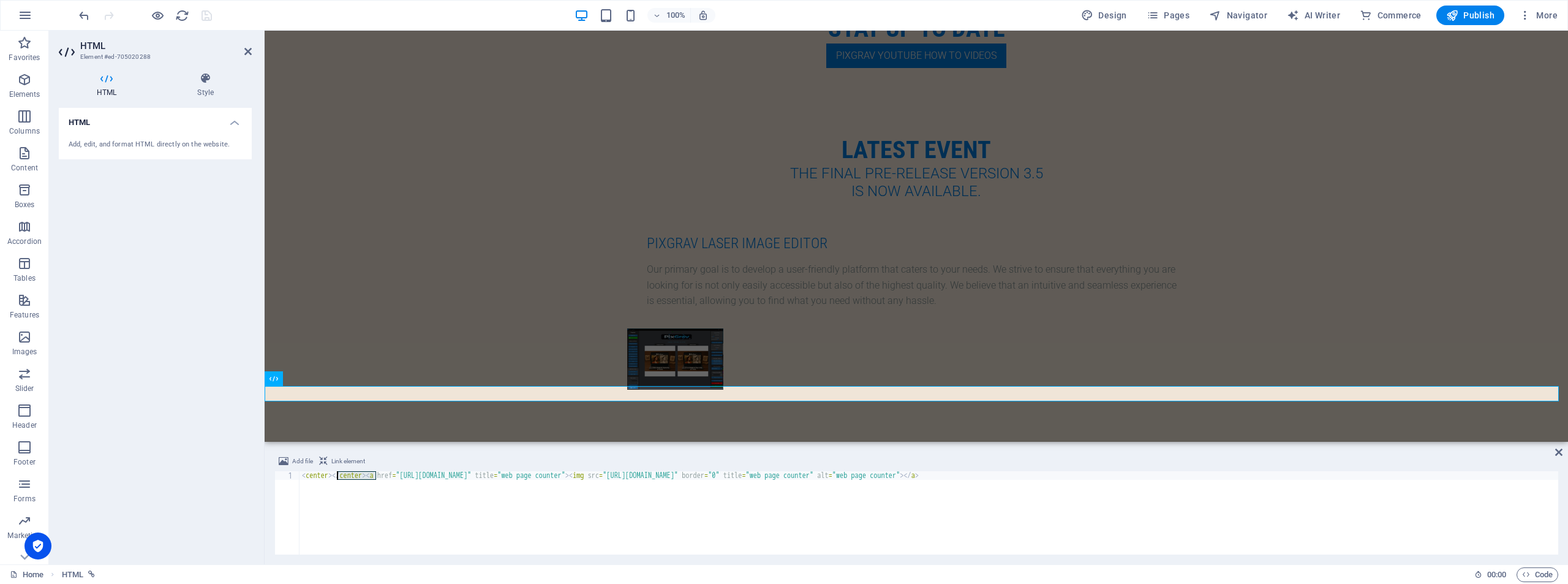 drag, startPoint x: 377, startPoint y: 474, endPoint x: 337, endPoint y: 478, distance: 40.1995 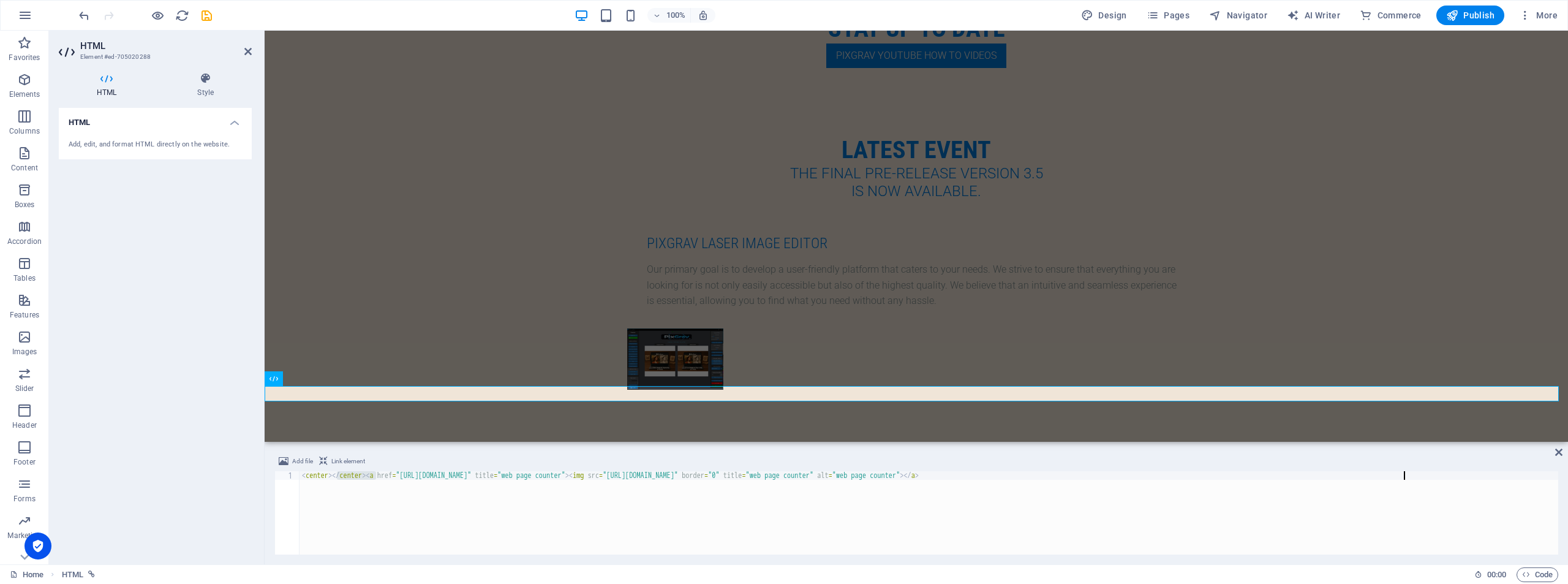 type on "<center><a href="https://www.freecounterstat.com" title="web page counter"><img src="https://counter1.optistats.ovh/private/freecounterstat.php?c=fwn6ks25tl8791kfw9dscgf2ka36f23j" border="0" title="web page counter" alt="web page counter"></a></center>" 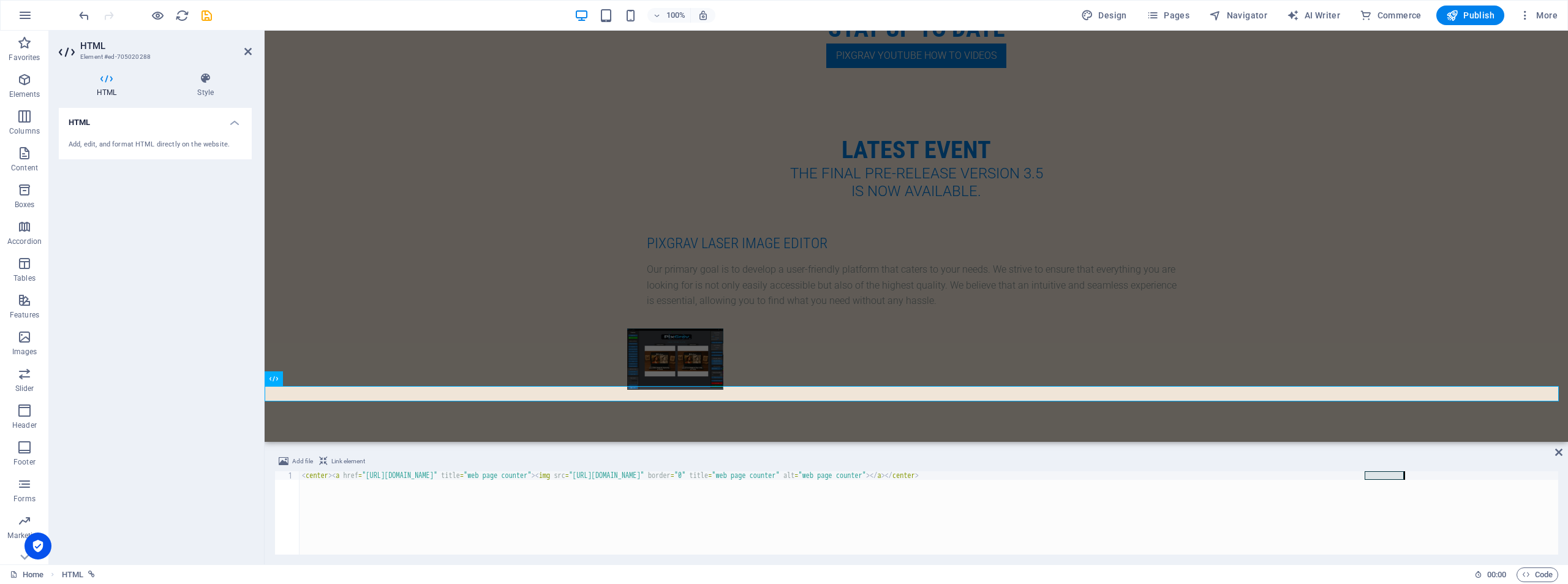 click on "< center > < a   href = "https://www.freecounterstat.com"   title = "web page counter" > < img   src = "https://counter1.optistats.ovh/private/freecounterstat.php?c=fwn6ks25tl8791kfw9dscgf2ka36f23j"   border = "0"   title = "web page counter"   alt = "web page counter" > </ a > </ center >" at bounding box center (929, 513) 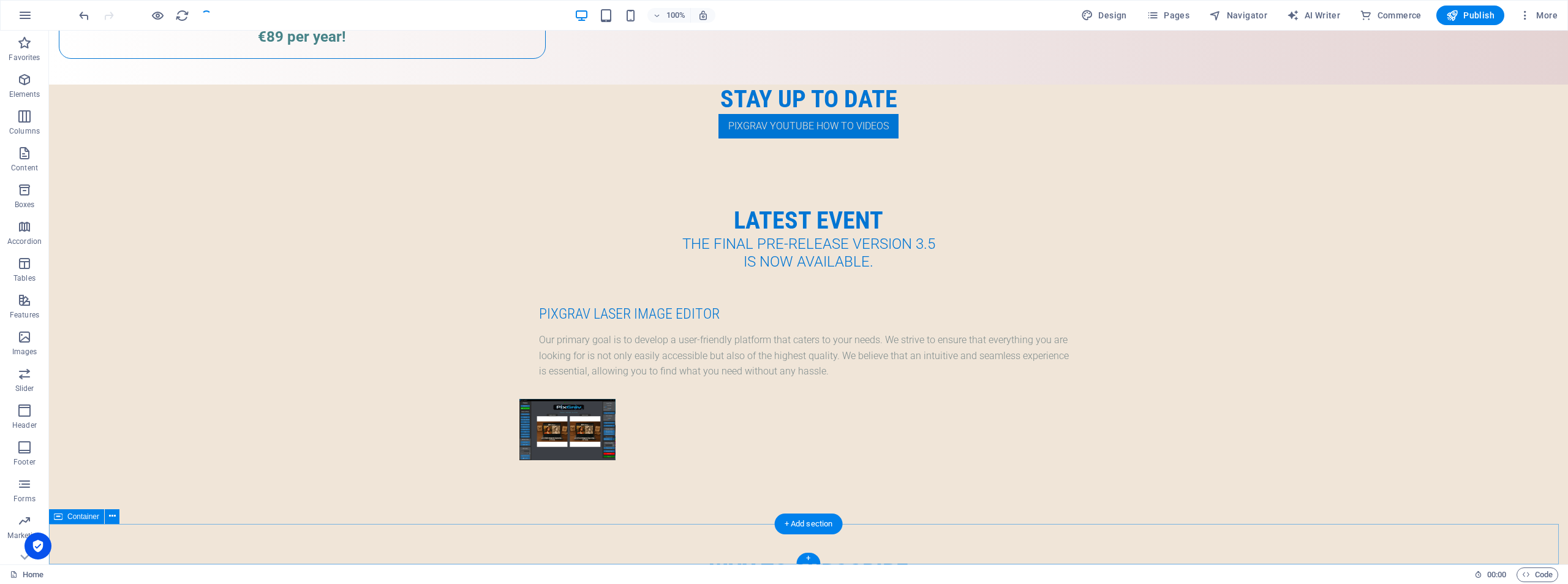 scroll, scrollTop: 2710, scrollLeft: 0, axis: vertical 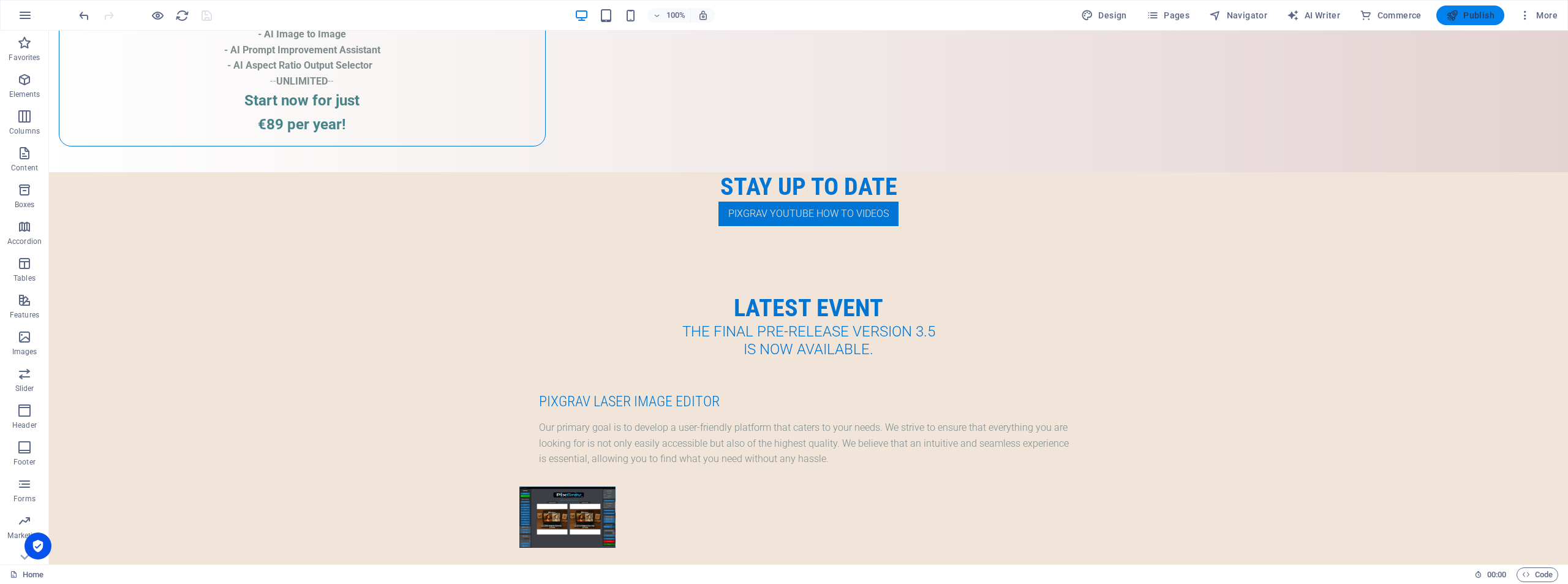 click on "Publish" at bounding box center (1470, 15) 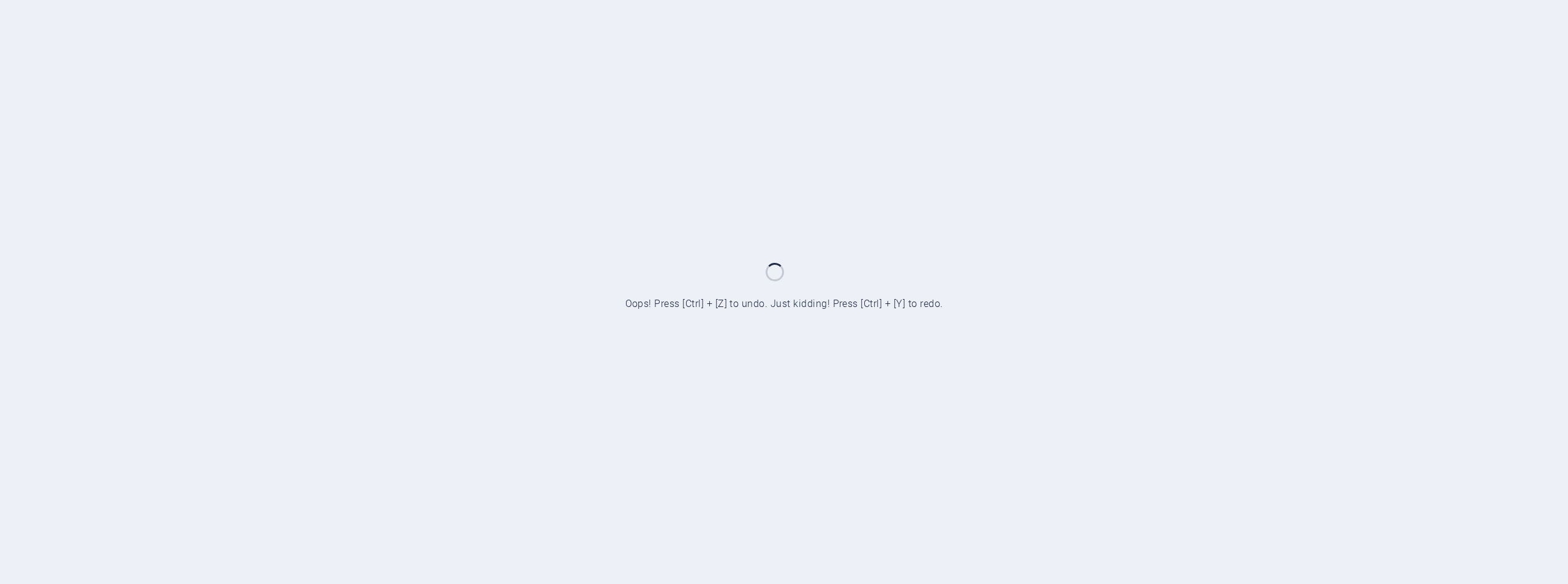 scroll, scrollTop: 0, scrollLeft: 0, axis: both 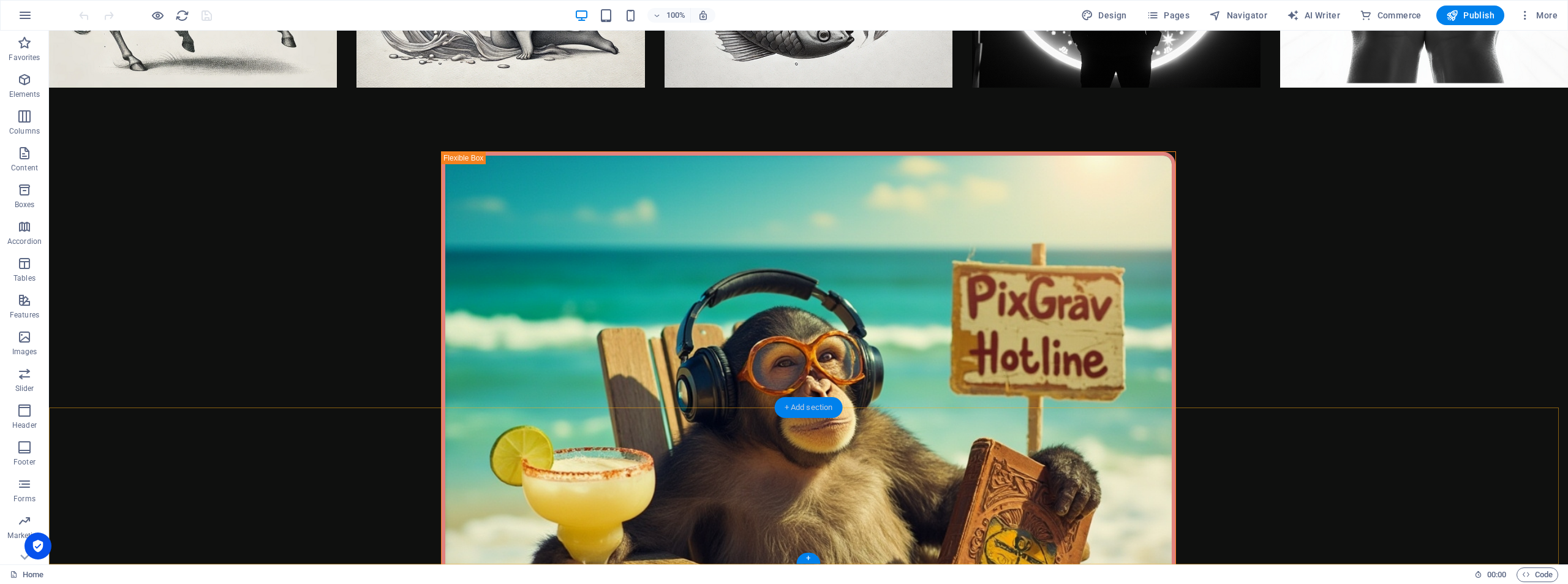click on "+ Add section" at bounding box center (809, 408) 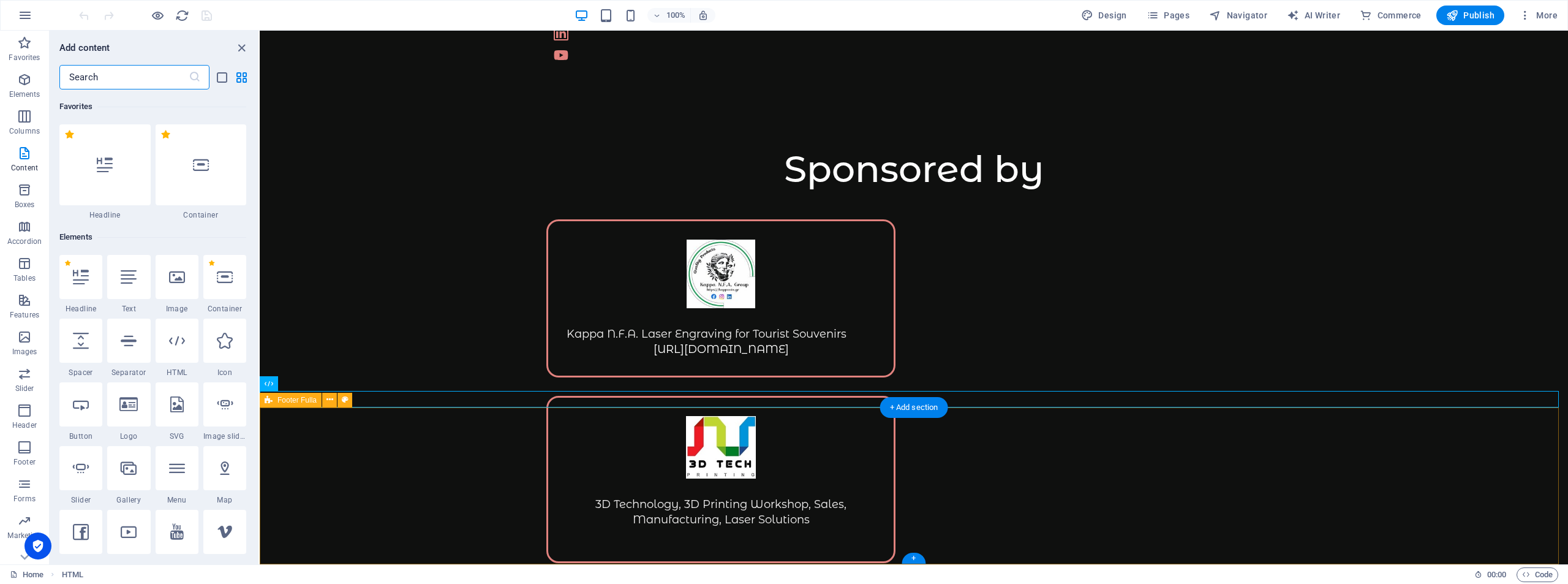 scroll, scrollTop: 8563, scrollLeft: 0, axis: vertical 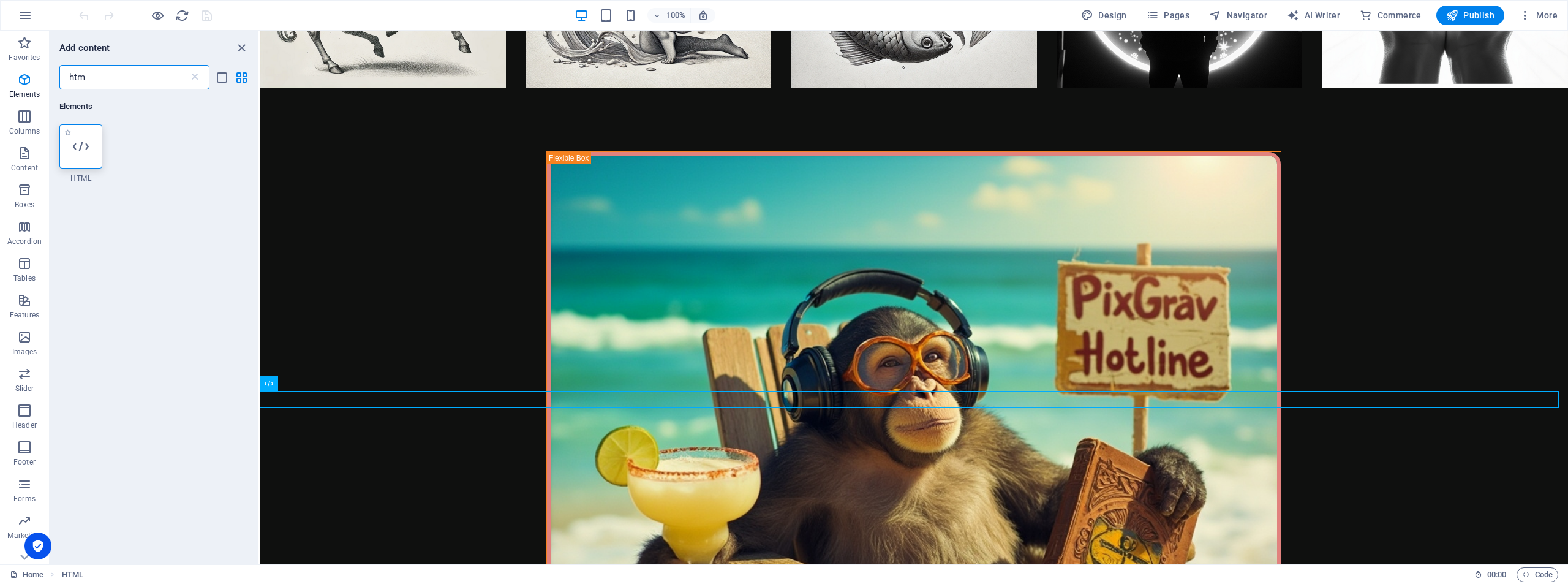 type on "htm" 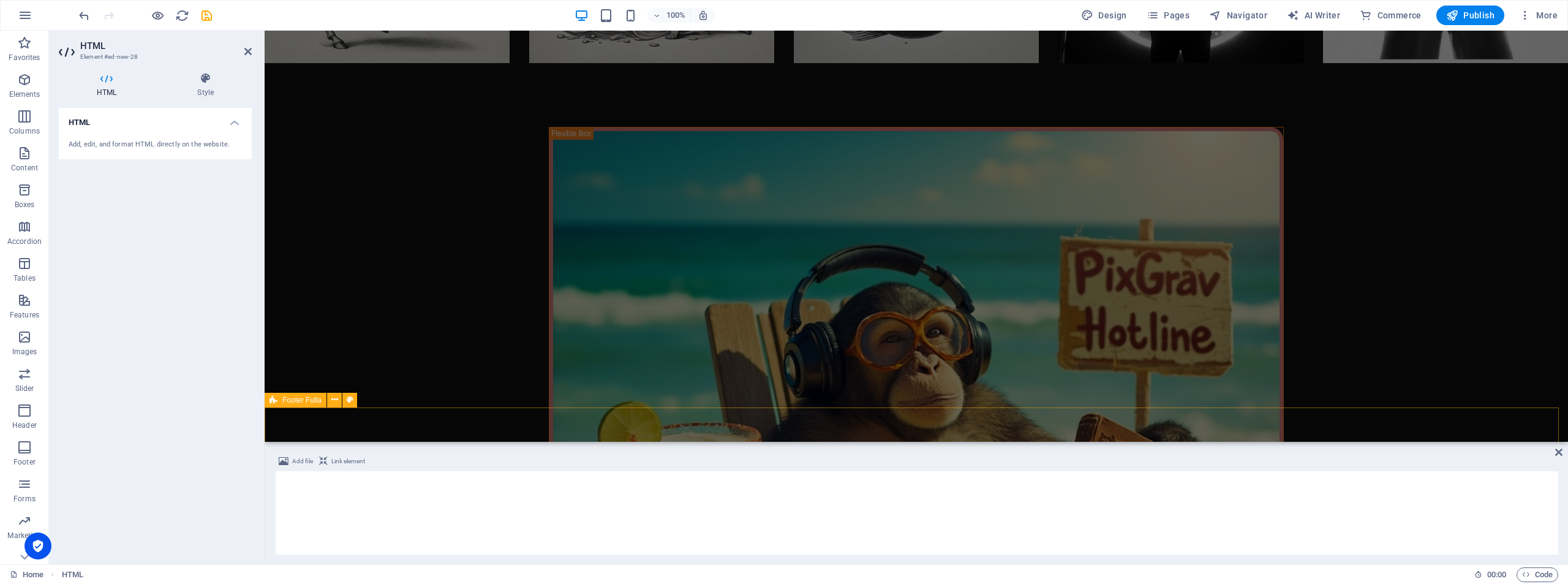 scroll, scrollTop: 8539, scrollLeft: 0, axis: vertical 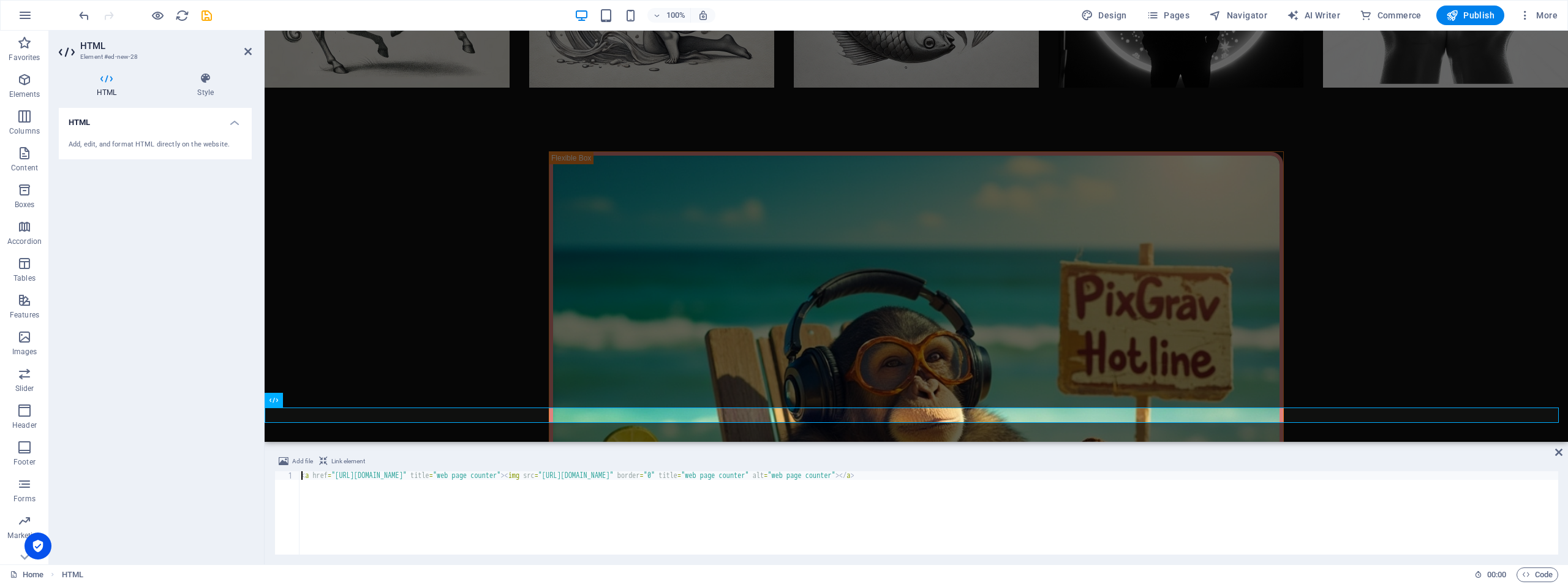 click on "< a   href = "https://www.freecounterstat.com"   title = "web page counter" > < img   src = "https://counter1.optistats.ovh/private/freecounterstat.php?c=fwn6ks25tl8791kfw9dscgf2ka36f23j"   border = "0"   title = "web page counter"   alt = "web page counter" > </ a >" at bounding box center [929, 521] 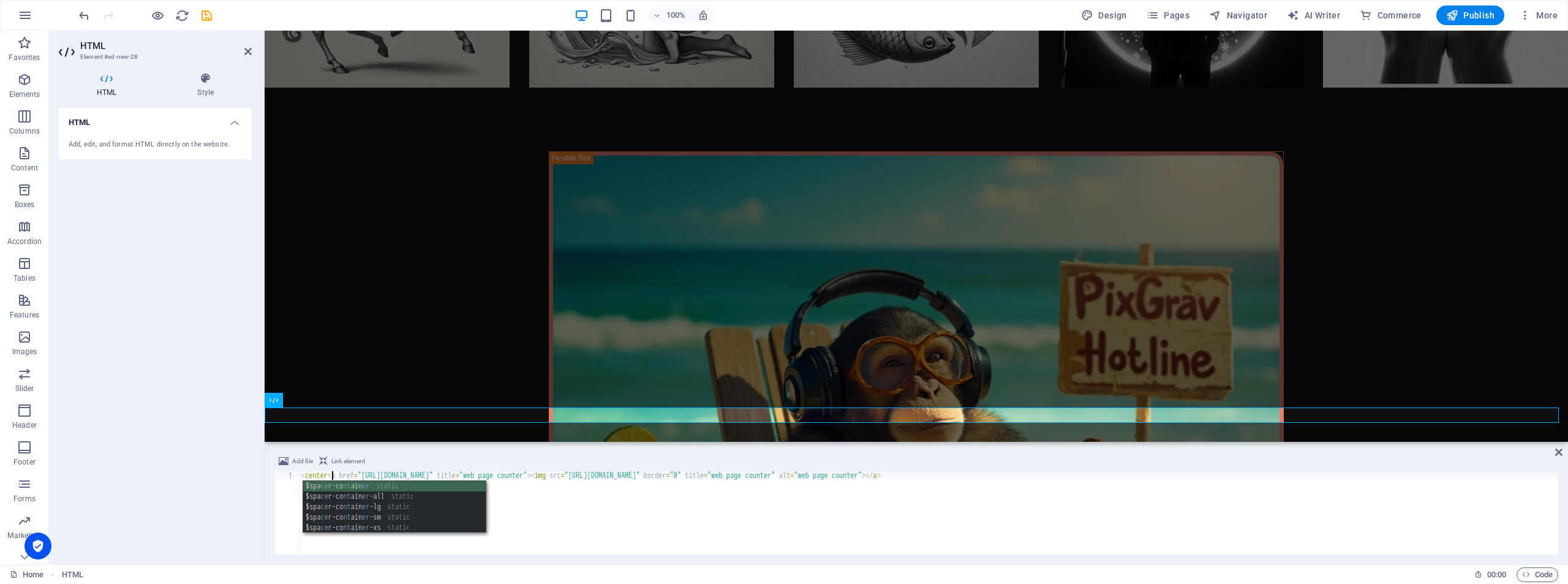 scroll, scrollTop: 0, scrollLeft: 5, axis: horizontal 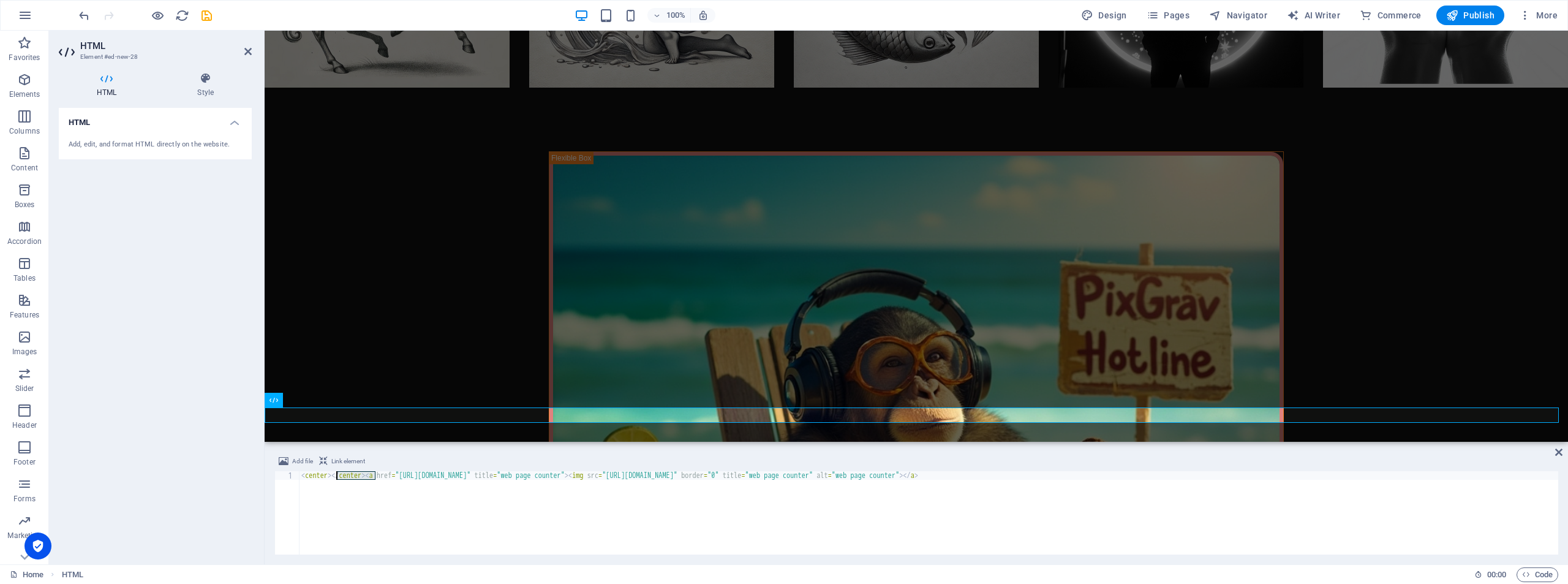 drag, startPoint x: 374, startPoint y: 476, endPoint x: 337, endPoint y: 476, distance: 37 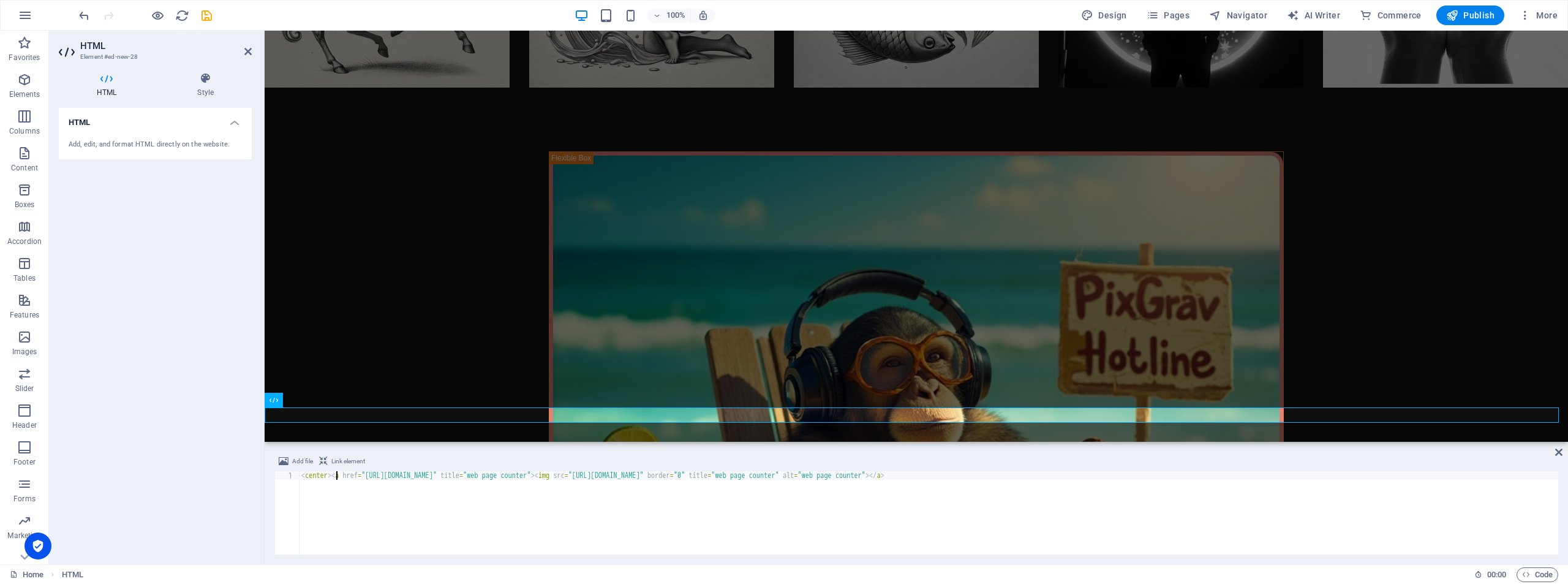 click on "< center > < a   href = "https://www.freecounterstat.com"   title = "web page counter" > < img   src = "https://counter1.optistats.ovh/private/freecounterstat.php?c=fwn6ks25tl8791kfw9dscgf2ka36f23j"   border = "0"   title = "web page counter"   alt = "web page counter" > </ a >" at bounding box center (929, 521) 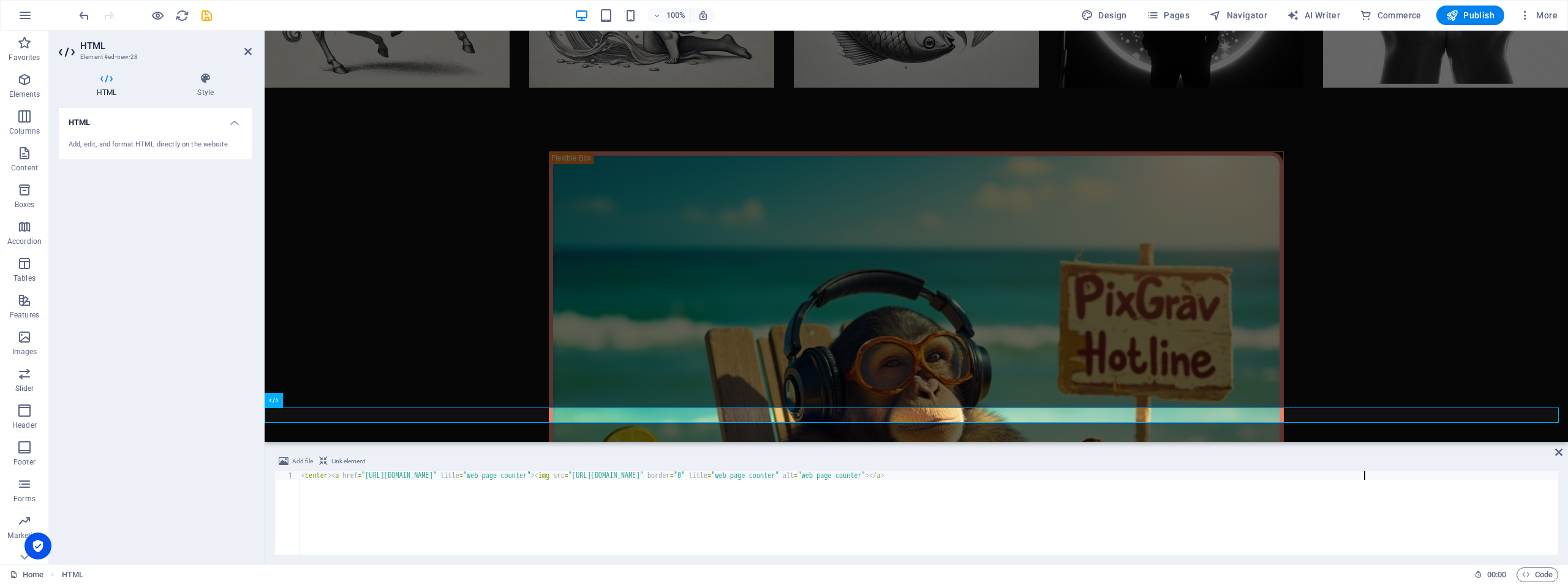 type on "<center><a href="https://www.freecounterstat.com" title="web page counter"><img src="https://counter1.optistats.ovh/private/freecounterstat.php?c=fwn6ks25tl8791kfw9dscgf2ka36f23j" border="0" title="web page counter" alt="web page counter"></a></center>" 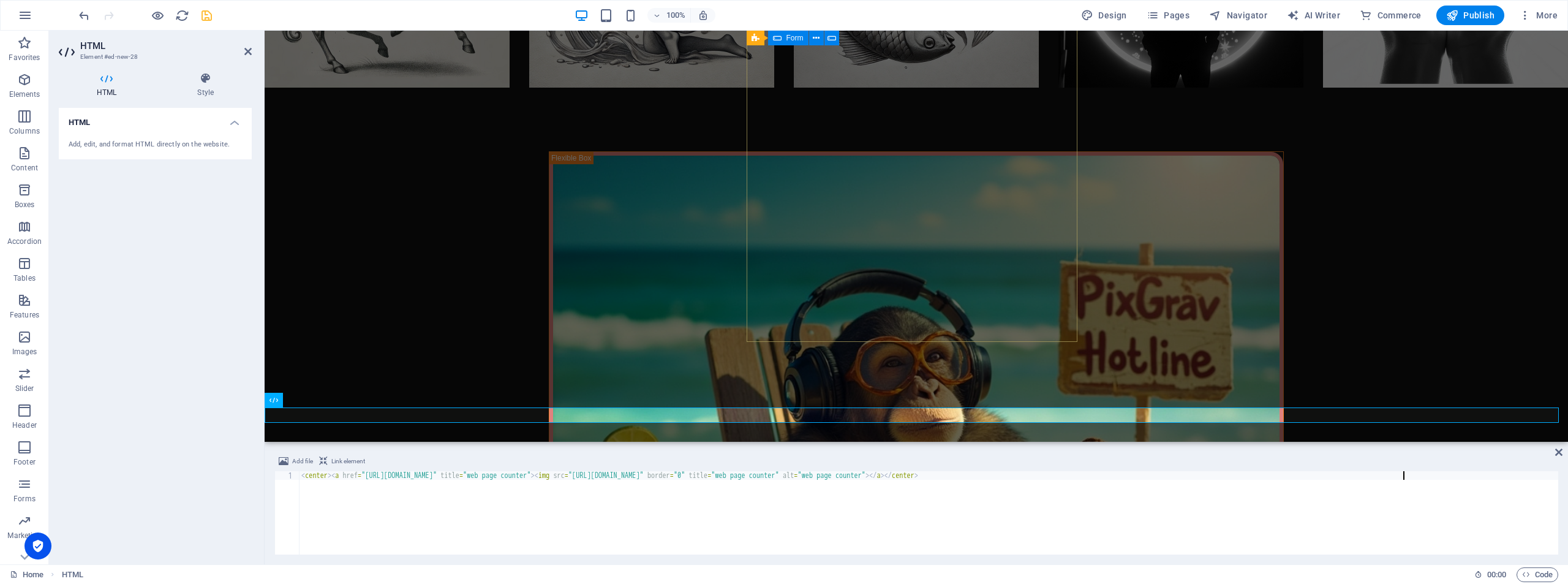click at bounding box center (206, 15) 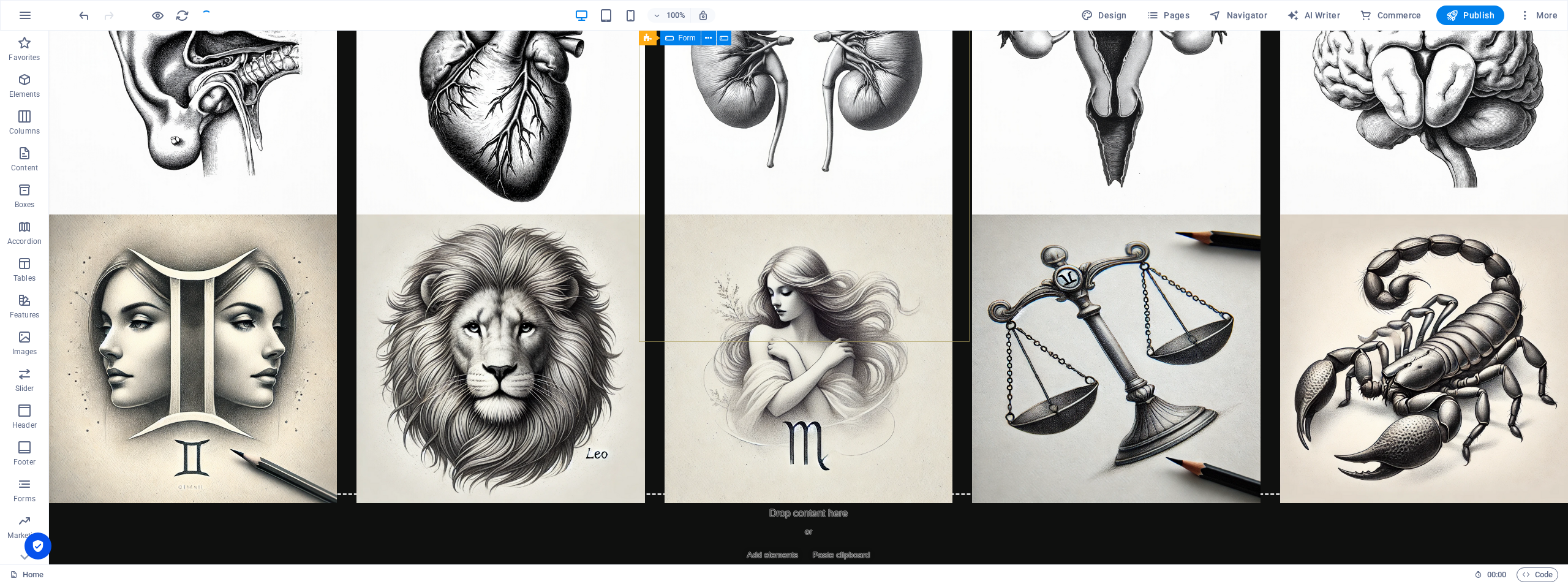 scroll, scrollTop: 9617, scrollLeft: 0, axis: vertical 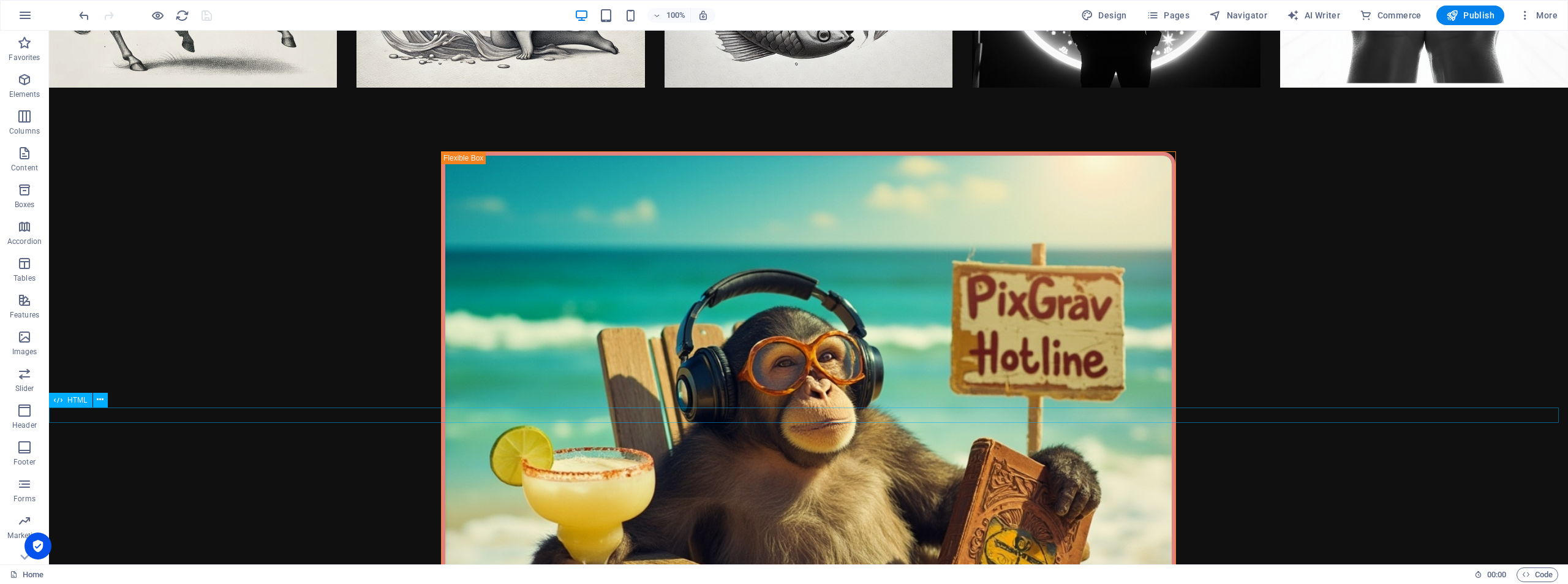 click at bounding box center [809, 2550] 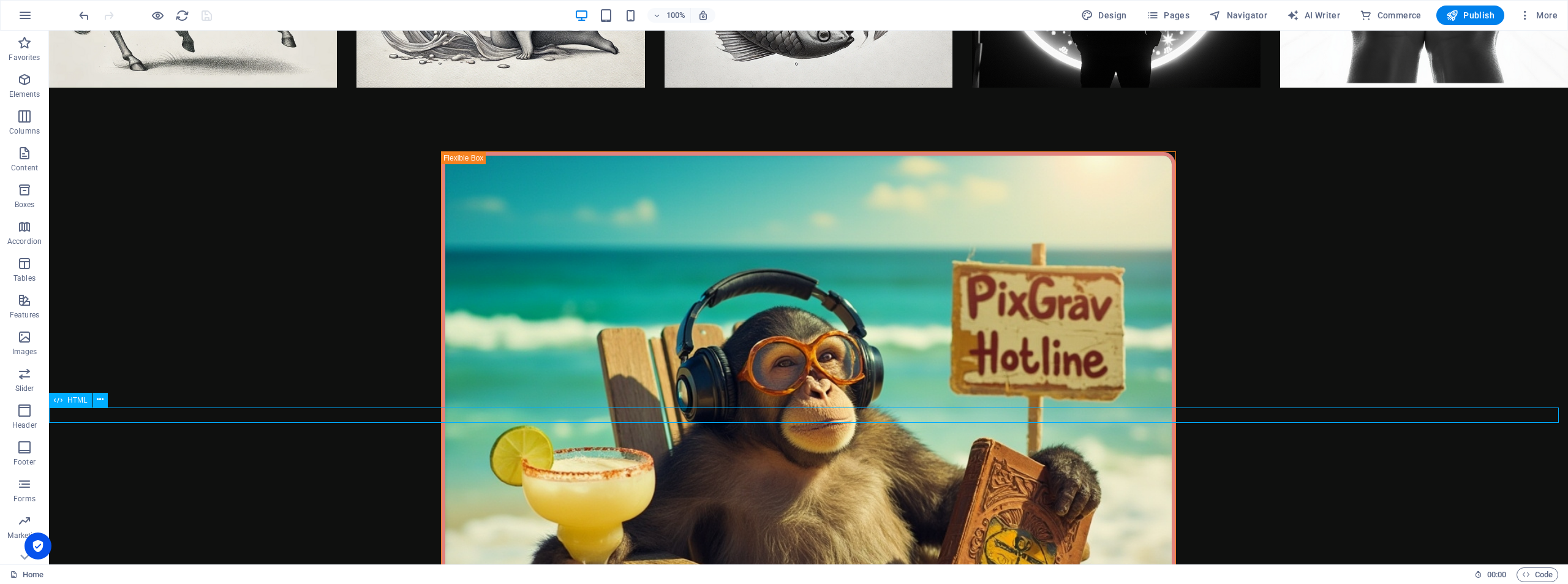 click at bounding box center (809, 2550) 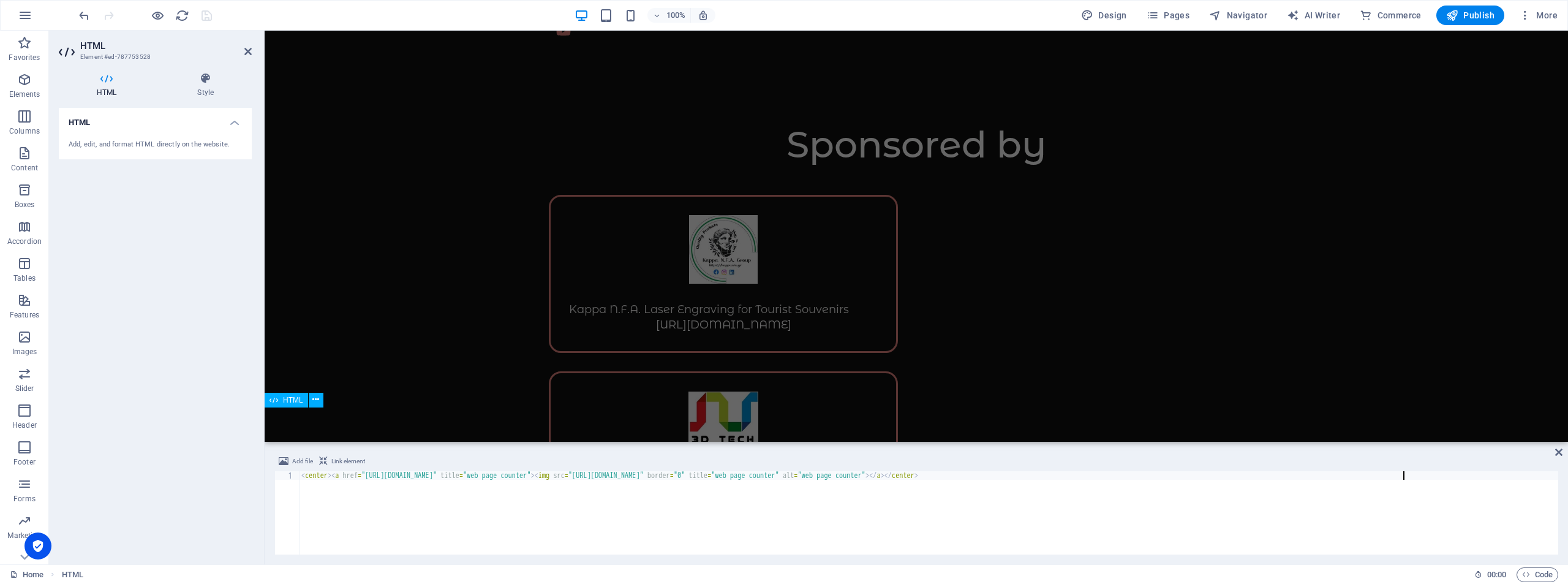 scroll, scrollTop: 8539, scrollLeft: 0, axis: vertical 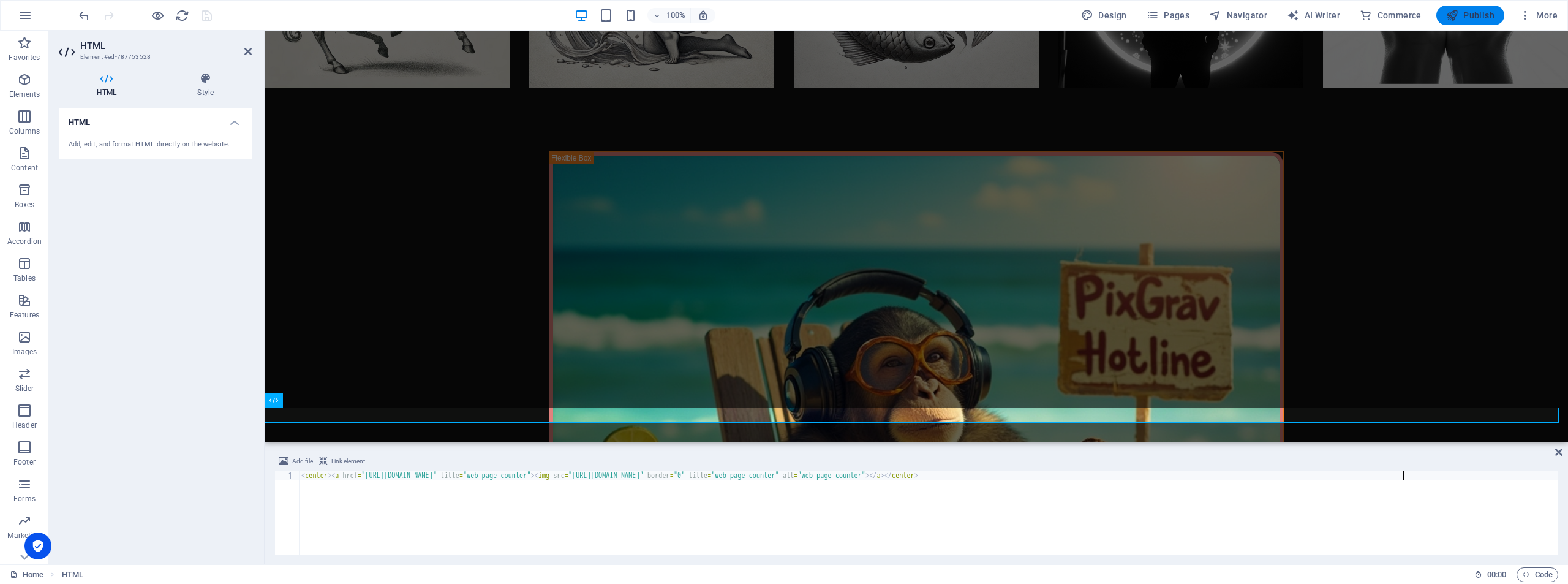 click on "Publish" at bounding box center [1470, 15] 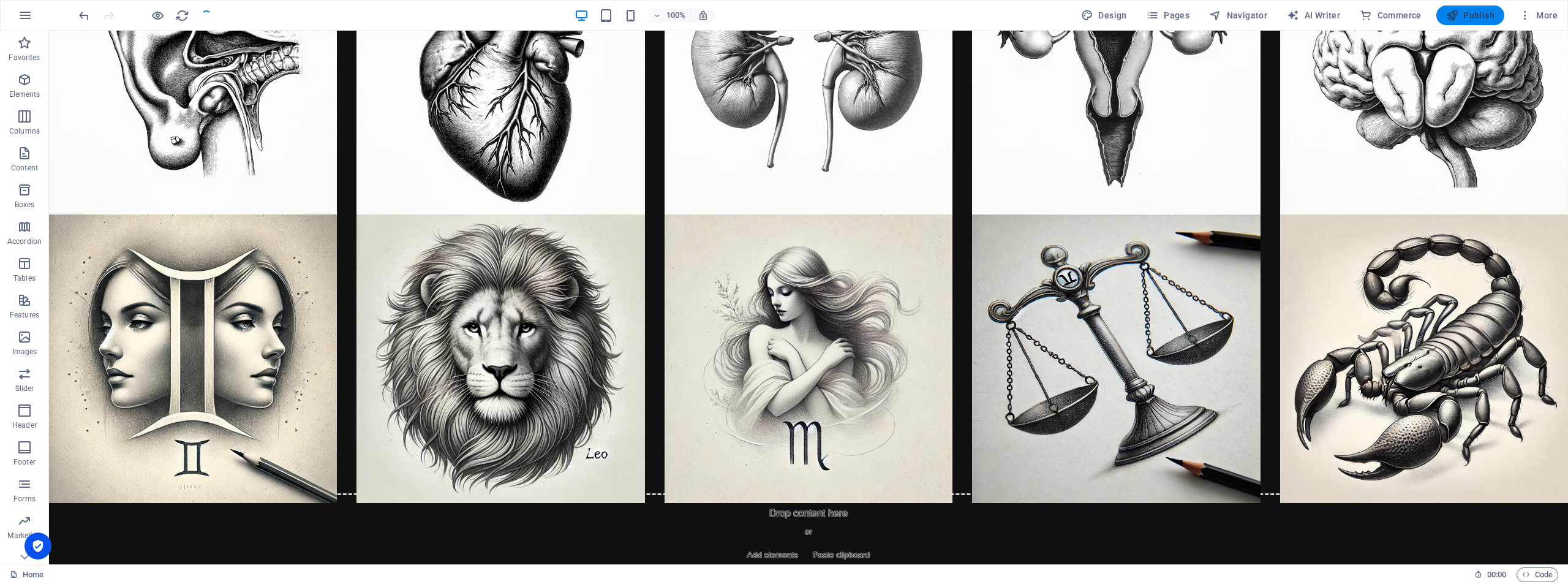 scroll, scrollTop: 9617, scrollLeft: 0, axis: vertical 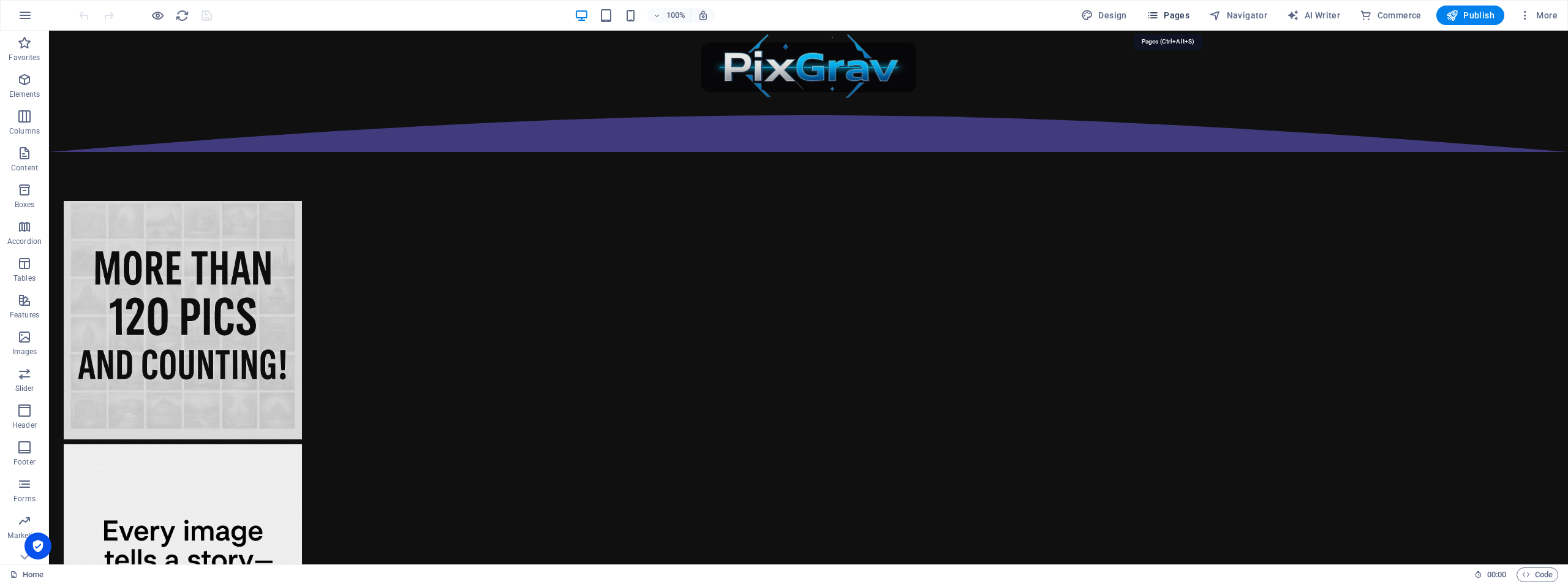 click on "Pages" at bounding box center (1168, 15) 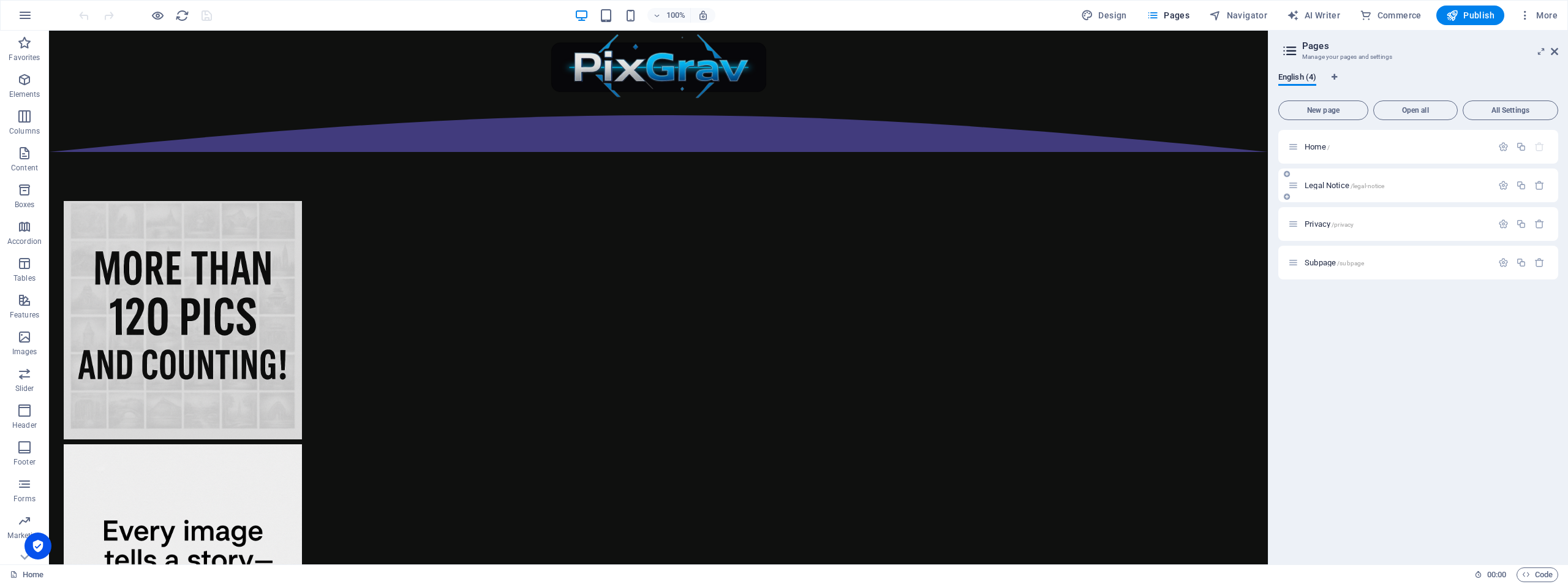 click on "/legal-notice" at bounding box center [1368, 186] 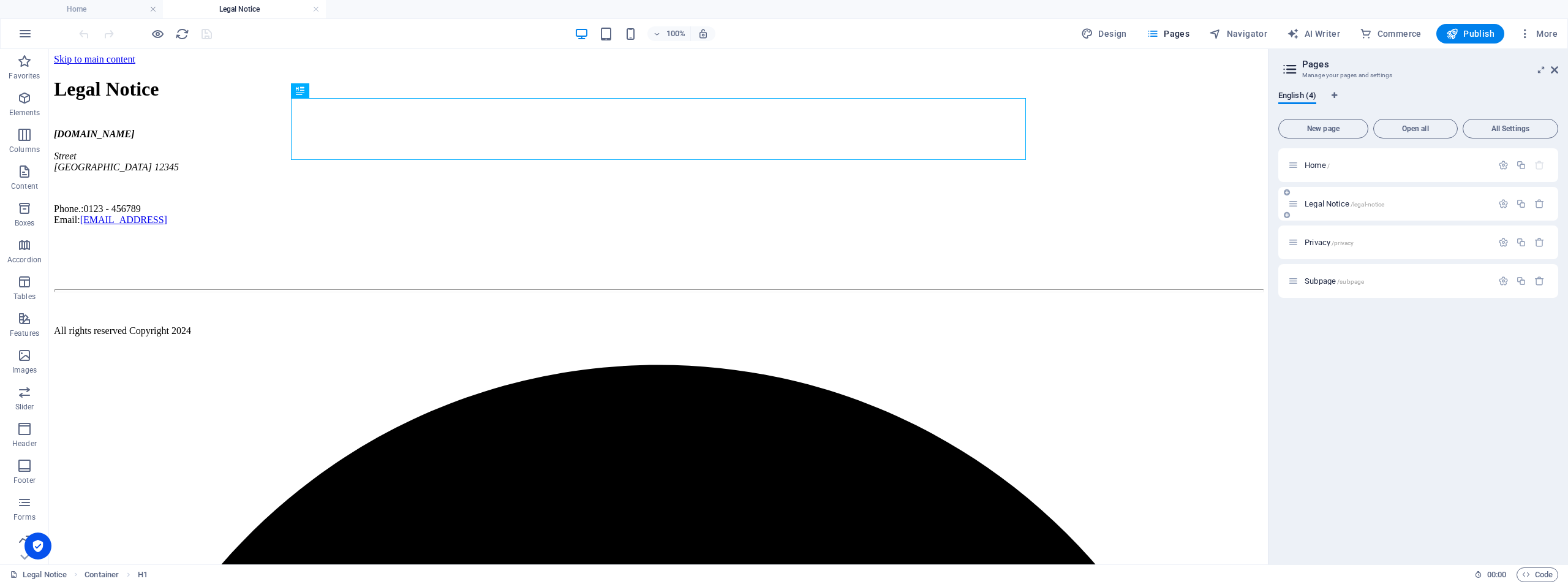 scroll, scrollTop: 0, scrollLeft: 0, axis: both 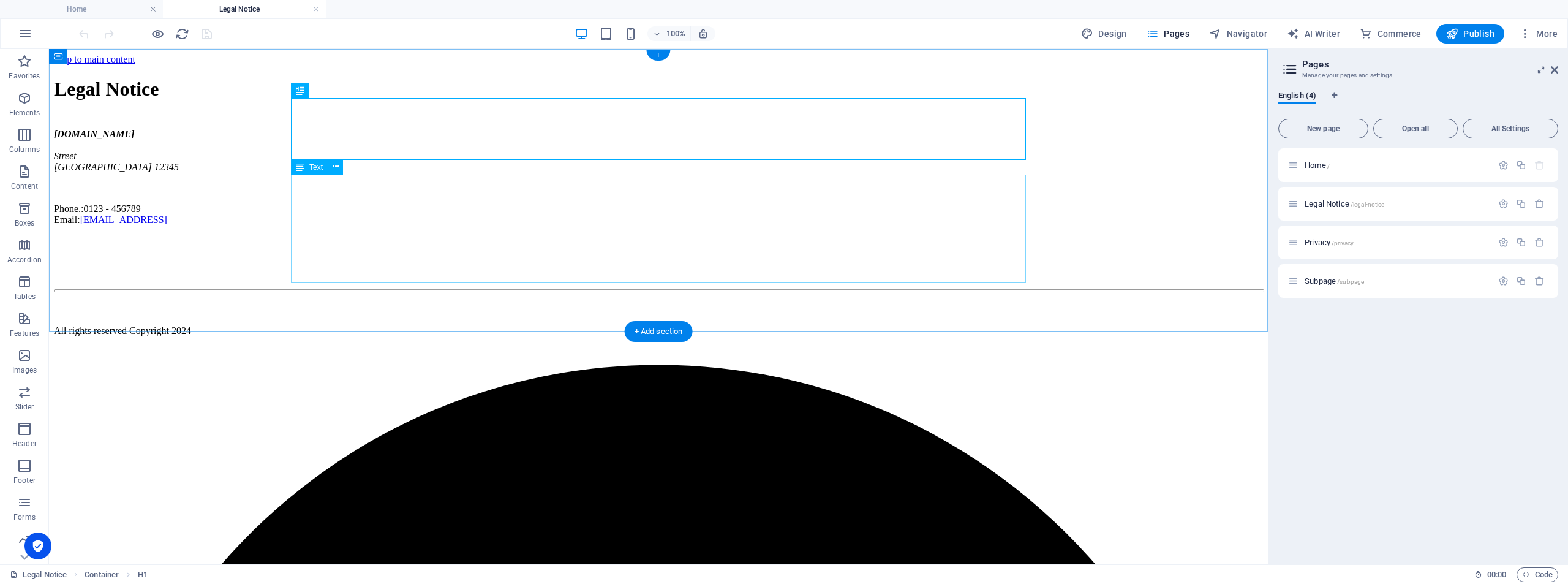click on "pixgrav.com   Street Berlin   12345
Phone.:  0123 - 456789 Email:  d4b7e51e9dcc126eb5818db59a3d9d@plesk.local" at bounding box center [658, 177] 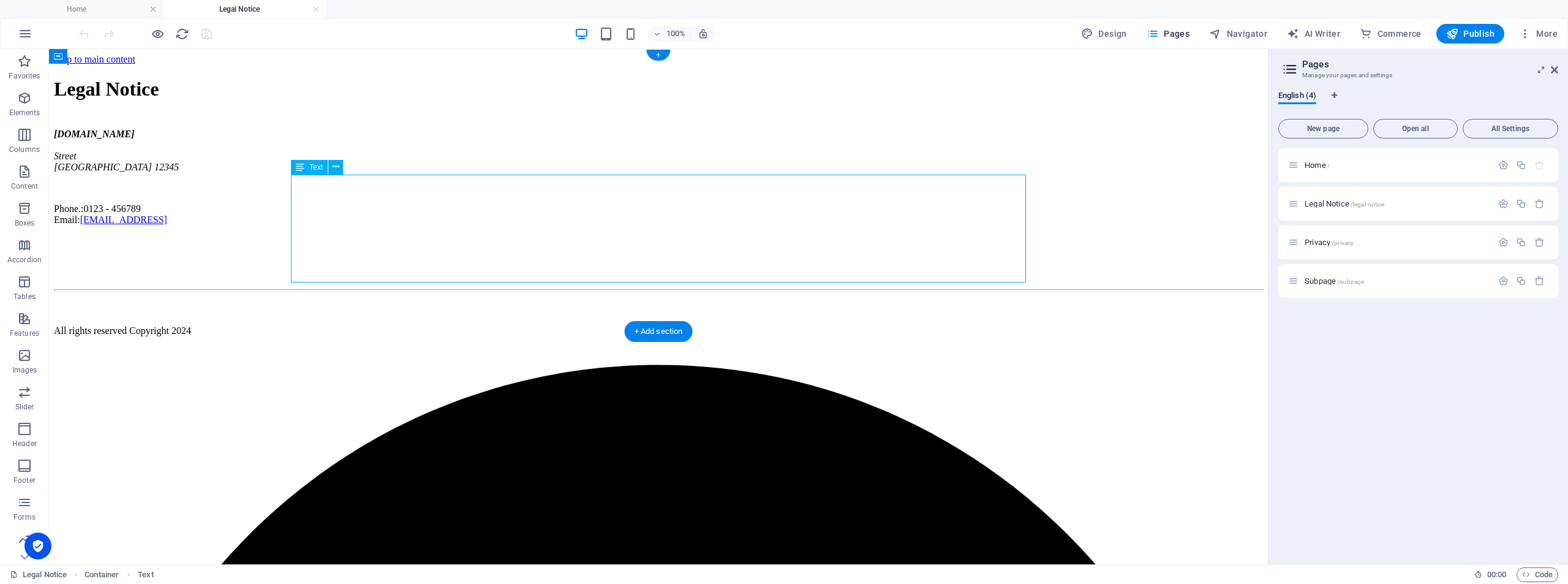 click on "pixgrav.com   Street Berlin   12345
Phone.:  0123 - 456789 Email:  d4b7e51e9dcc126eb5818db59a3d9d@plesk.local" at bounding box center (658, 177) 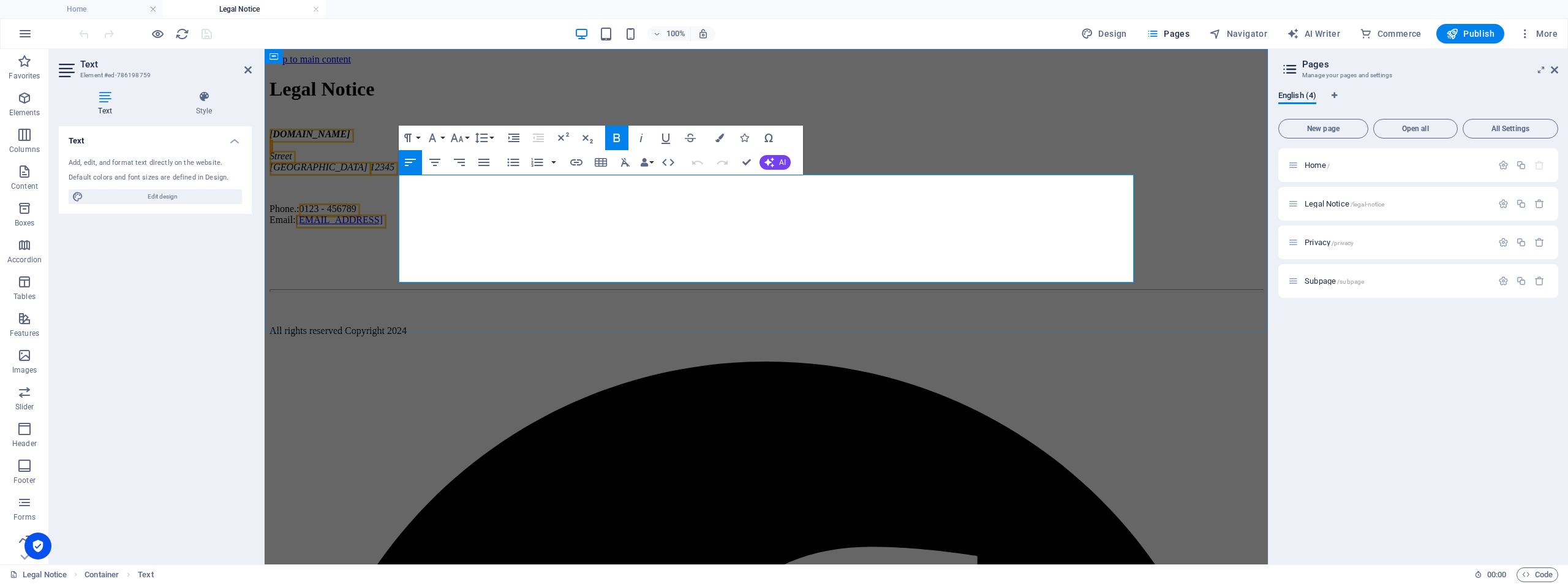 click on "Berlin" at bounding box center [318, 167] 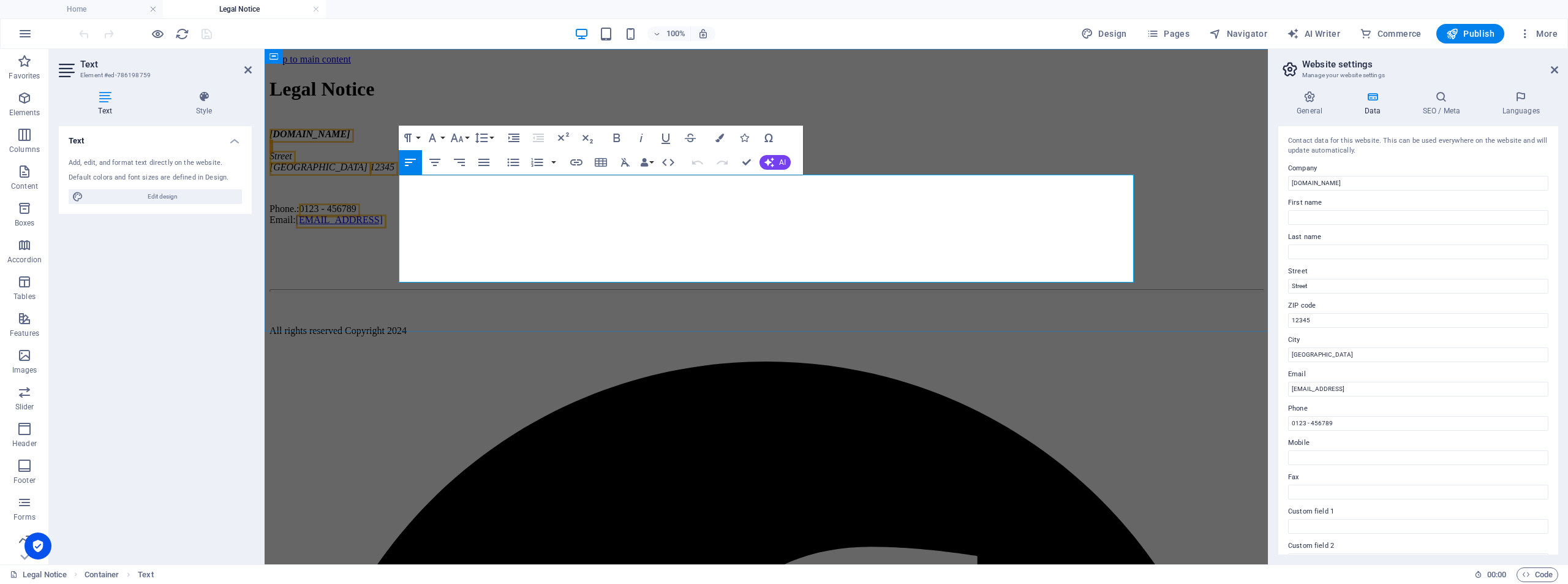 click on "12345" at bounding box center (382, 167) 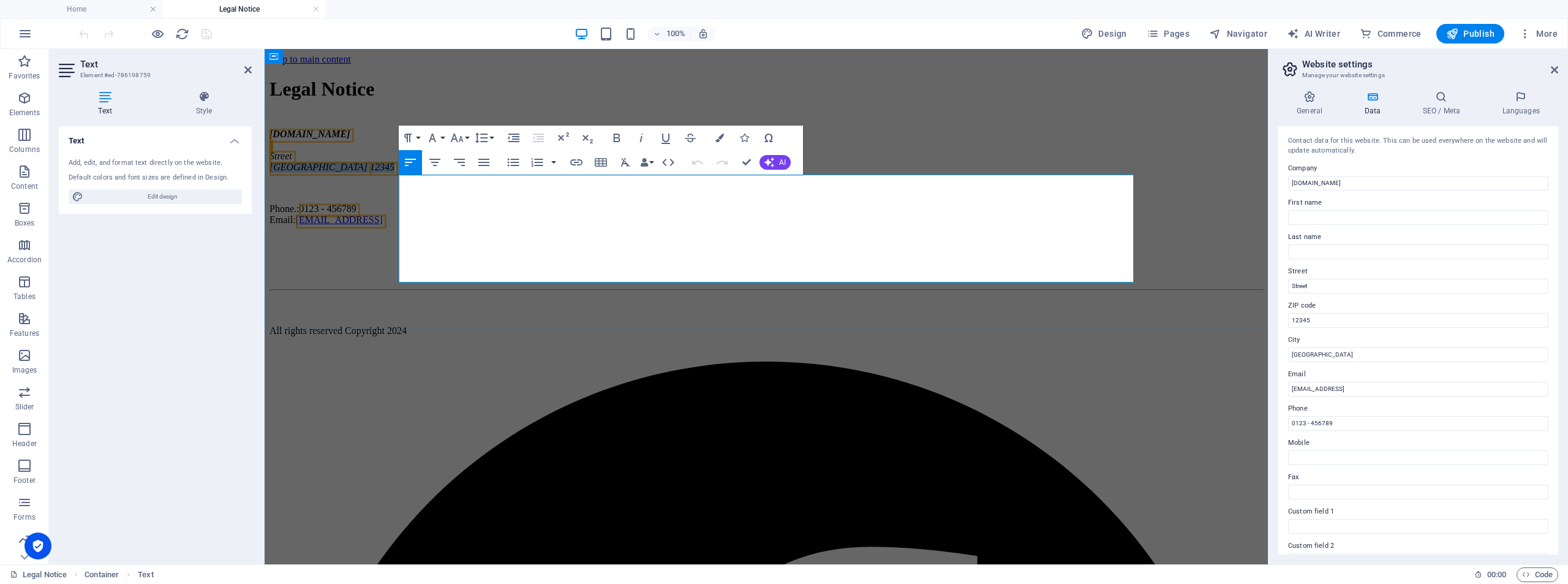 drag, startPoint x: 449, startPoint y: 229, endPoint x: 414, endPoint y: 226, distance: 35.12834 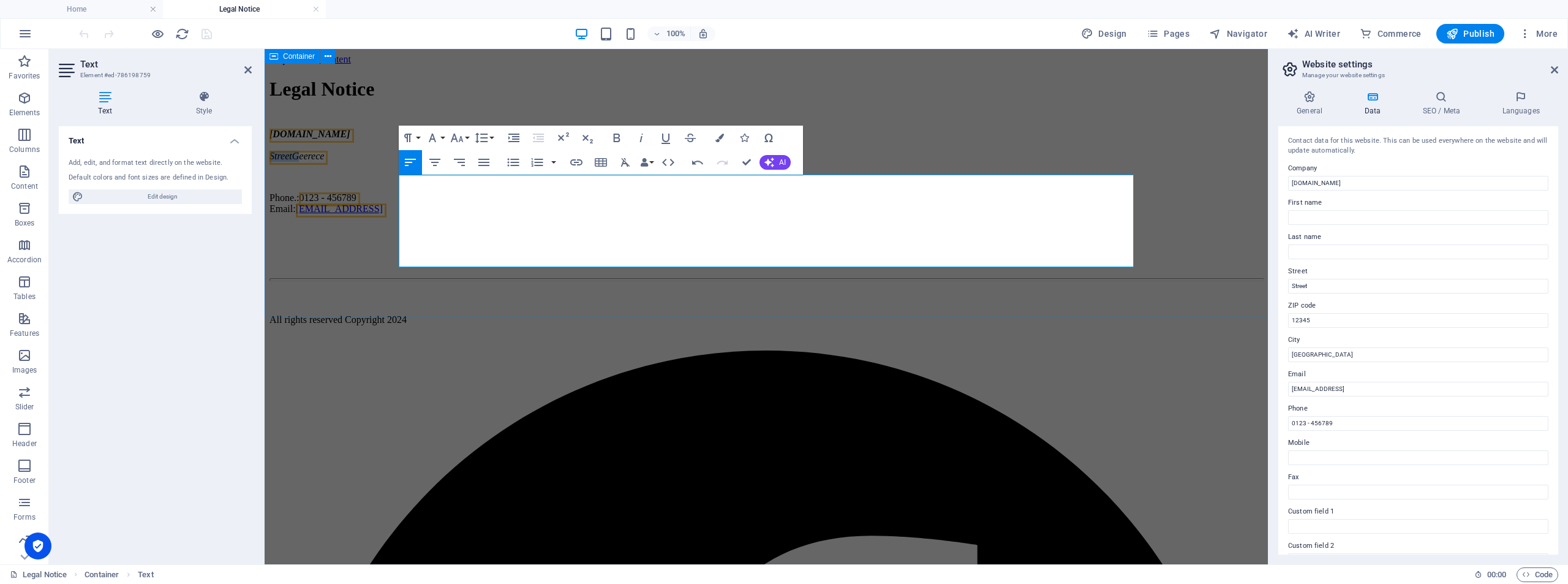 drag, startPoint x: 437, startPoint y: 211, endPoint x: 393, endPoint y: 214, distance: 44.1022 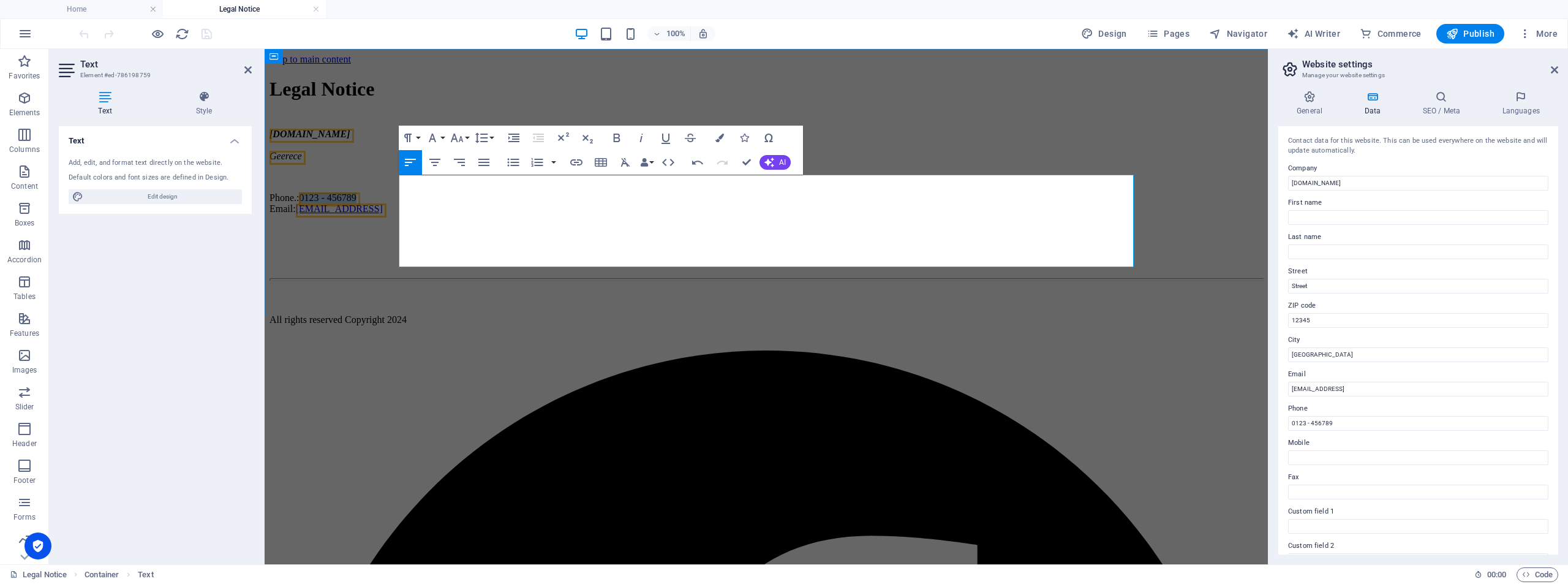 drag, startPoint x: 443, startPoint y: 244, endPoint x: 533, endPoint y: 229, distance: 91.2414 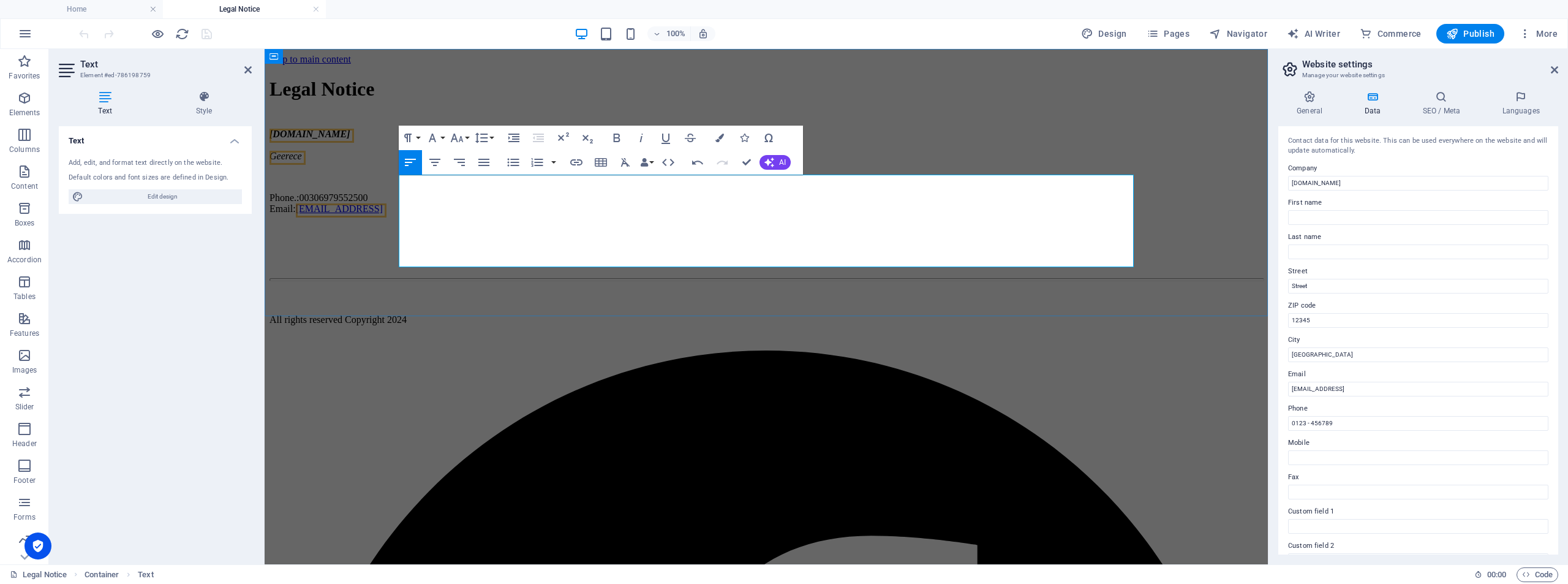 click on "d4b7e51e9dcc126eb5818db59a3d9d@plesk.local" at bounding box center (339, 208) 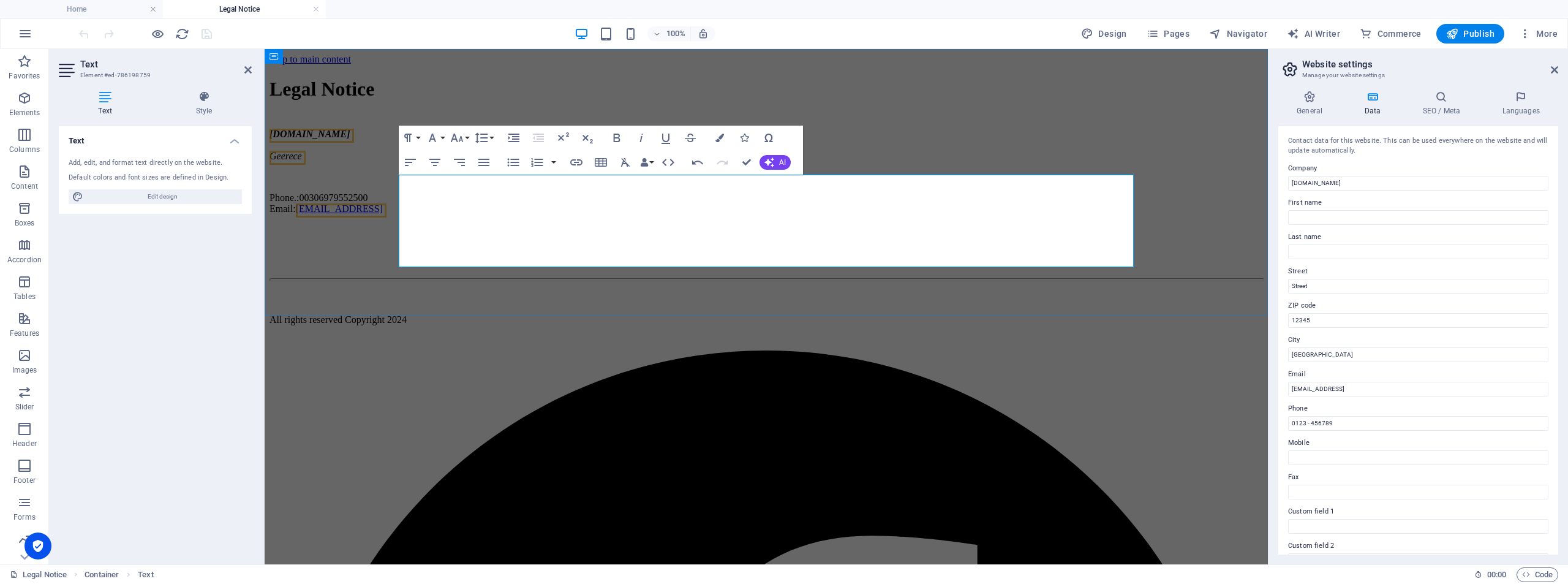 click on "d4b7e51e9dcc126eb5818db59a3d9d@plesk.local" at bounding box center [339, 208] 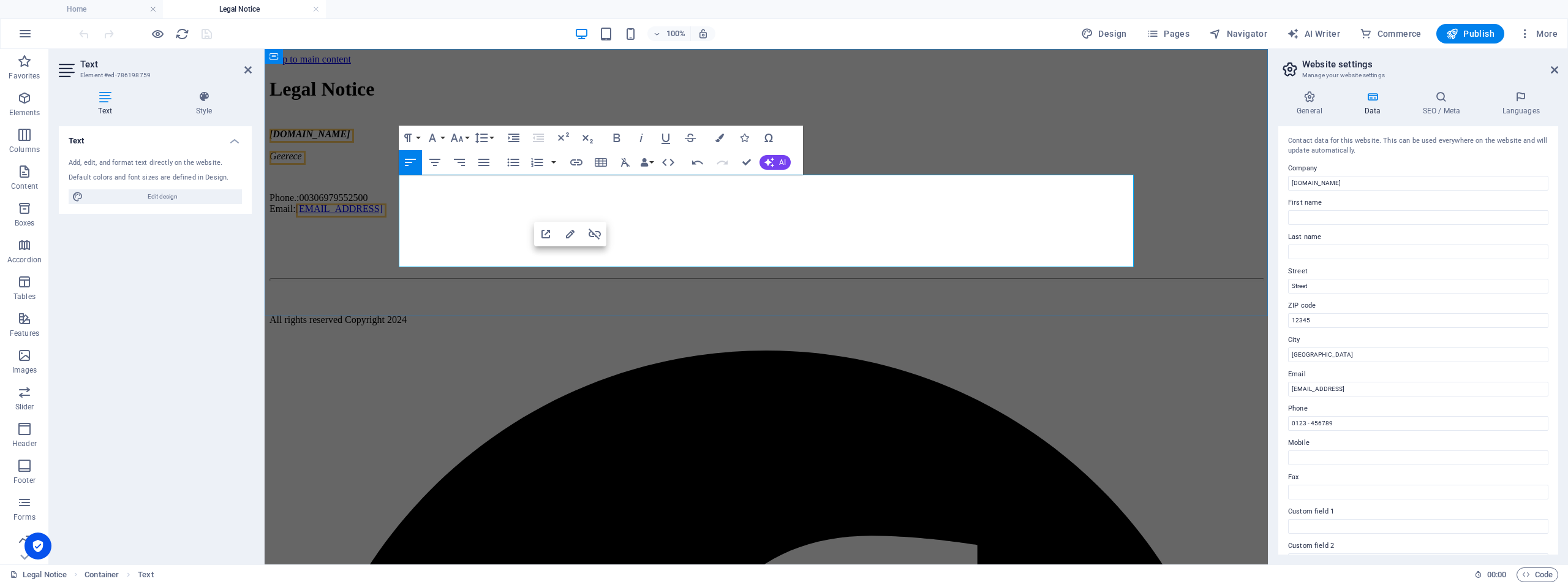 click on "d4b7e51e9dcc126eb5818db59a3d9d@plesk.local" at bounding box center (339, 208) 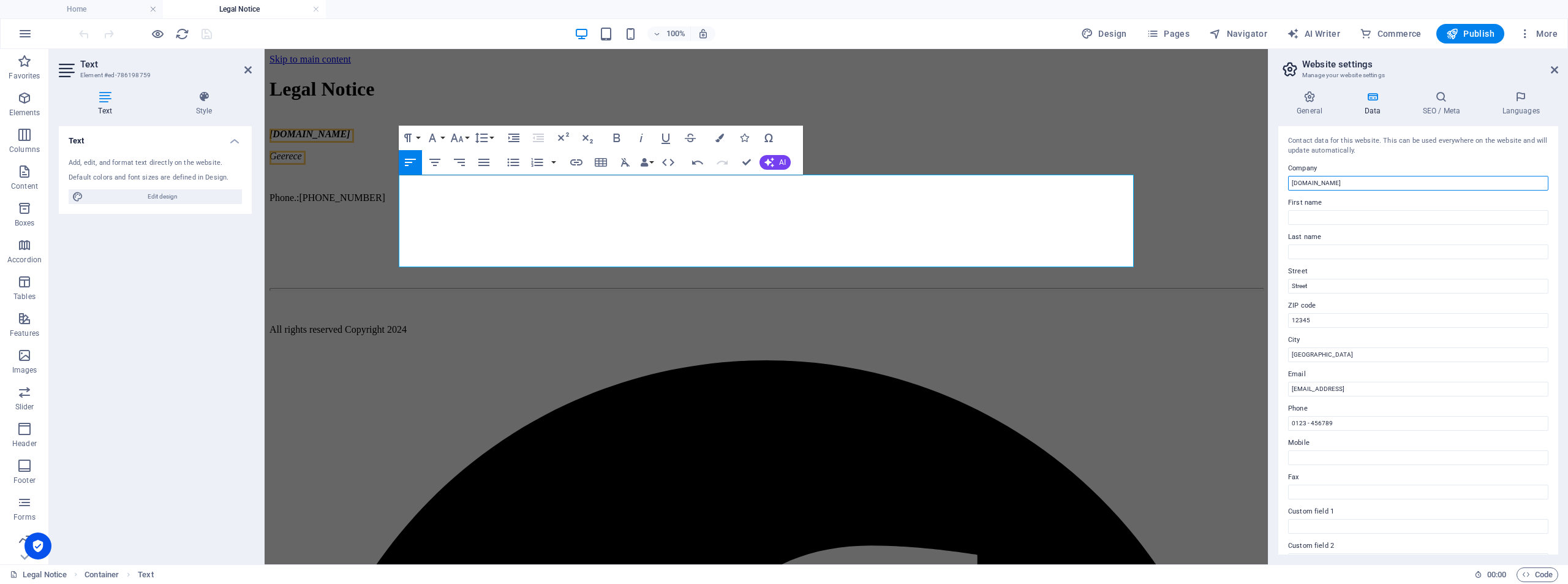 click on "pixgrav.com" at bounding box center [1418, 183] 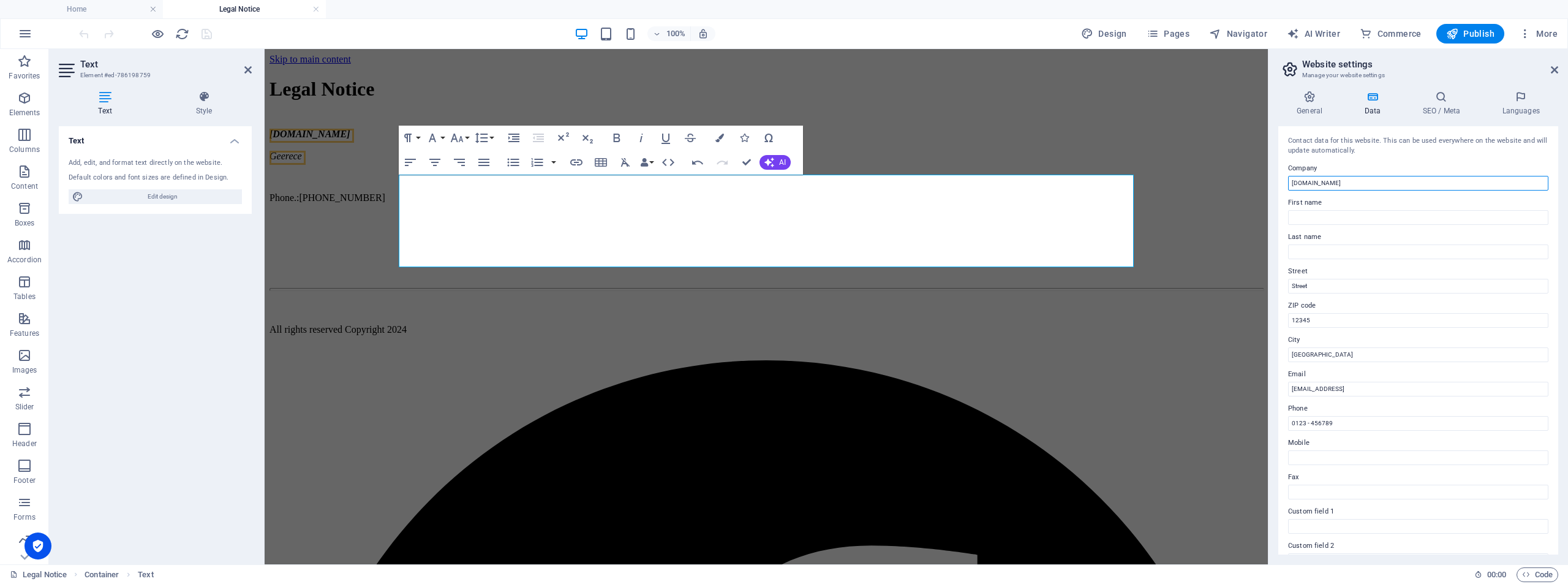 drag, startPoint x: 1332, startPoint y: 184, endPoint x: 1276, endPoint y: 172, distance: 57.27128 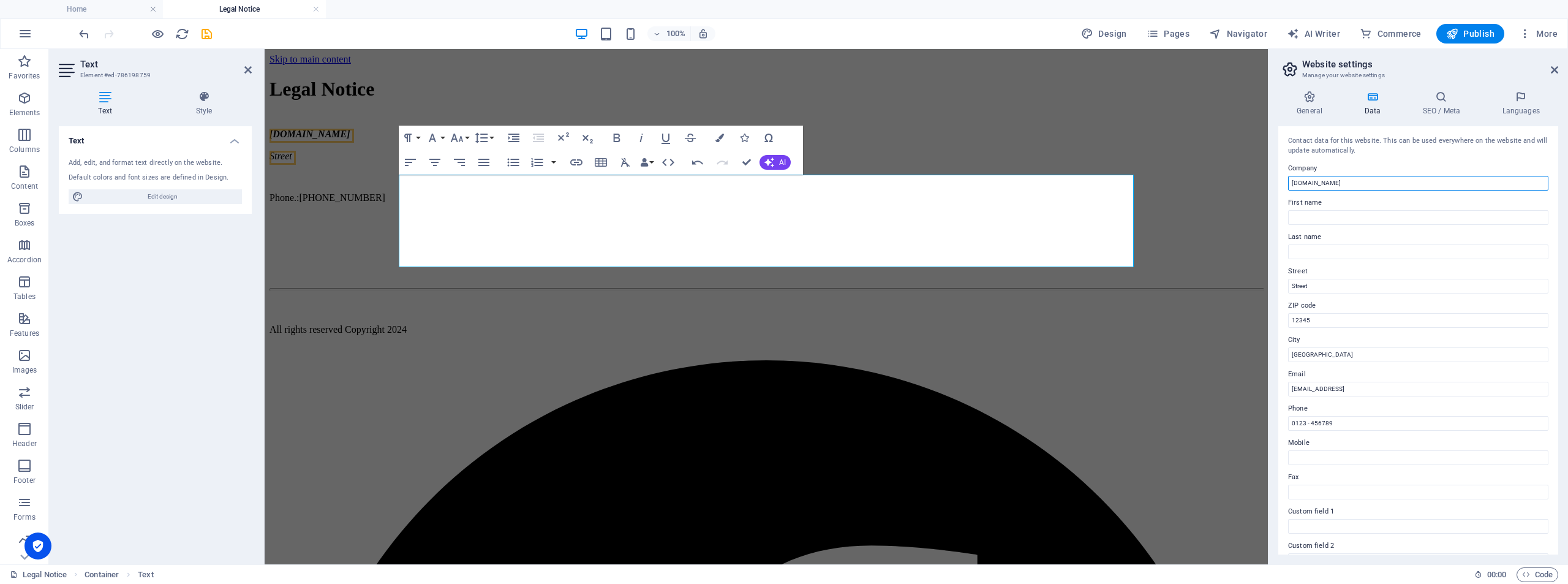 type on "PixGrav.com" 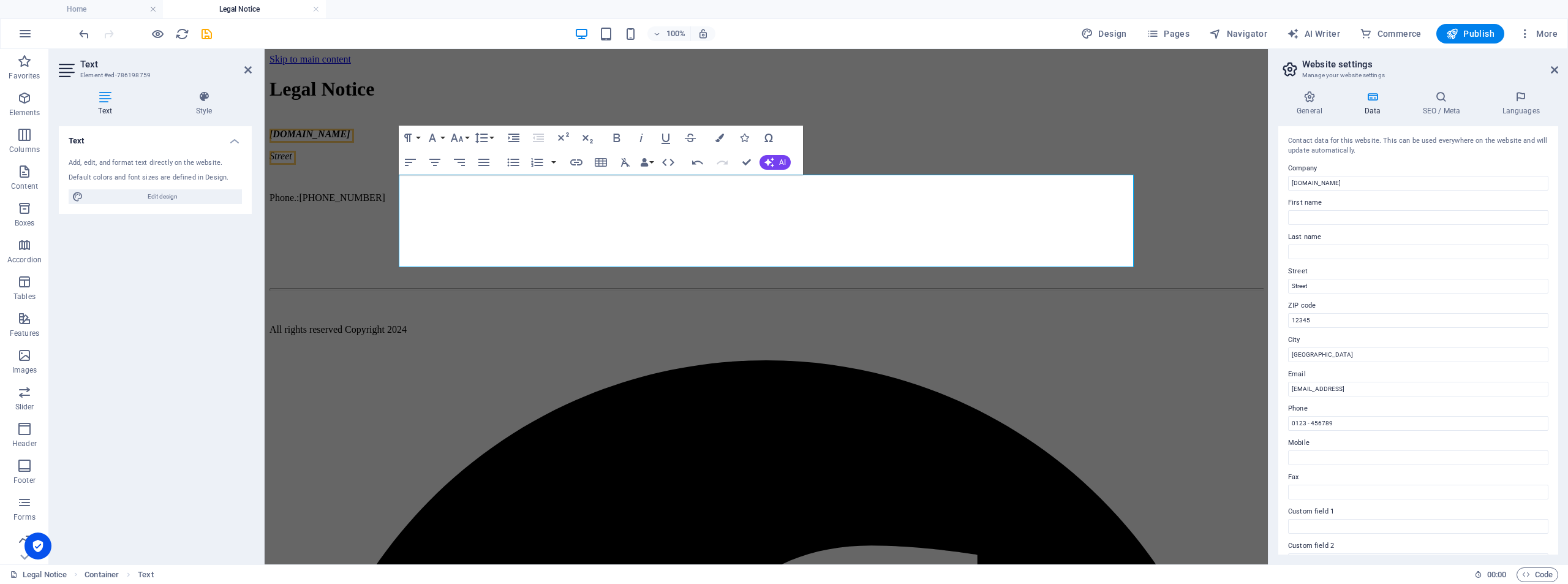 click on "First name" at bounding box center (1418, 203) 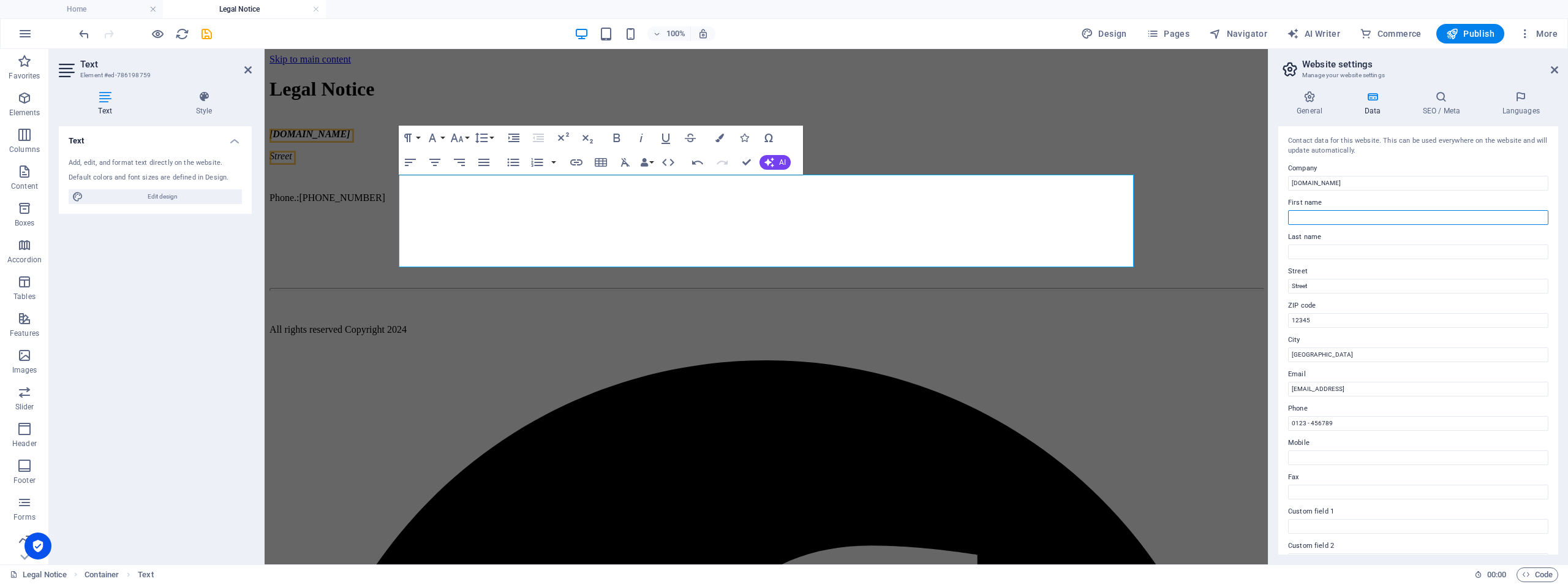 click on "First name" at bounding box center [1418, 218] 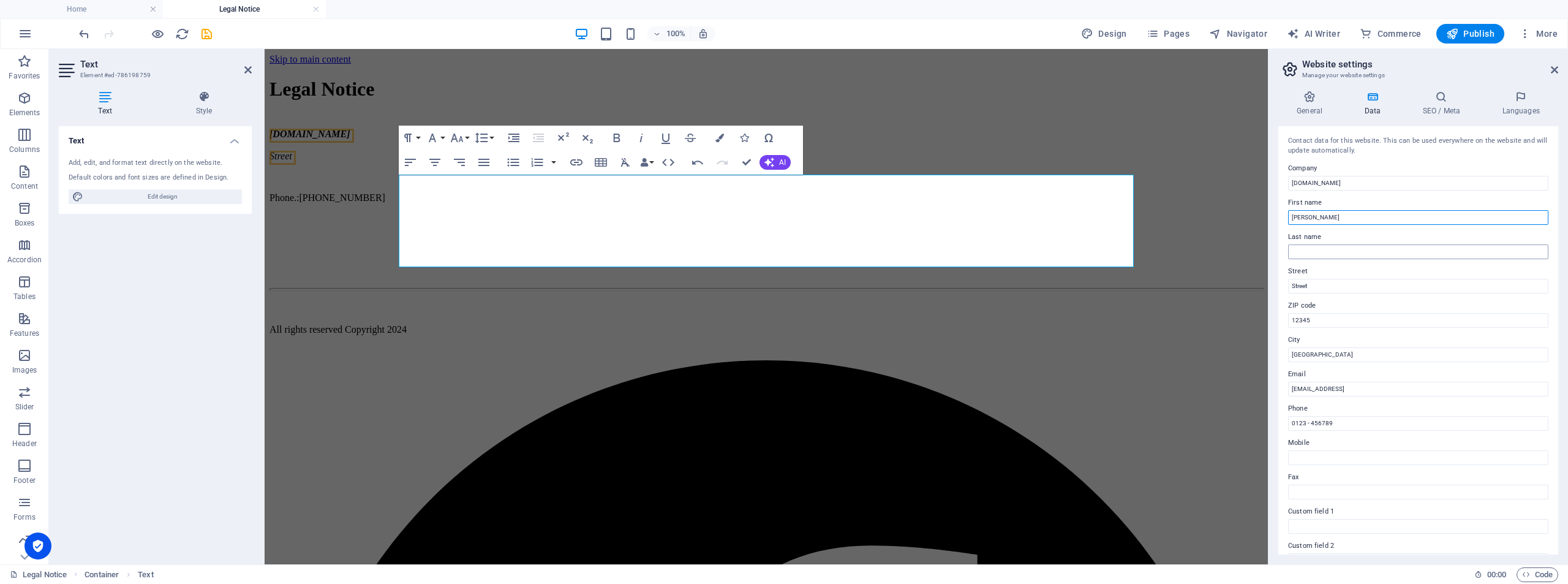 type on "Anthony" 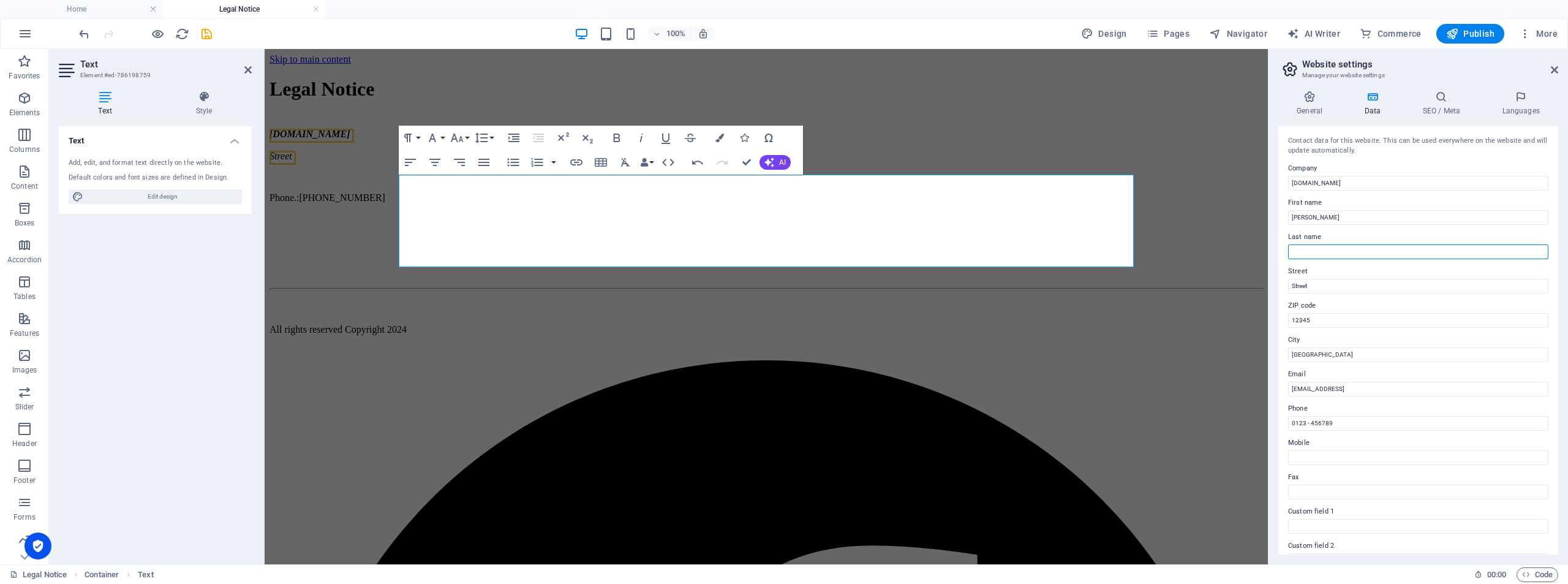 click on "Last name" at bounding box center (1418, 252) 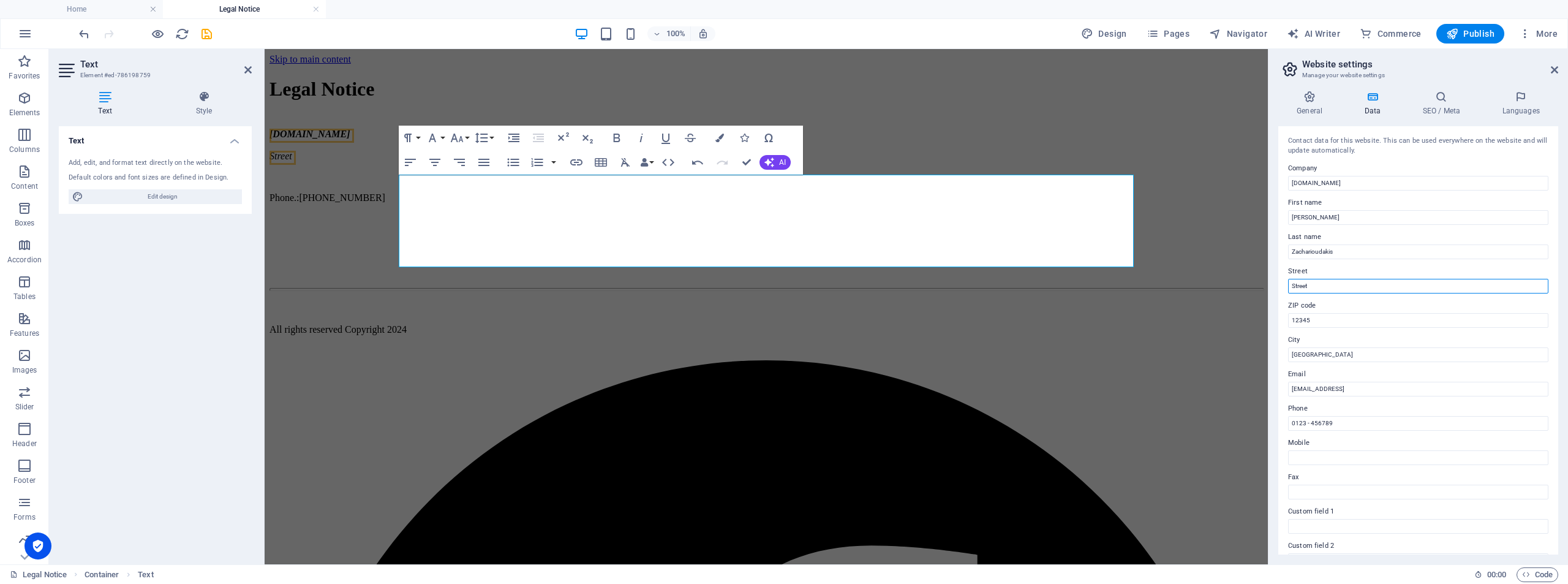 click on "Street" at bounding box center [1418, 286] 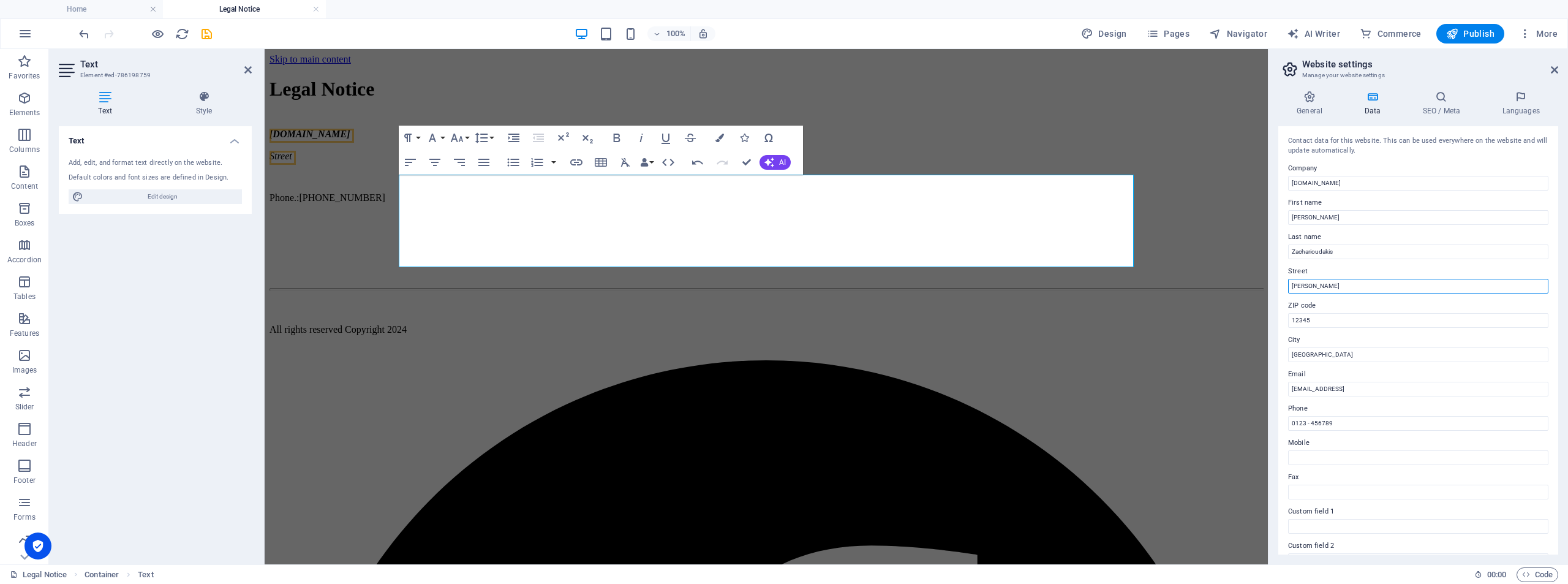 type on "Gazi" 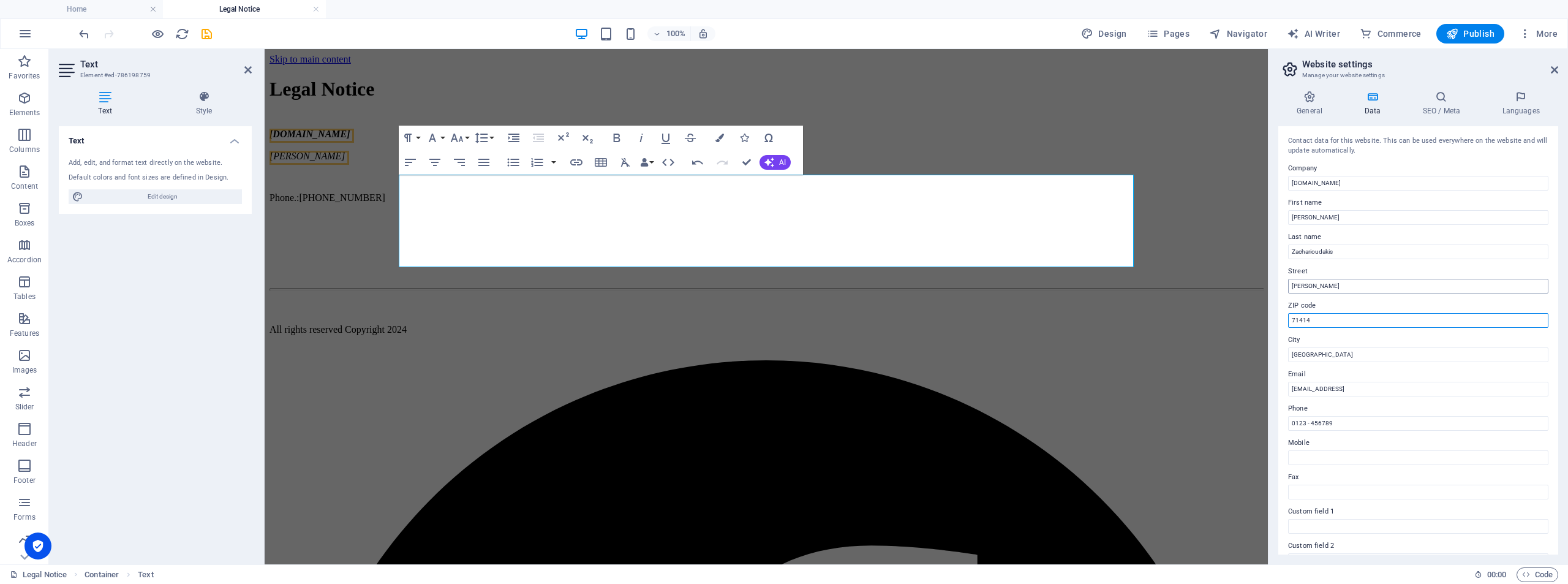 type on "71414" 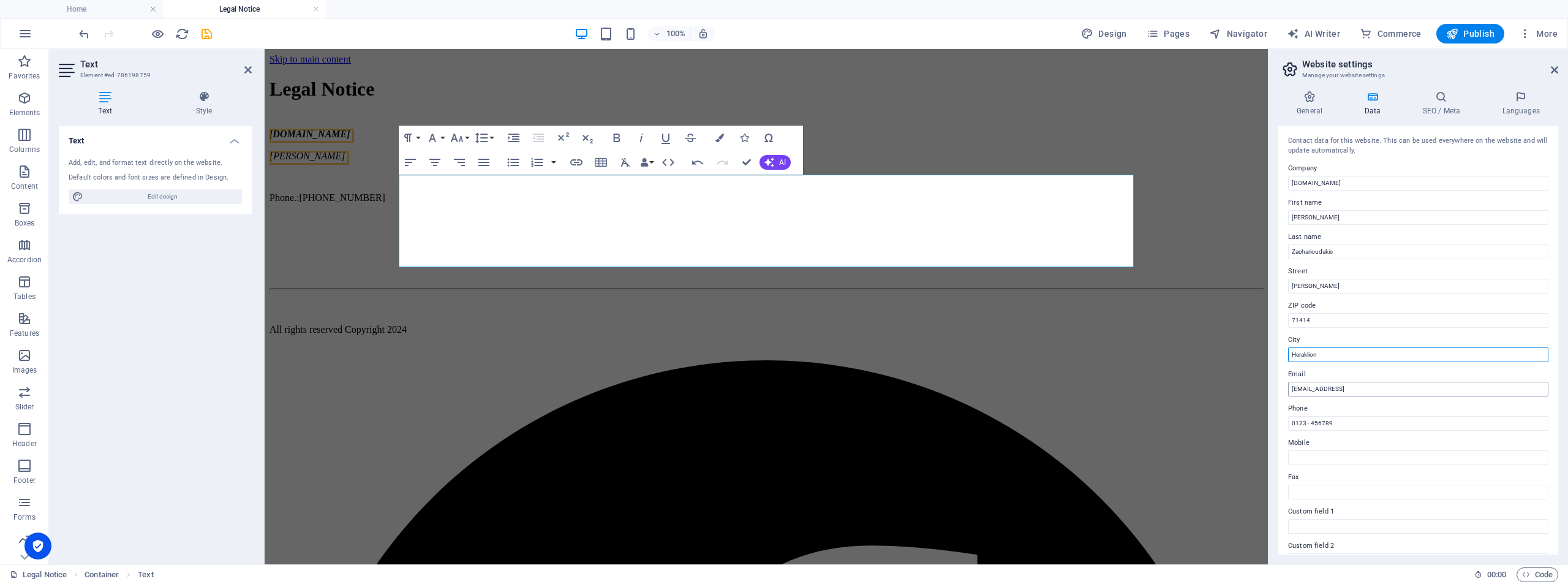 type on "Heraklion" 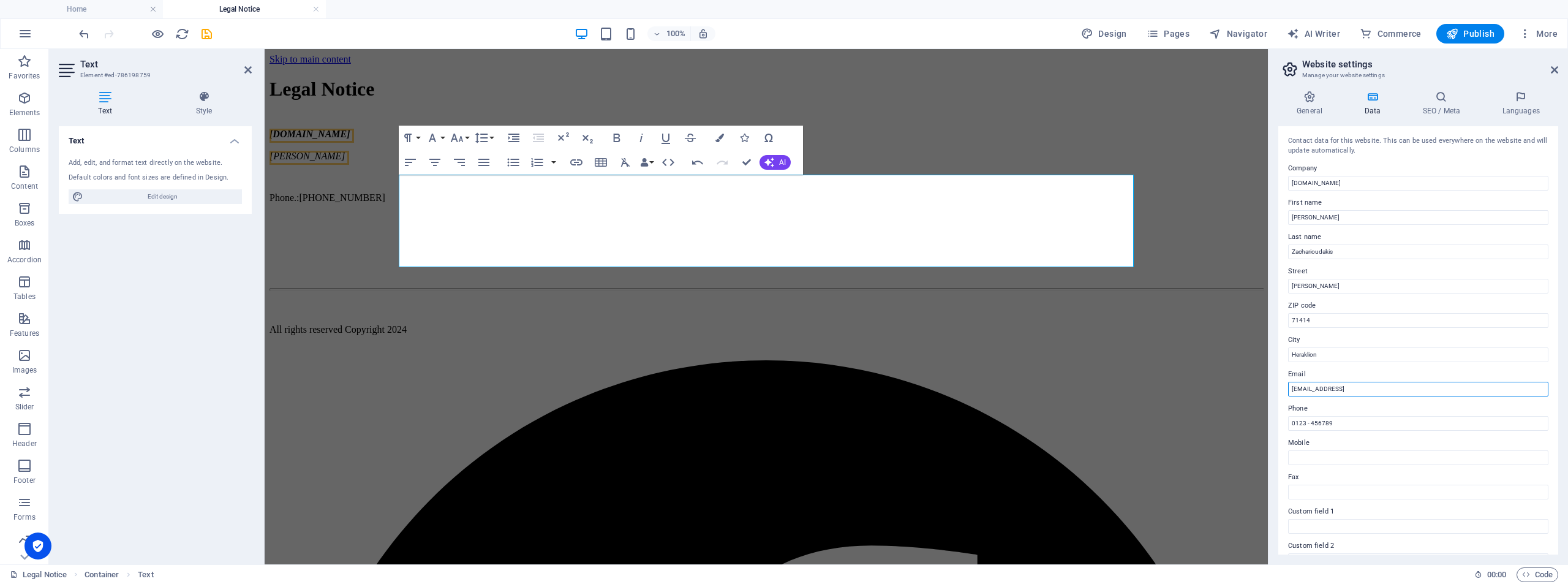 click on "d4b7e51e9dcc126eb5818db59a3d9d@plesk.local" at bounding box center [1418, 389] 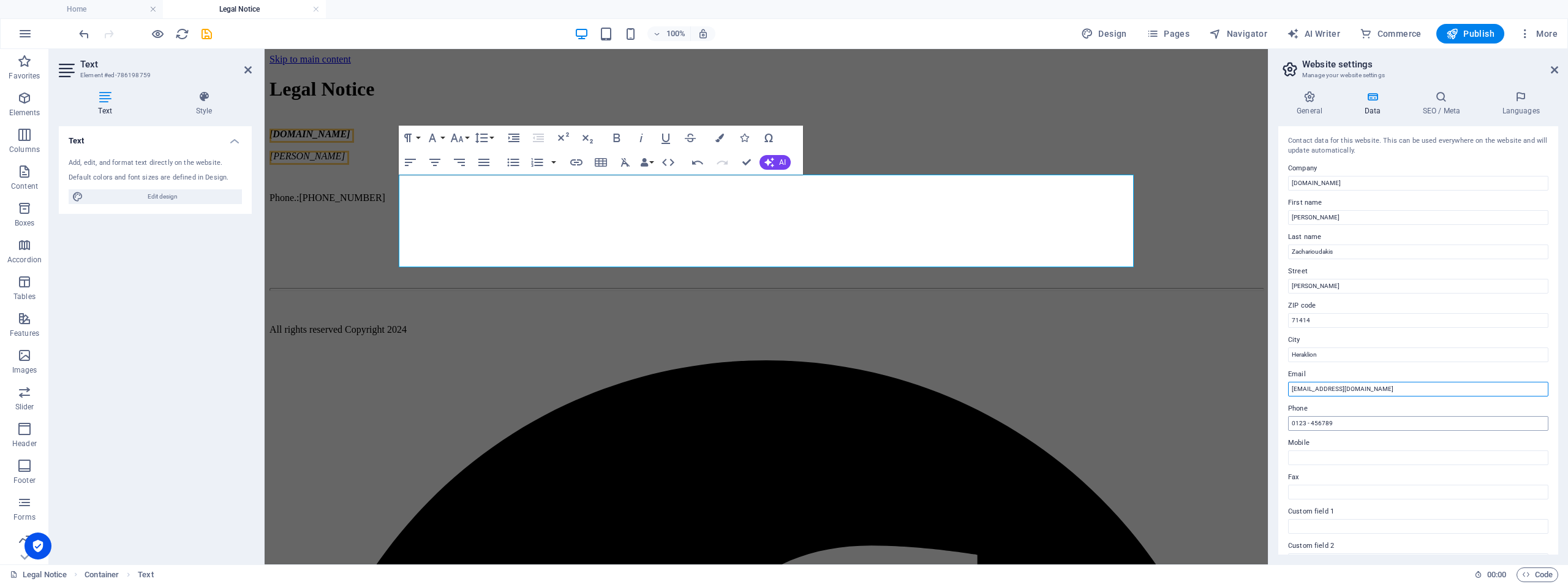 type on "pixgrav@gmail.com" 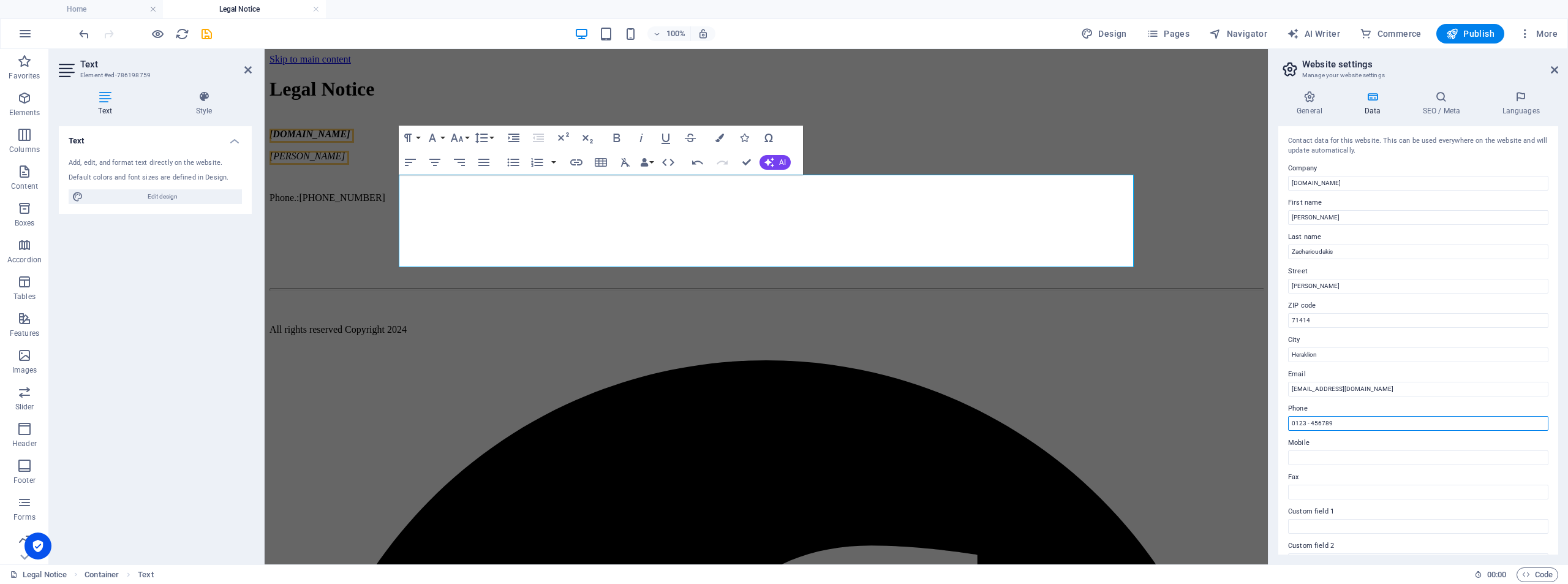 click on "0123 - 456789" at bounding box center [1418, 423] 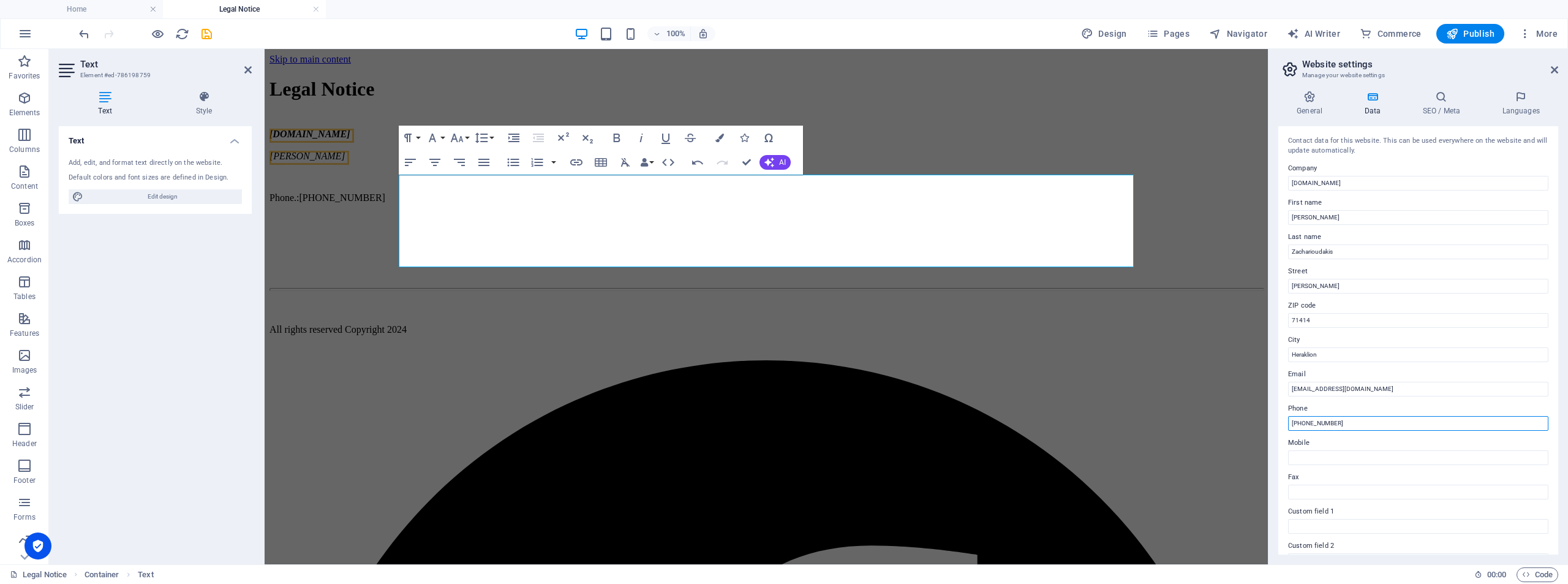 drag, startPoint x: 1354, startPoint y: 425, endPoint x: 1268, endPoint y: 413, distance: 86.83317 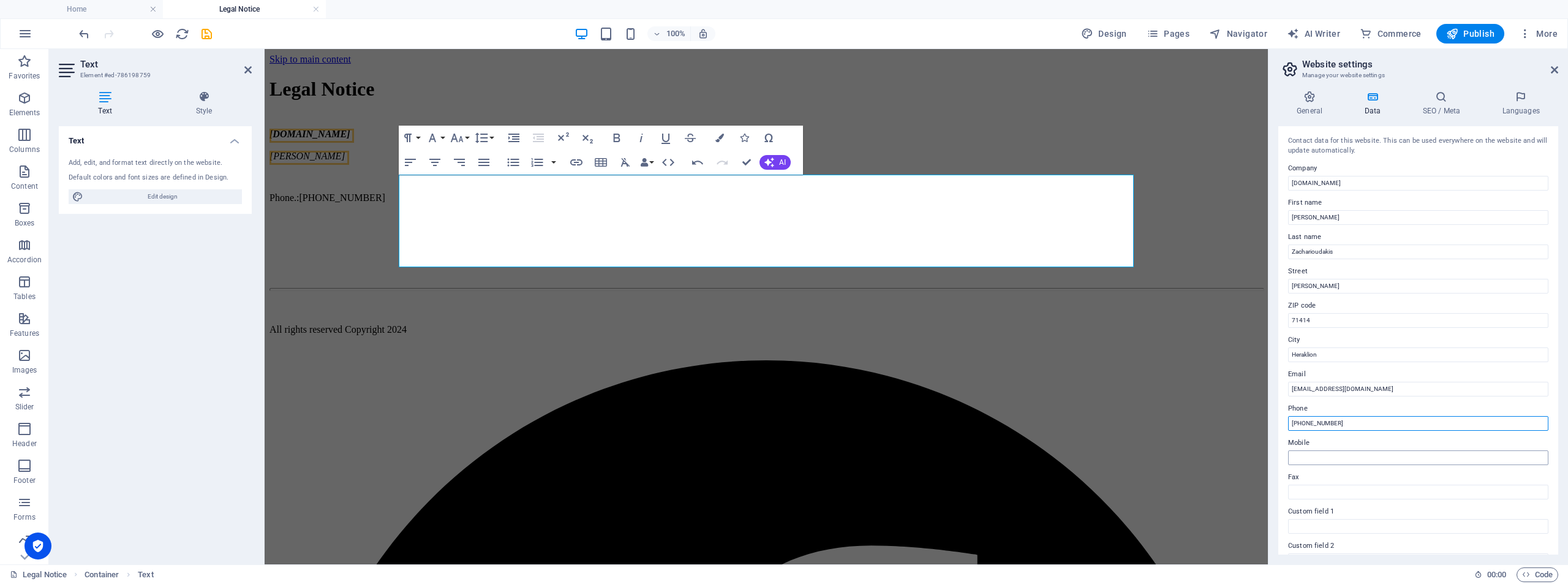 type on "+306979552500" 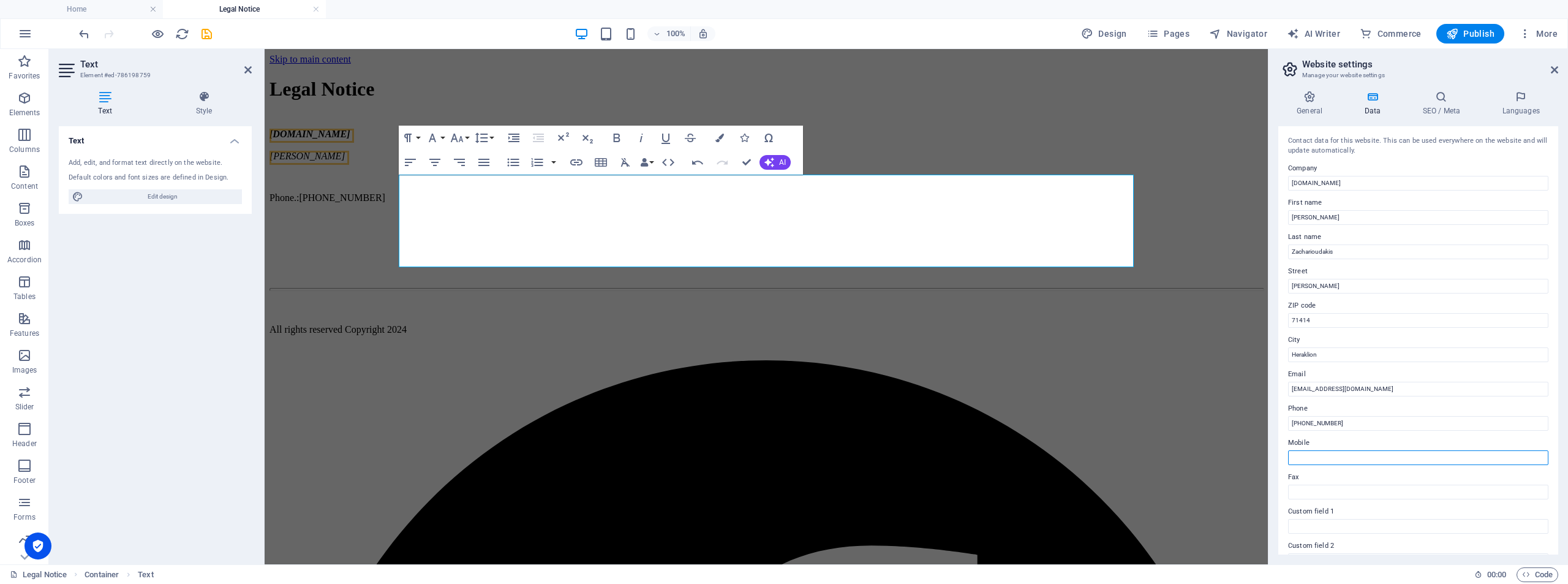 click on "Mobile" at bounding box center [1418, 458] 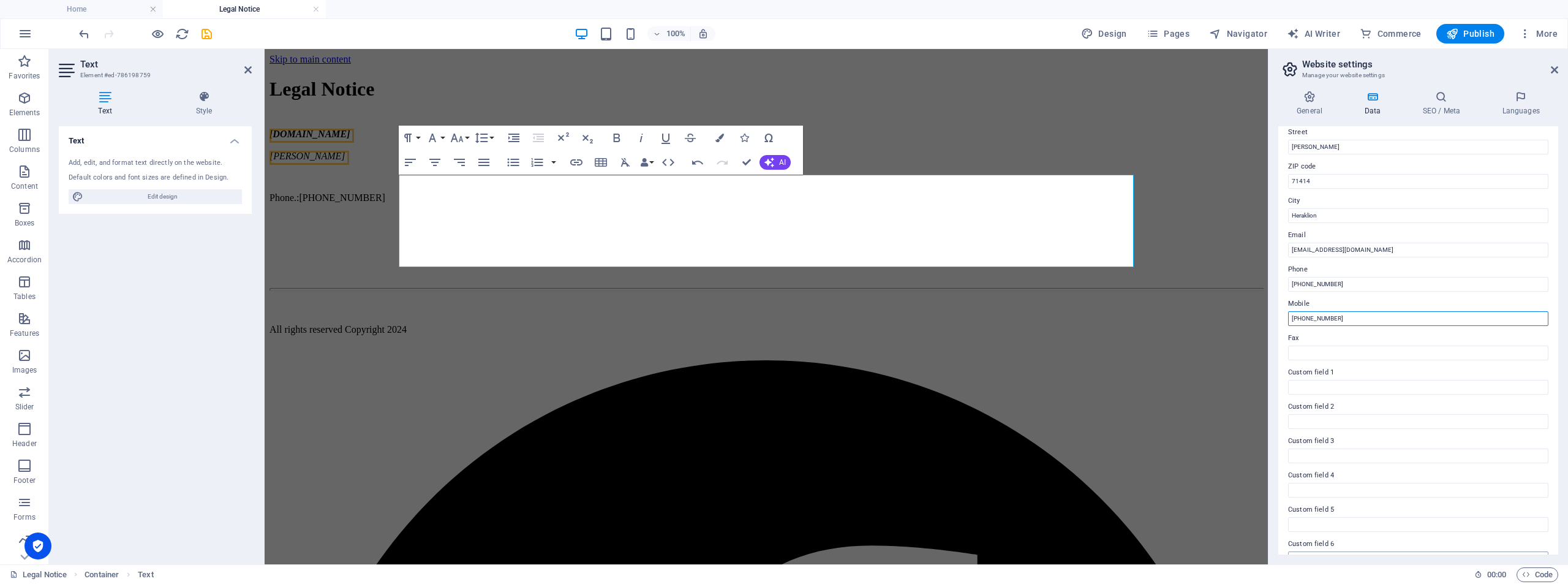 scroll, scrollTop: 161, scrollLeft: 0, axis: vertical 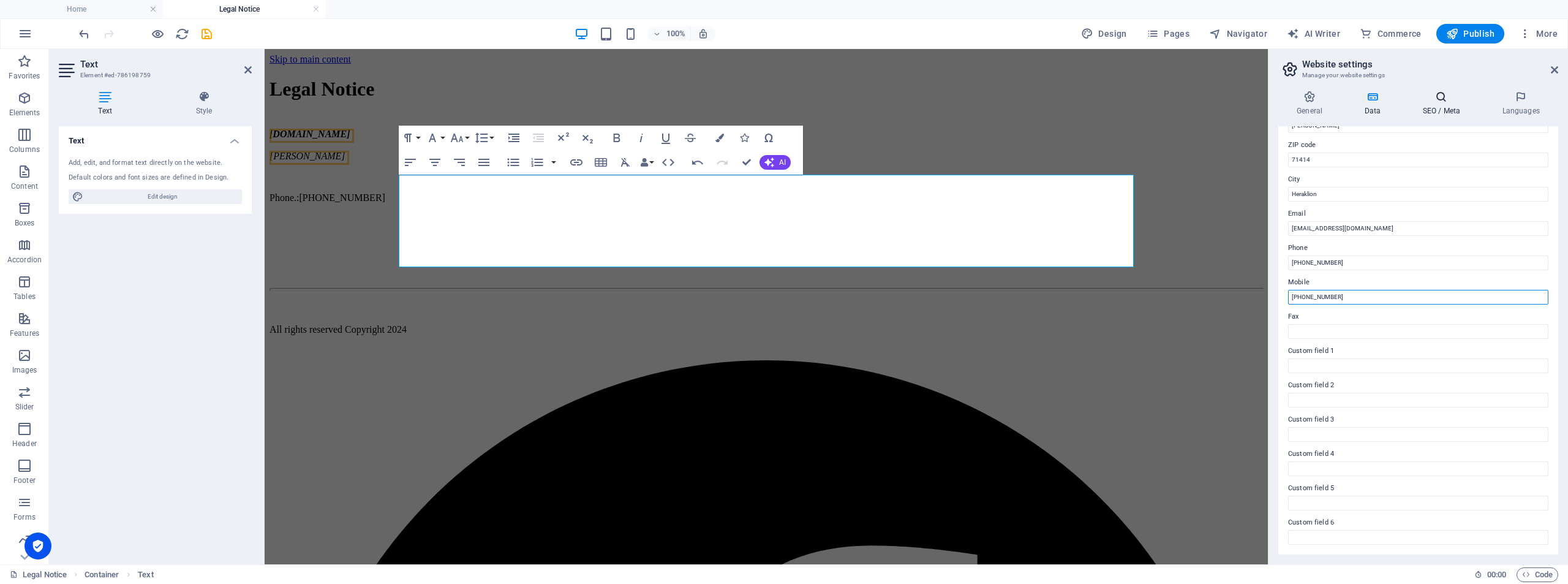 type on "+306979552500" 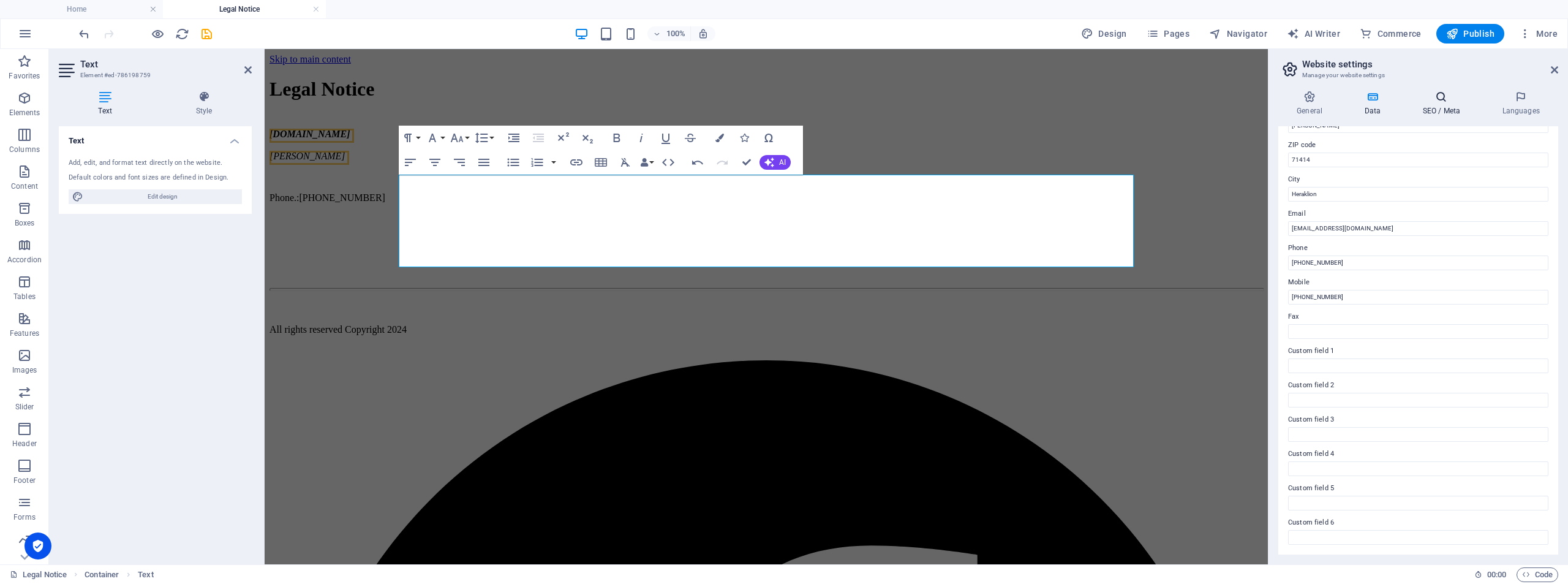 click at bounding box center [1441, 97] 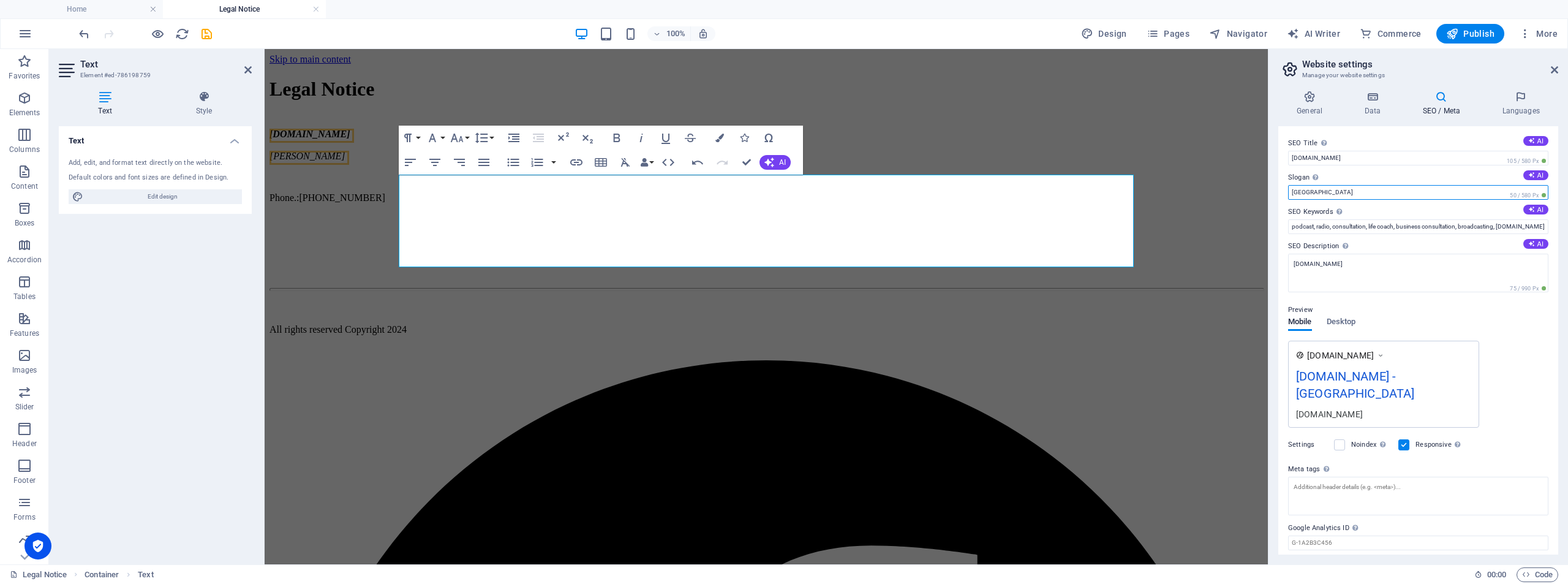click on "Berlin" at bounding box center (1418, 192) 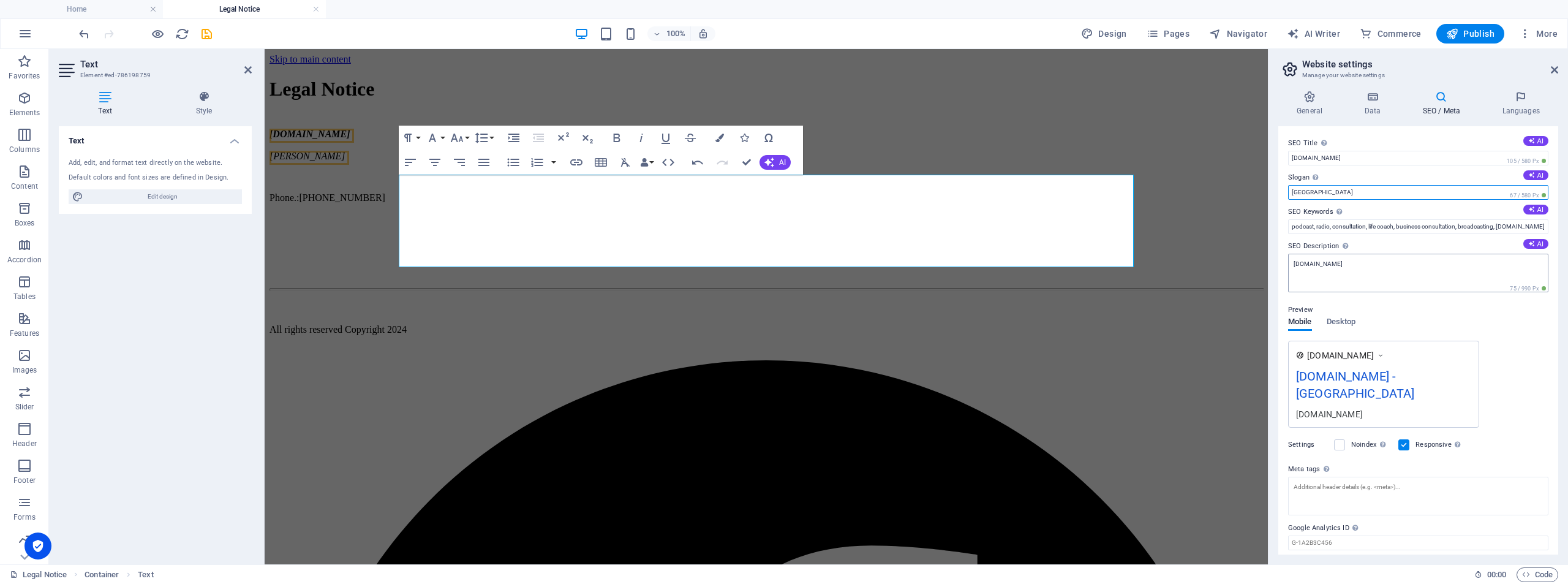 type on "[GEOGRAPHIC_DATA]" 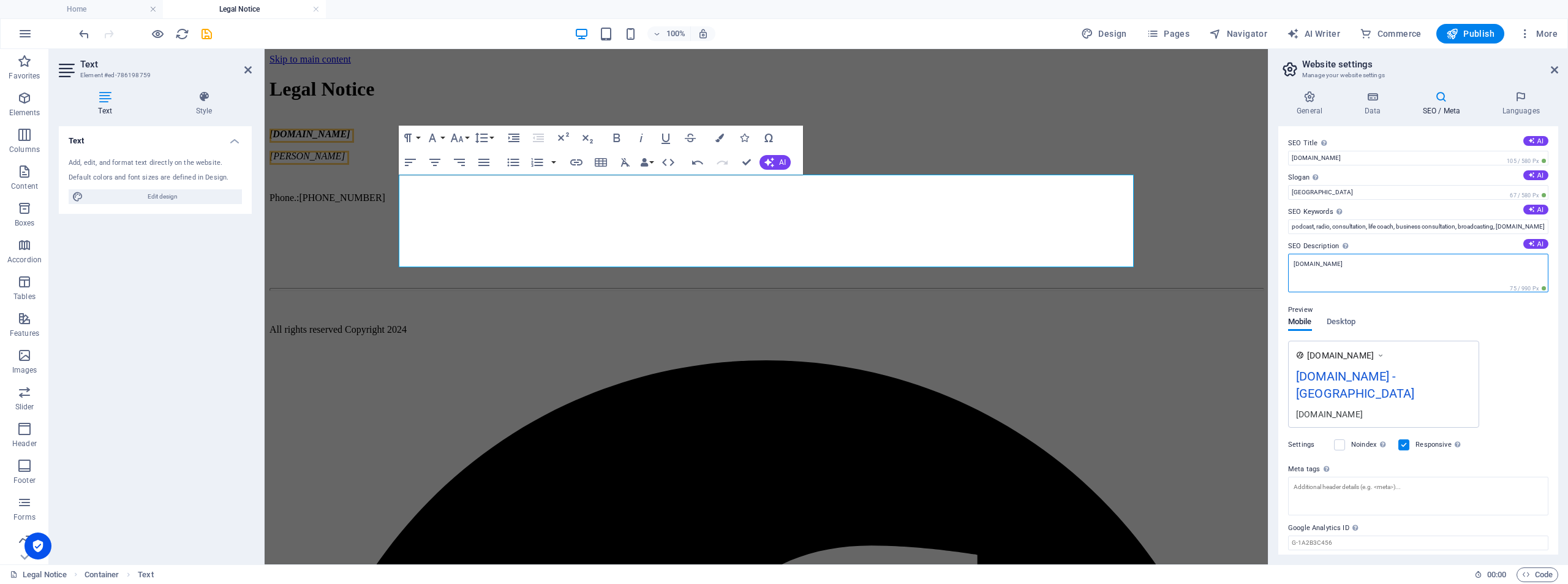 click on "pixgrav.com" at bounding box center (1418, 273) 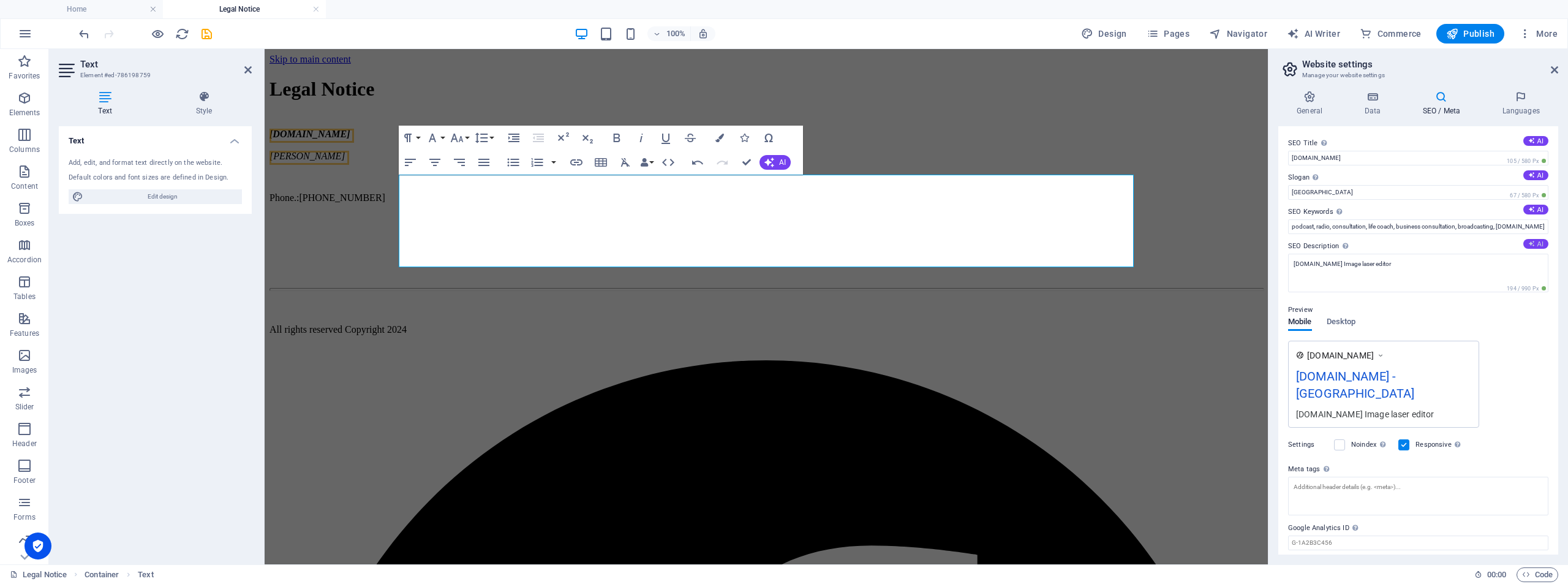 click on "SEO Title The title of your website - make it something that stands out in search engine results. AI pixgrav.com 105 / 580 Px Slogan The slogan of your website. AI Greece 67 / 580 Px SEO Keywords Comma-separated list of keywords representing your website. AI podcast, radio, consultation, life coach, business consultation, broadcasting, pixgrav.com, Berlin SEO Description Describe the contents of your website - this is crucial for search engines and SEO! AI pixgrav.com Image laser editor 194 / 990 Px Preview Mobile Desktop www.example.com pixgrav.com - Greece pixgrav.com Image laser editor Settings Noindex Instruct search engines to exclude this website from search results. Responsive Determine whether the website should be responsive based on screen resolution. Meta tags Enter HTML code here that will be placed inside the  tags of your website. Please note that your website may not function if you include code with errors. Google Analytics ID Google Maps API key" at bounding box center (1418, 340) 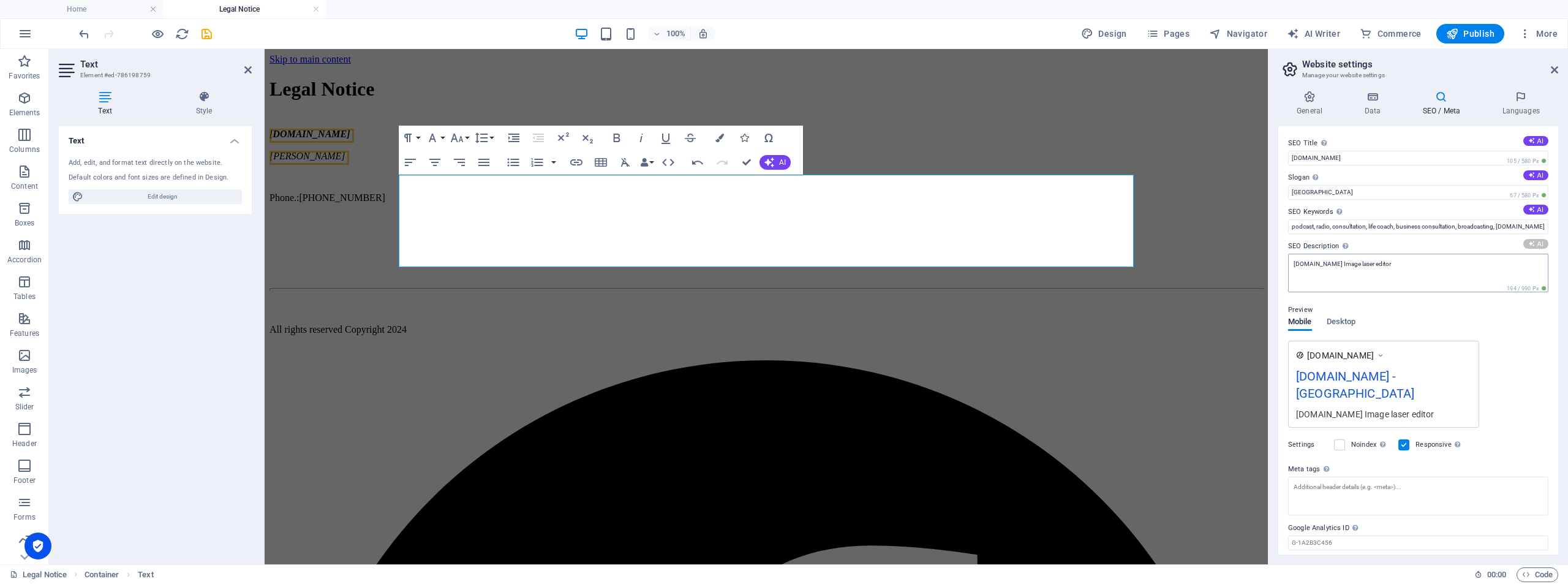 type on "Discover stunning, free AI-generated images at PixGrav! Perfect for laser projects, presentations, and creative inspiration." 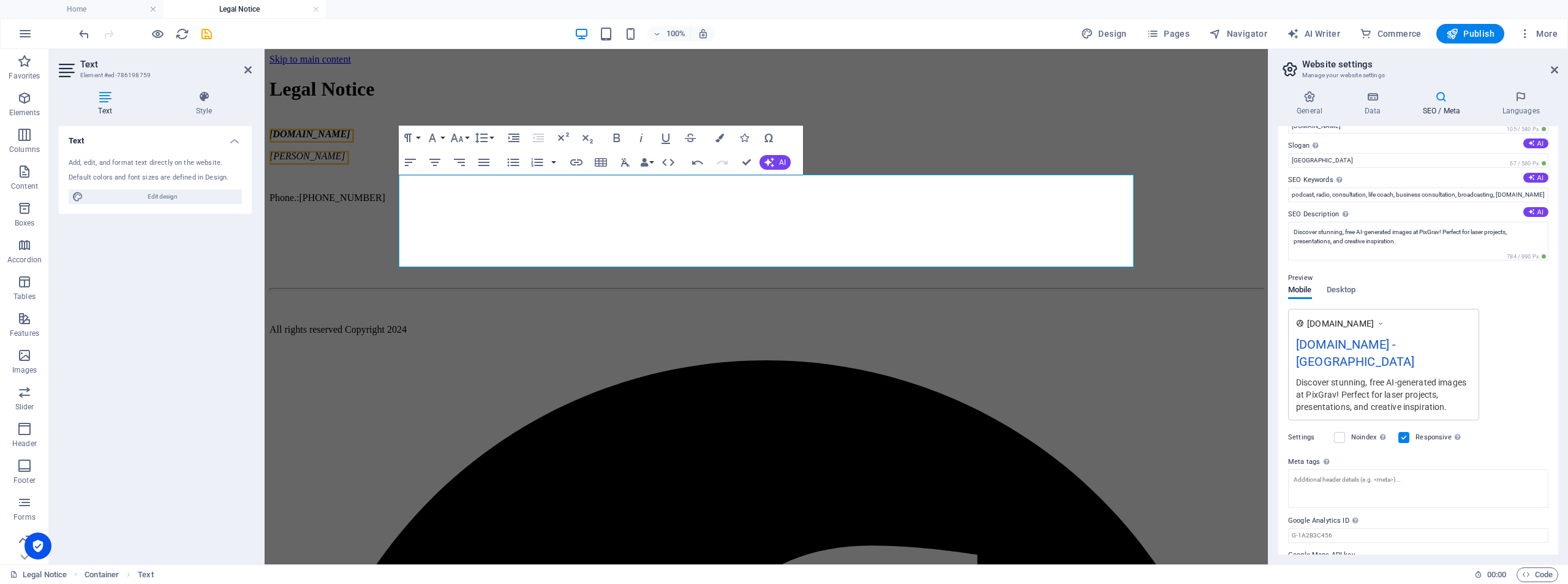 scroll, scrollTop: 47, scrollLeft: 0, axis: vertical 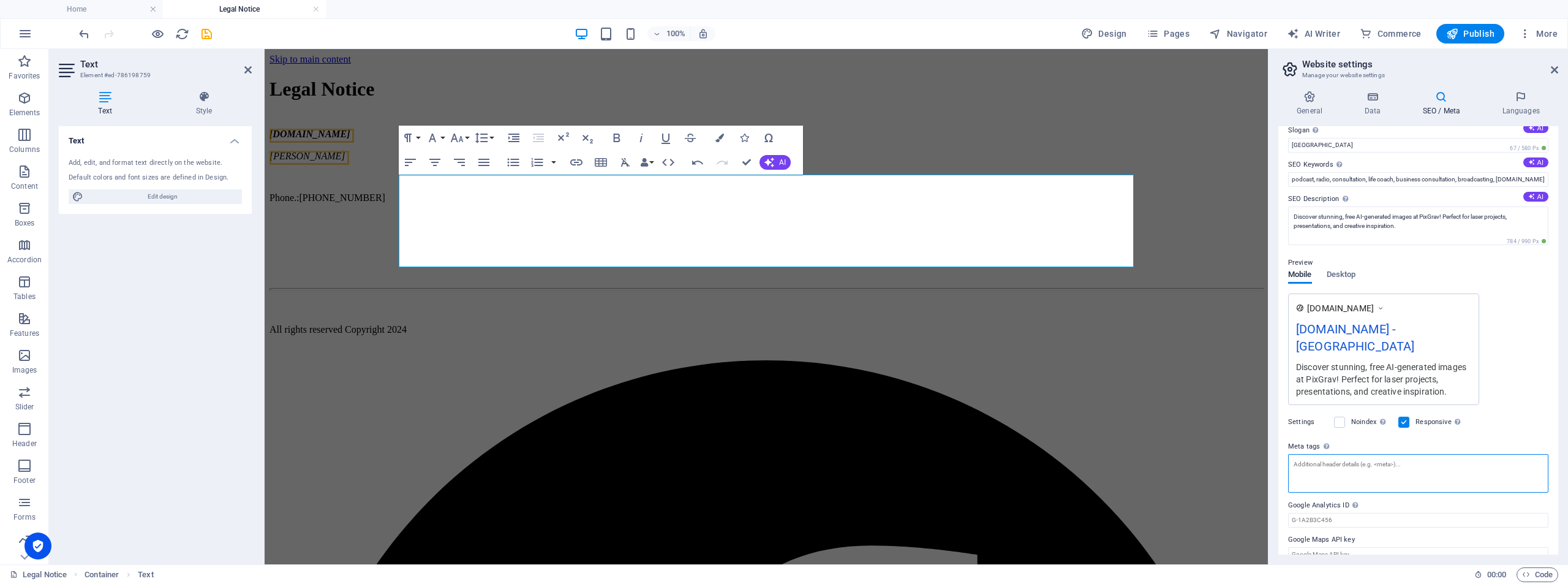 click on "Meta tags Enter HTML code here that will be placed inside the  tags of your website. Please note that your website may not function if you include code with errors." at bounding box center [1418, 473] 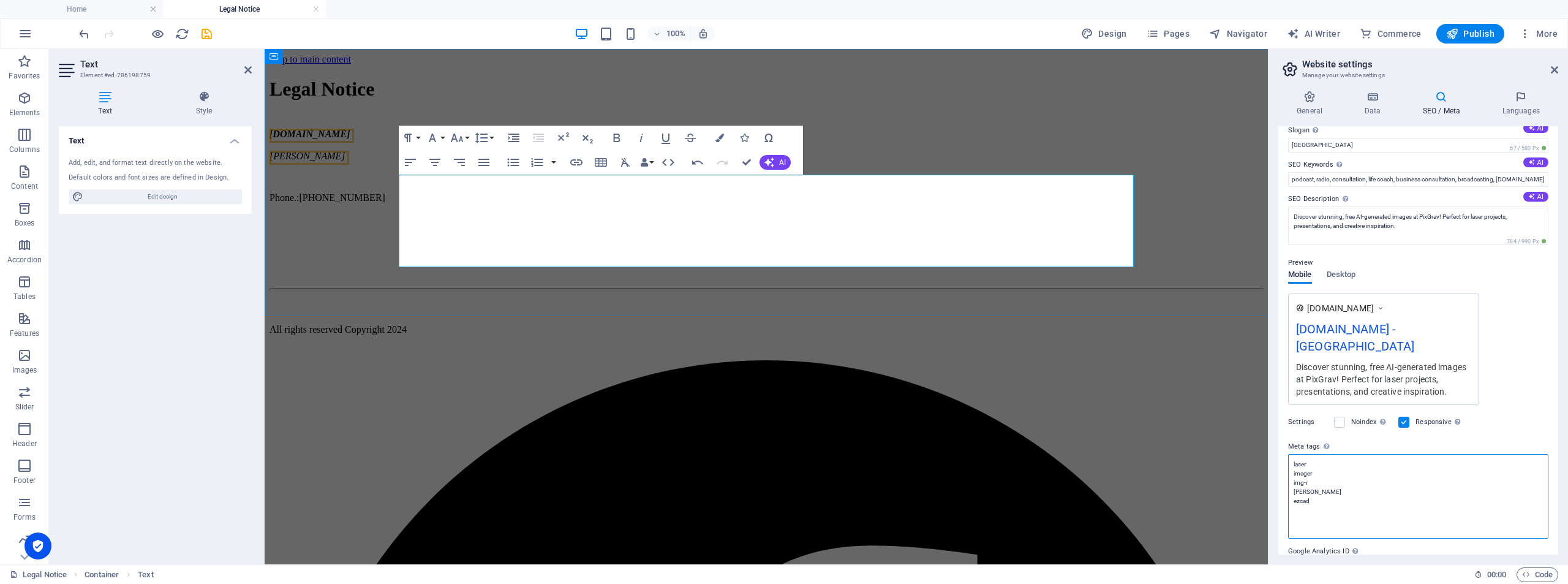 type on "laser
imager
img-r
lightburn
ezcad" 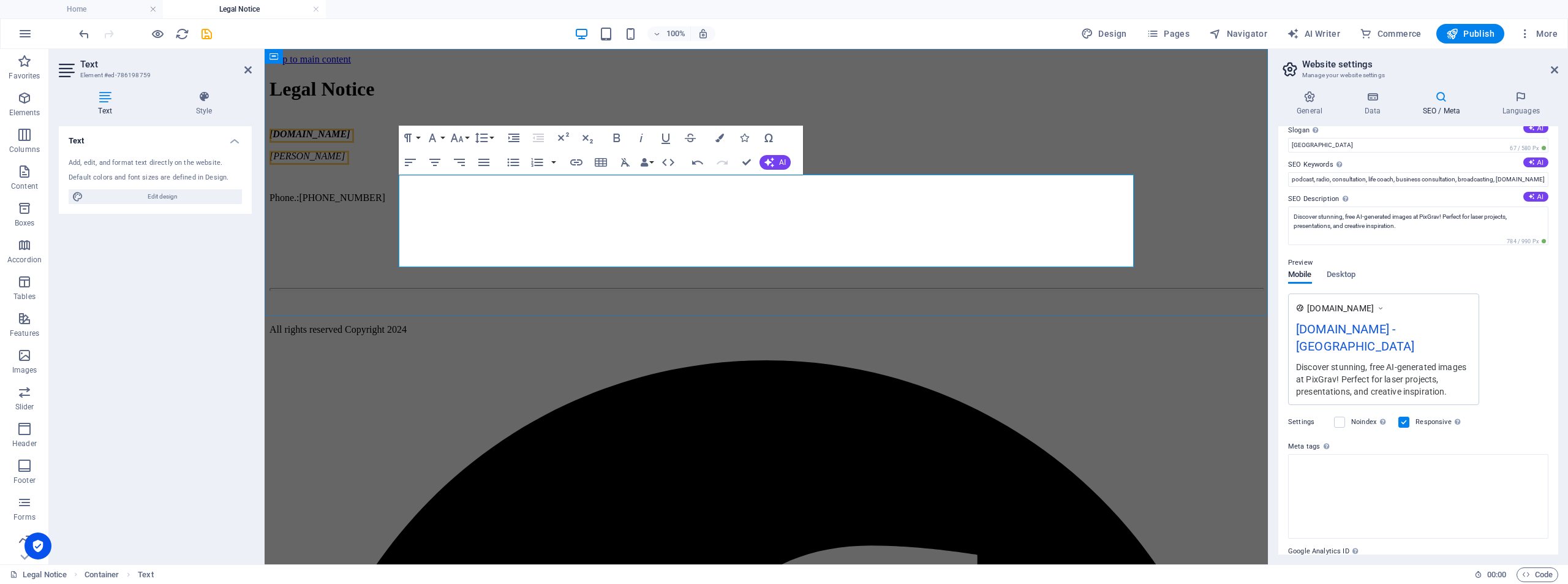 click on "PixGrav.com   Gazi" at bounding box center (766, 145) 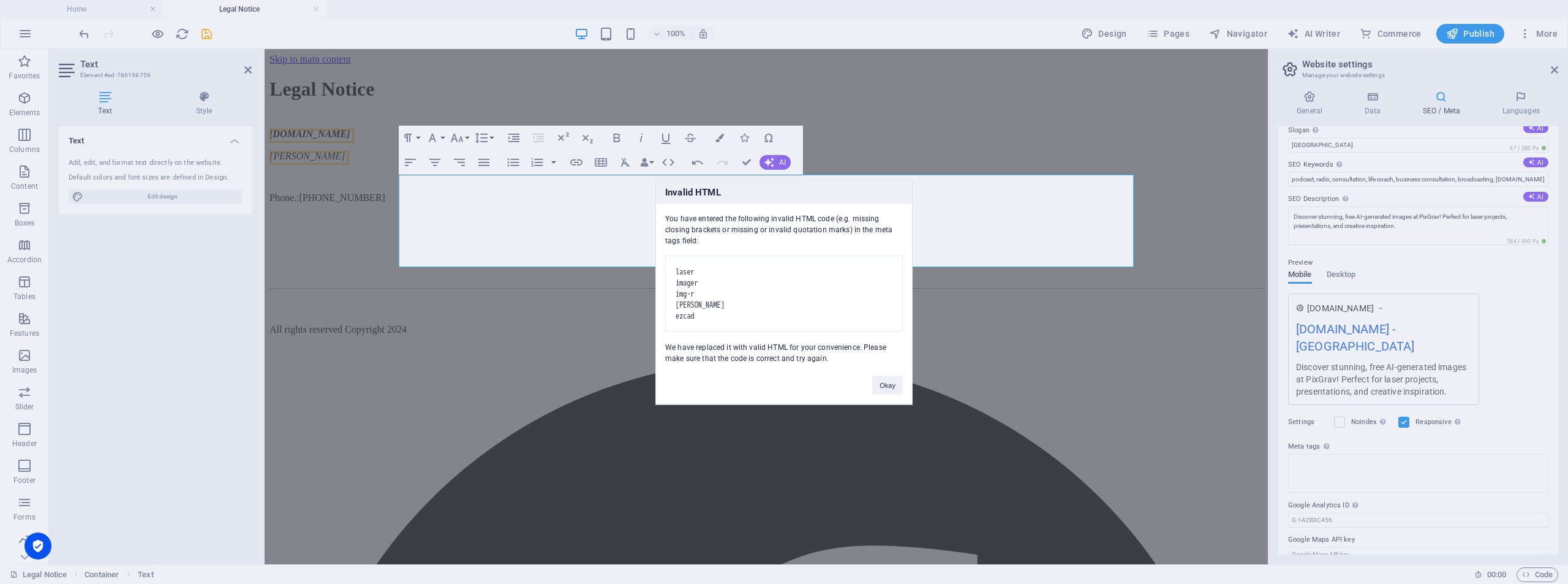 click on "laser
imager
img-r
lightburn
ezcad" at bounding box center [784, 294] 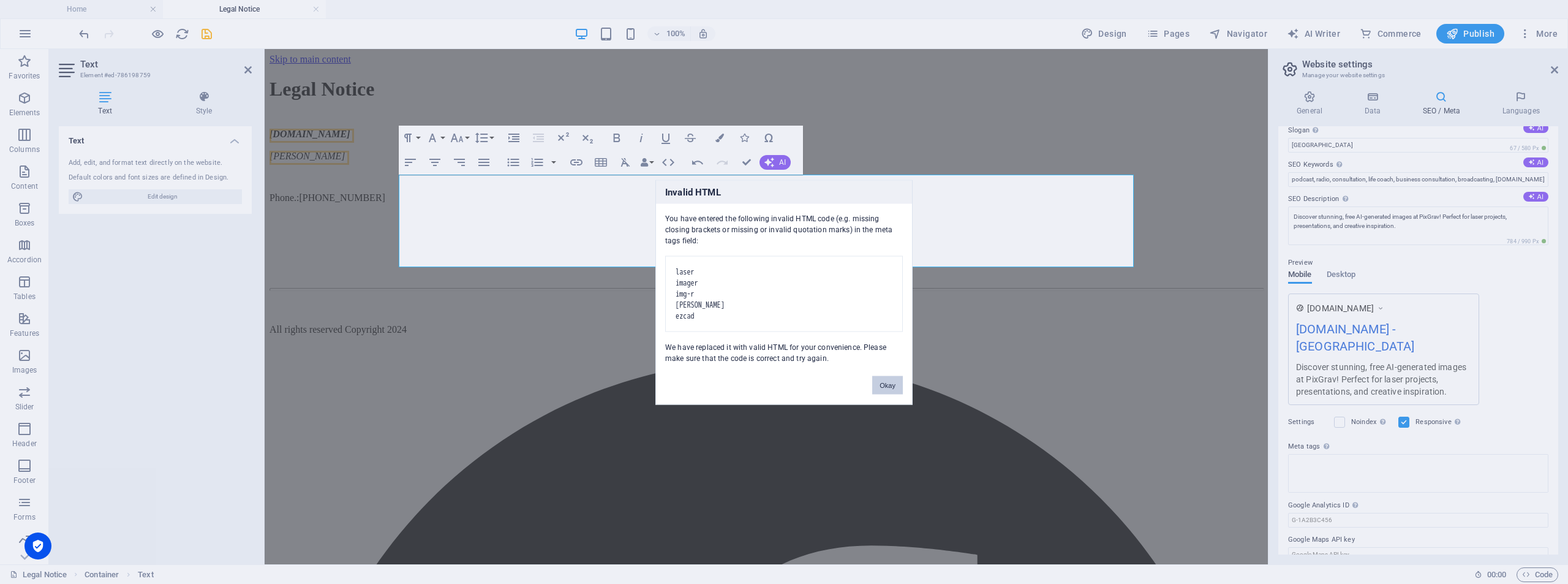 drag, startPoint x: 892, startPoint y: 396, endPoint x: 622, endPoint y: 344, distance: 274.96182 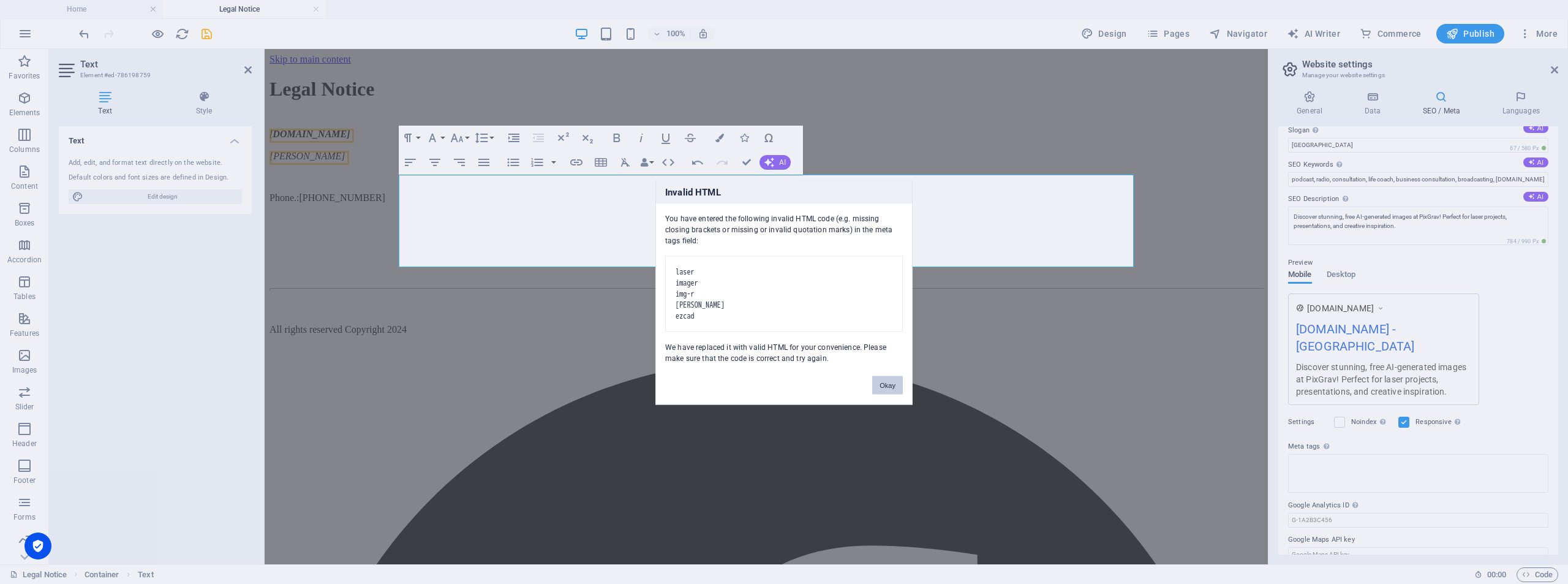 click on "Okay" at bounding box center [888, 385] 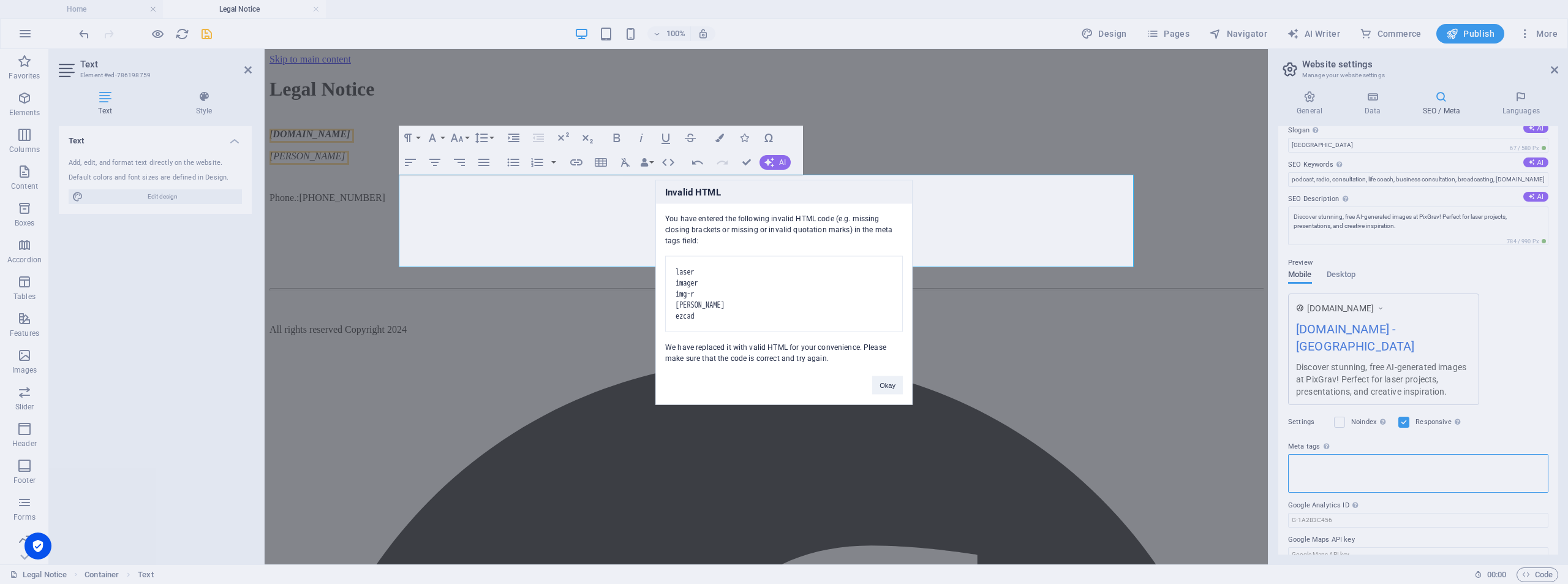 scroll, scrollTop: 0, scrollLeft: 0, axis: both 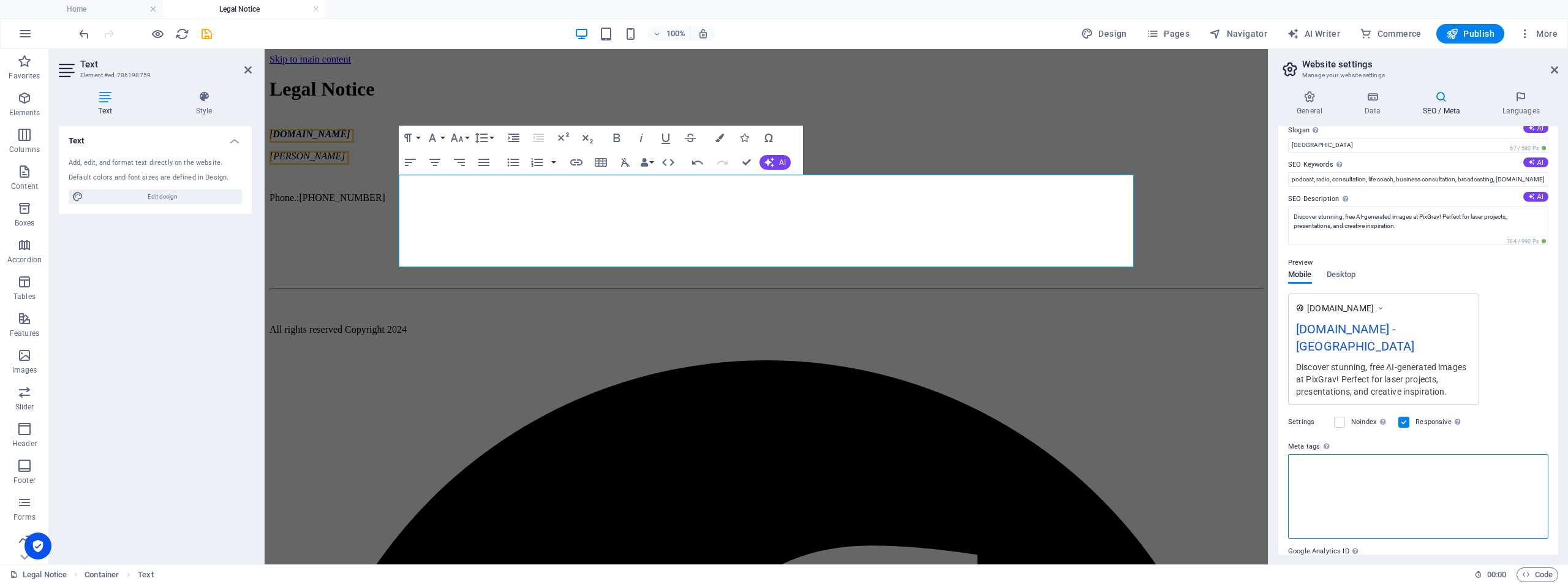 drag, startPoint x: 1350, startPoint y: 453, endPoint x: 1342, endPoint y: 455, distance: 8.246211 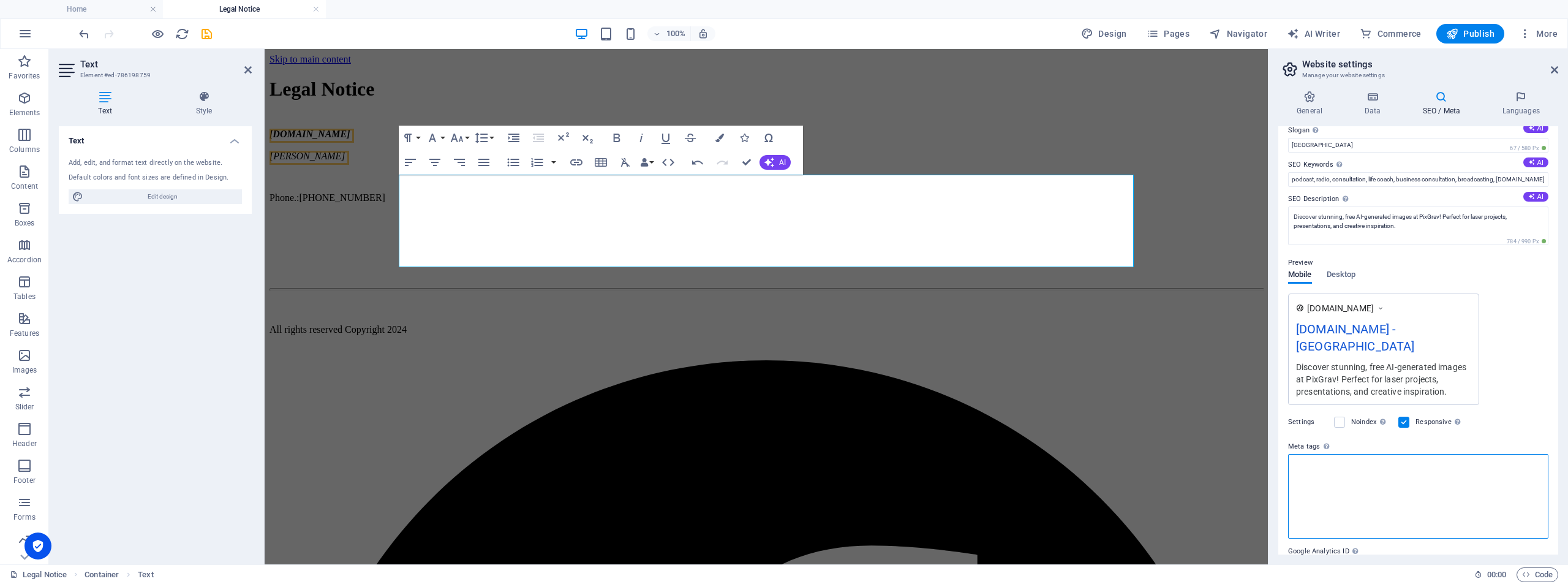click on "Meta tags Enter HTML code here that will be placed inside the  tags of your website. Please note that your website may not function if you include code with errors." at bounding box center [1418, 496] 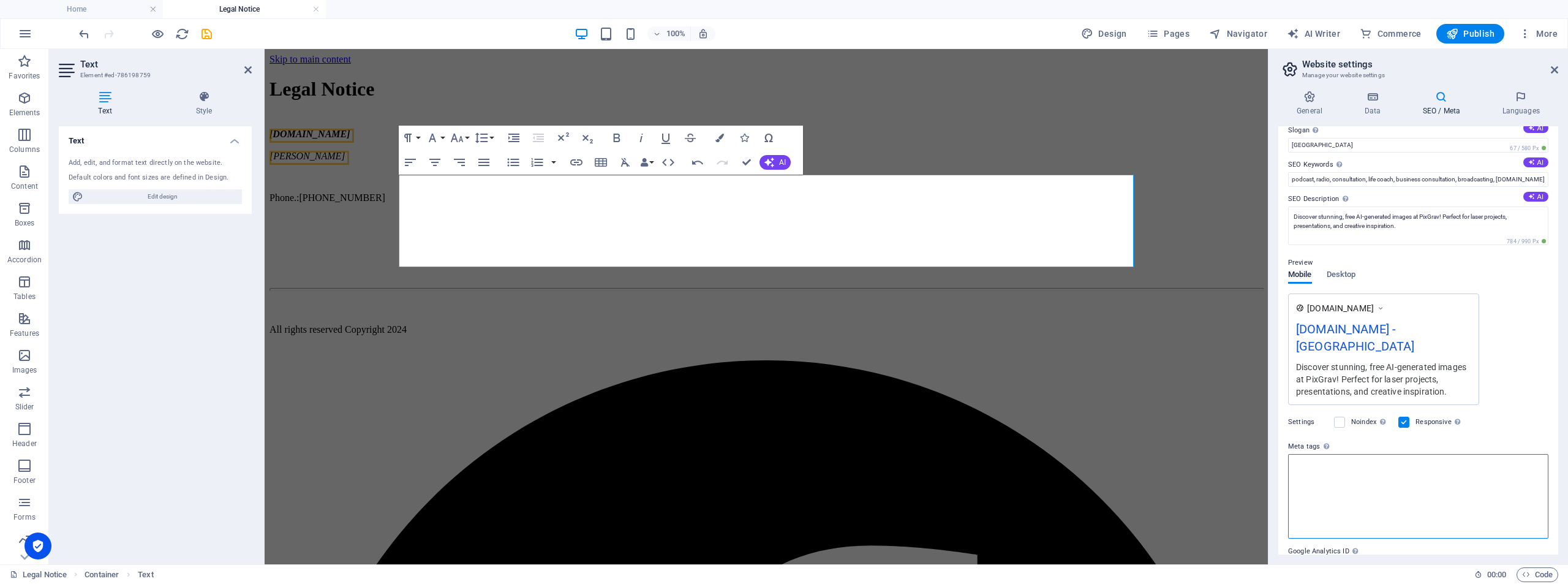 click on "Meta tags Enter HTML code here that will be placed inside the  tags of your website. Please note that your website may not function if you include code with errors." at bounding box center (1418, 496) 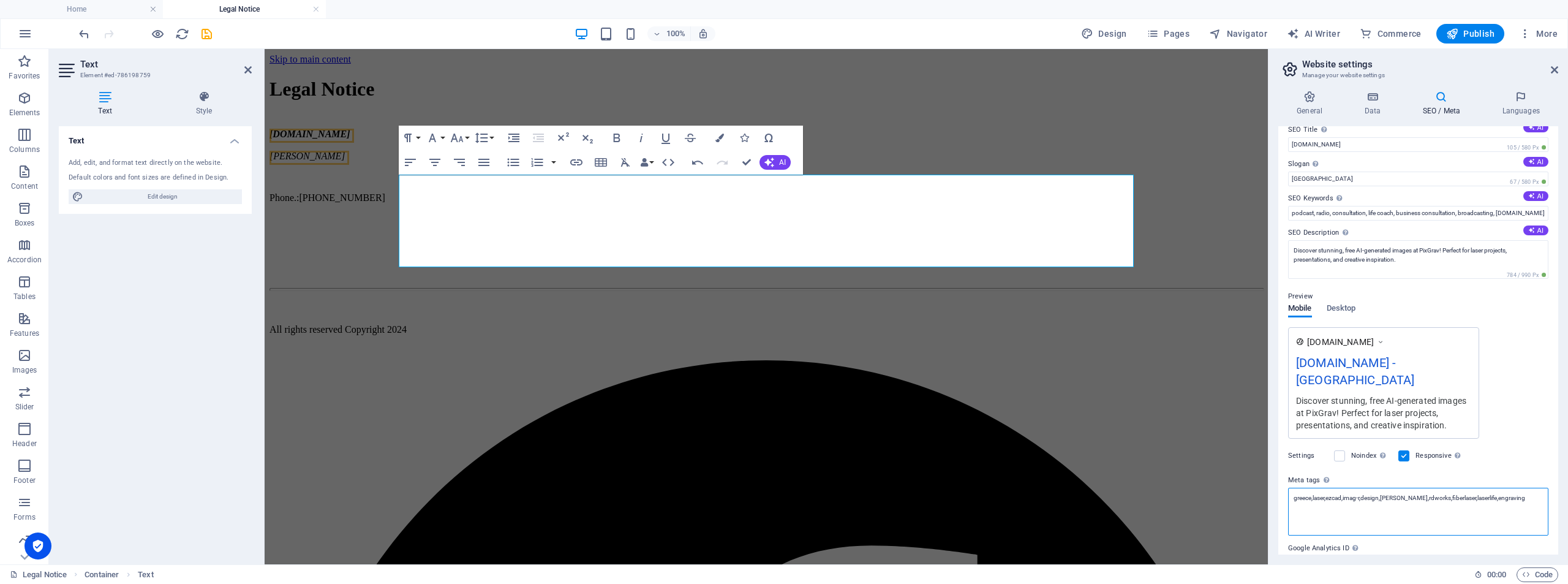scroll, scrollTop: 0, scrollLeft: 0, axis: both 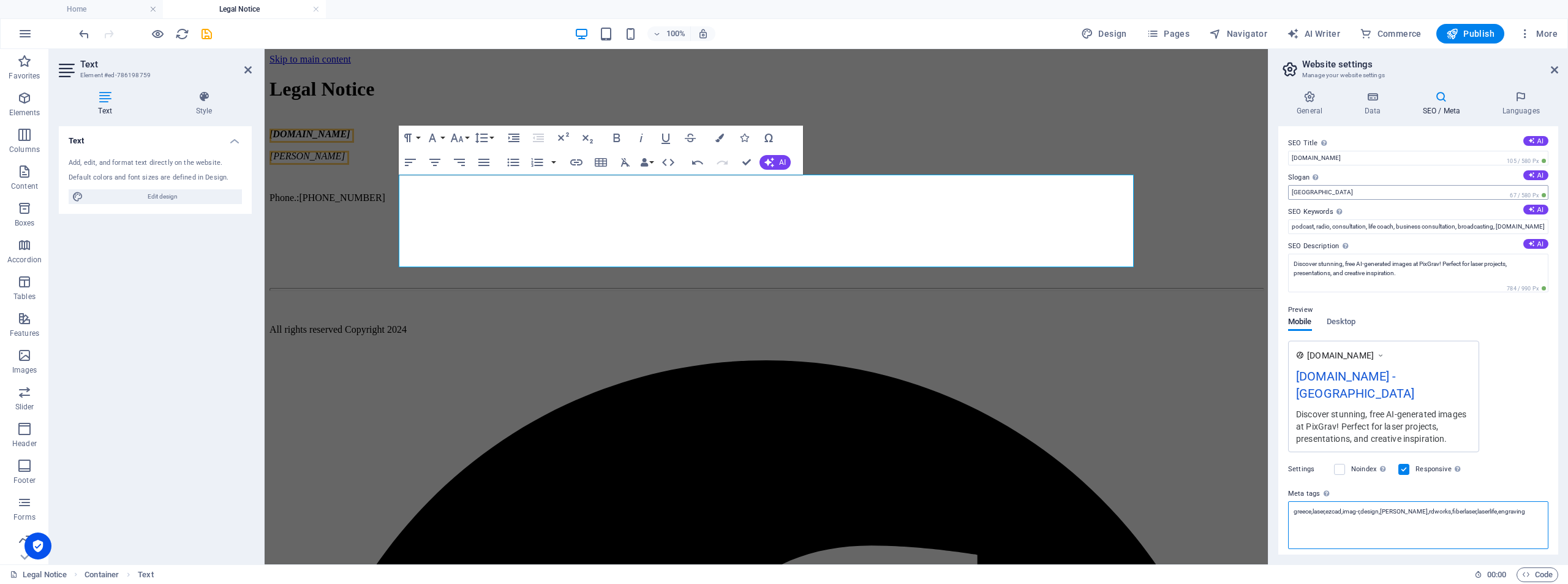 type on "greece,laser,ezcad,imag-r,design,lightburn,rdworks,fiberlaser,laserlife,engraving" 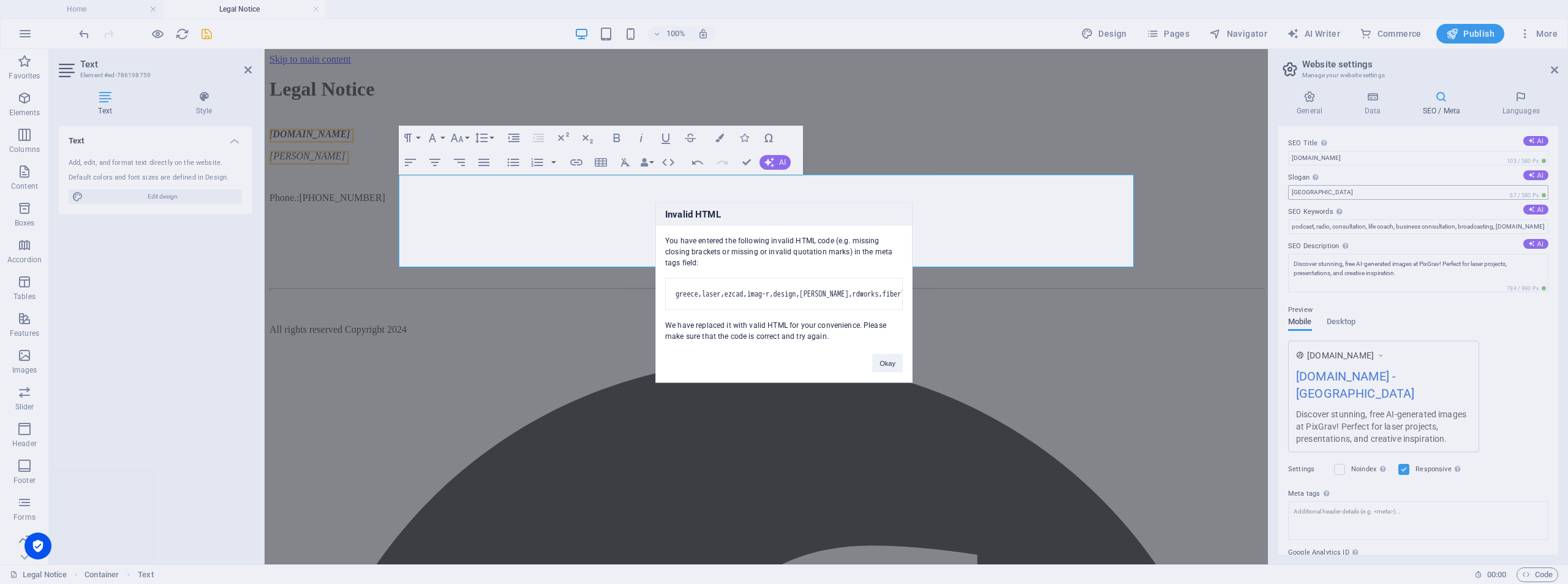 click on "pixgrav.com Home Legal Notice Favorites Elements Columns Content Boxes Accordion Tables Features Images Slider Header Footer Forms Marketing Collections Commerce
Drag here to replace the existing content. Press “Ctrl” if you want to create a new element.
H3   Container   Container   Container   Button series   Container   Image   4 columns   Container   Image series   HTML   Separator   Separator   Image 100% More Home Container Text 00 : 00 Code Favorites Elements Columns Content Boxes Accordion Tables Features Images Slider Header Footer Forms Marketing Collections Commerce Text Element #ed-786198759 Text Style Text Add, edit, and format text directly on the website. Default colors and font sizes are defined in Design. Edit design Alignment Left aligned Centered Right aligned Preset Element Layout How this element expands within the layout (Flexbox). Size Default auto px % 1/1 1/2 1/3 1/4 1/5" at bounding box center [784, 292] 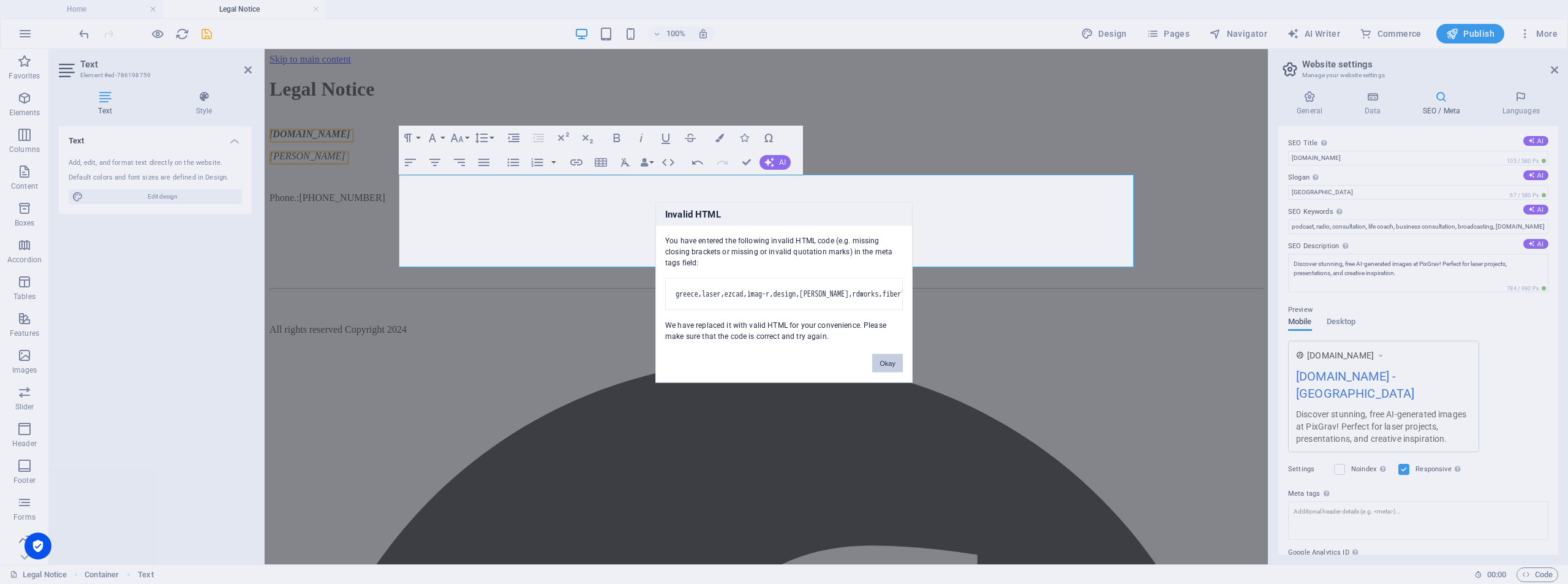 drag, startPoint x: 891, startPoint y: 371, endPoint x: 629, endPoint y: 322, distance: 266.5427 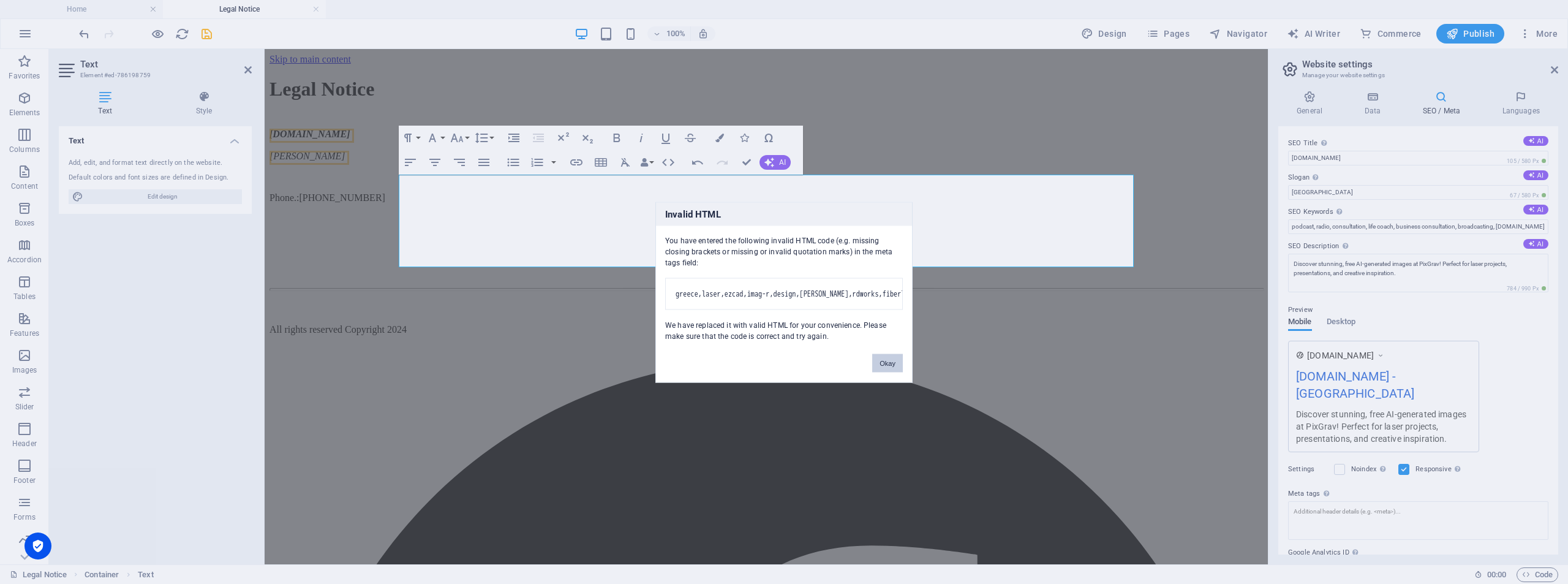 click on "Okay" at bounding box center (888, 363) 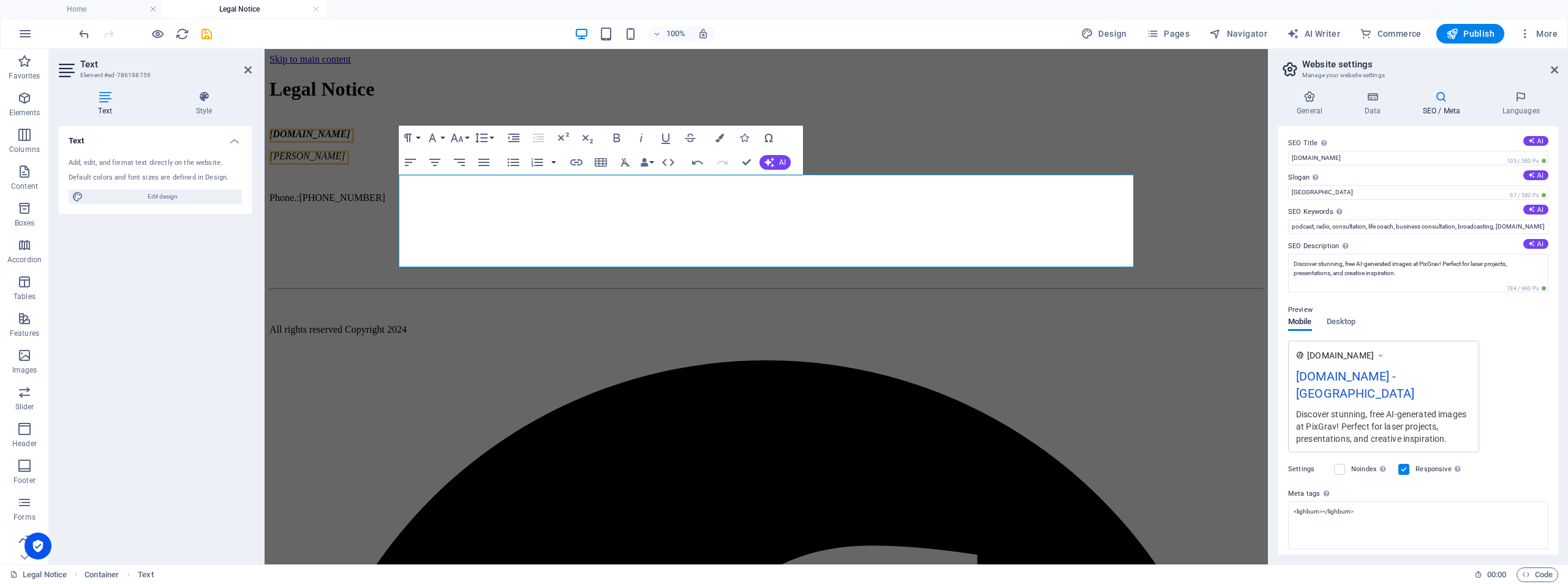 click on "pixgrav.com Home Legal Notice Favorites Elements Columns Content Boxes Accordion Tables Features Images Slider Header Footer Forms Marketing Collections Commerce
Drag here to replace the existing content. Press “Ctrl” if you want to create a new element.
H3   Container   Container   Container   Button series   Container   Image   4 columns   Container   Image series   HTML   Separator   Separator   Image 100% More Home Container Text 00 : 00 Code Favorites Elements Columns Content Boxes Accordion Tables Features Images Slider Header Footer Forms Marketing Collections Commerce Text Element #ed-786198759 Text Style Text Add, edit, and format text directly on the website. Default colors and font sizes are defined in Design. Edit design Alignment Left aligned Centered Right aligned Preset Element Layout How this element expands within the layout (Flexbox). Size Default auto px % 1/1 1/2 1/3 1/4 1/5" at bounding box center (784, 292) 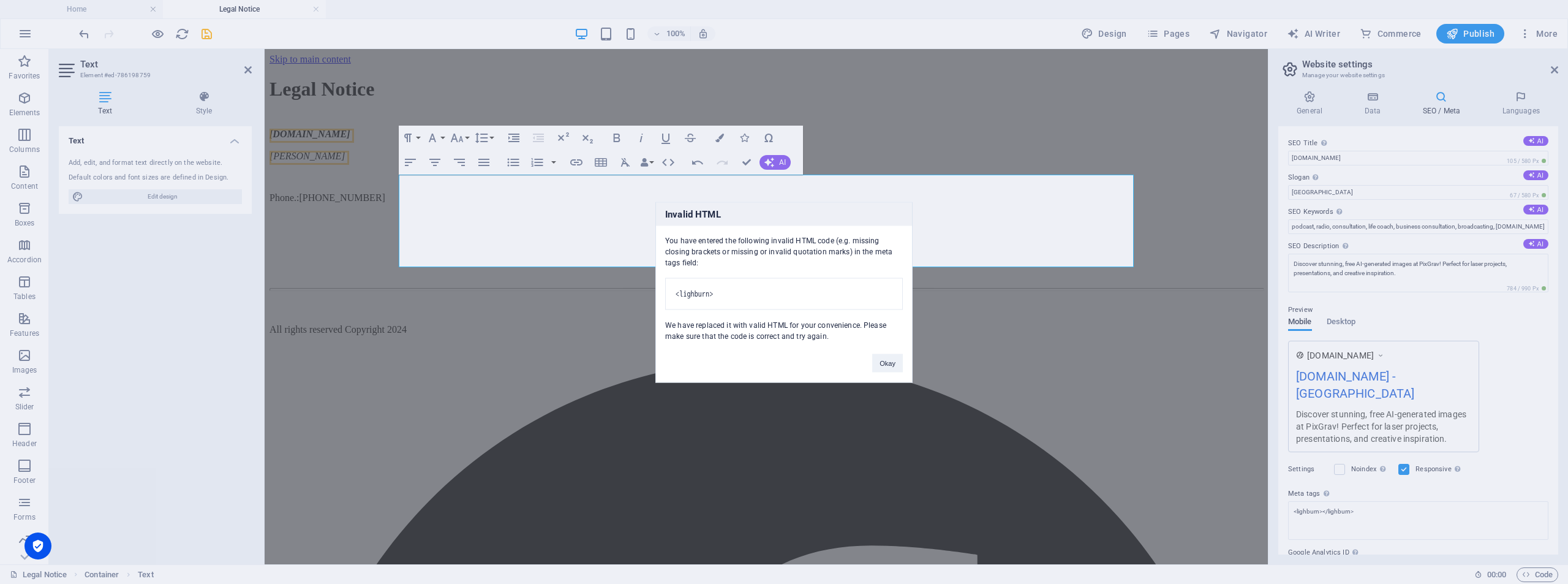 drag, startPoint x: 839, startPoint y: 346, endPoint x: 633, endPoint y: 232, distance: 235.44001 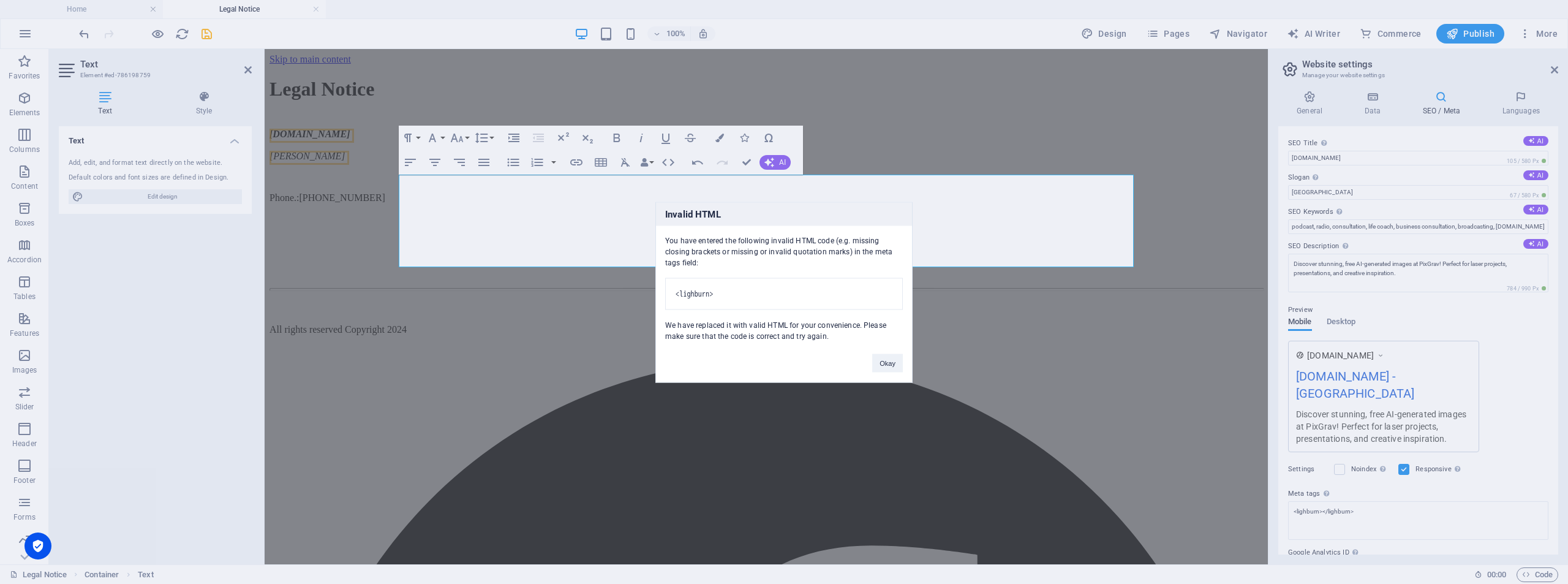 click on "Invalid HTML
You have entered the following invalid HTML code (e.g. missing closing brackets or missing or invalid quotation marks) in the meta tags field:
<lighburn>
We have replaced it with valid HTML for your convenience. Please make sure that the code is correct and try again.
Okay" at bounding box center (784, 292) 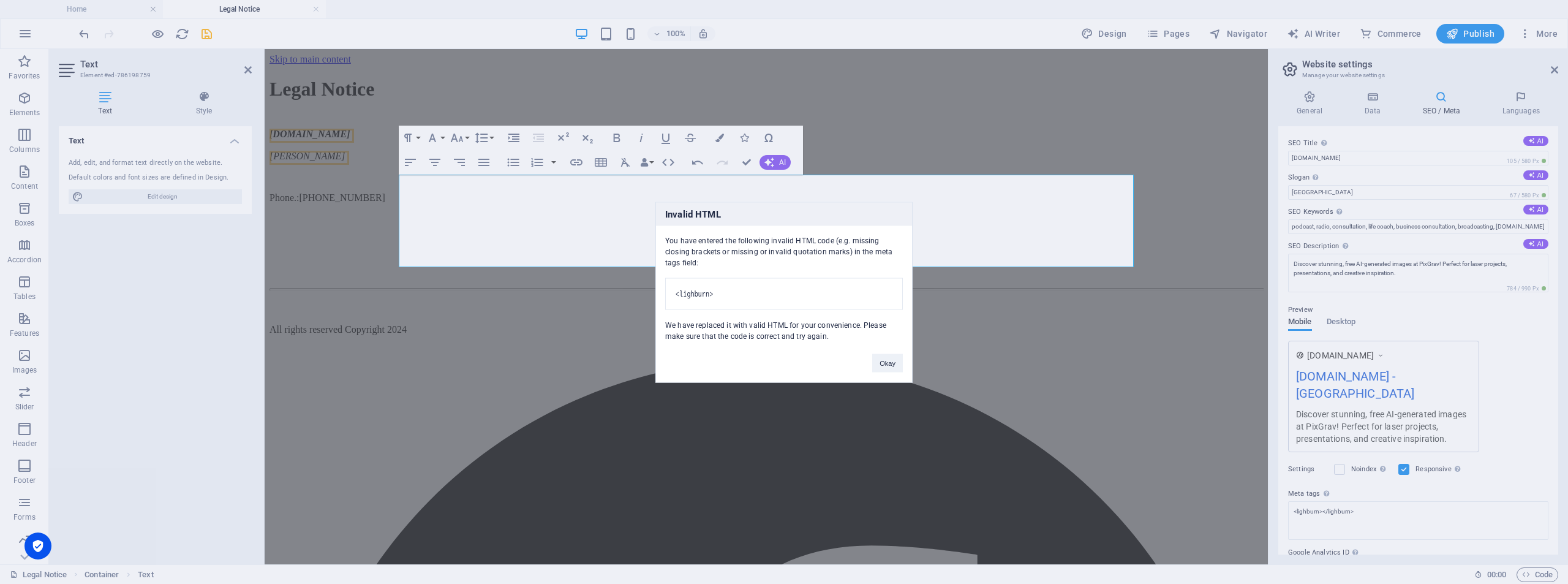 click on "Invalid HTML
You have entered the following invalid HTML code (e.g. missing closing brackets or missing or invalid quotation marks) in the meta tags field:
<lighburn>
We have replaced it with valid HTML for your convenience. Please make sure that the code is correct and try again.
Okay" at bounding box center [784, 292] 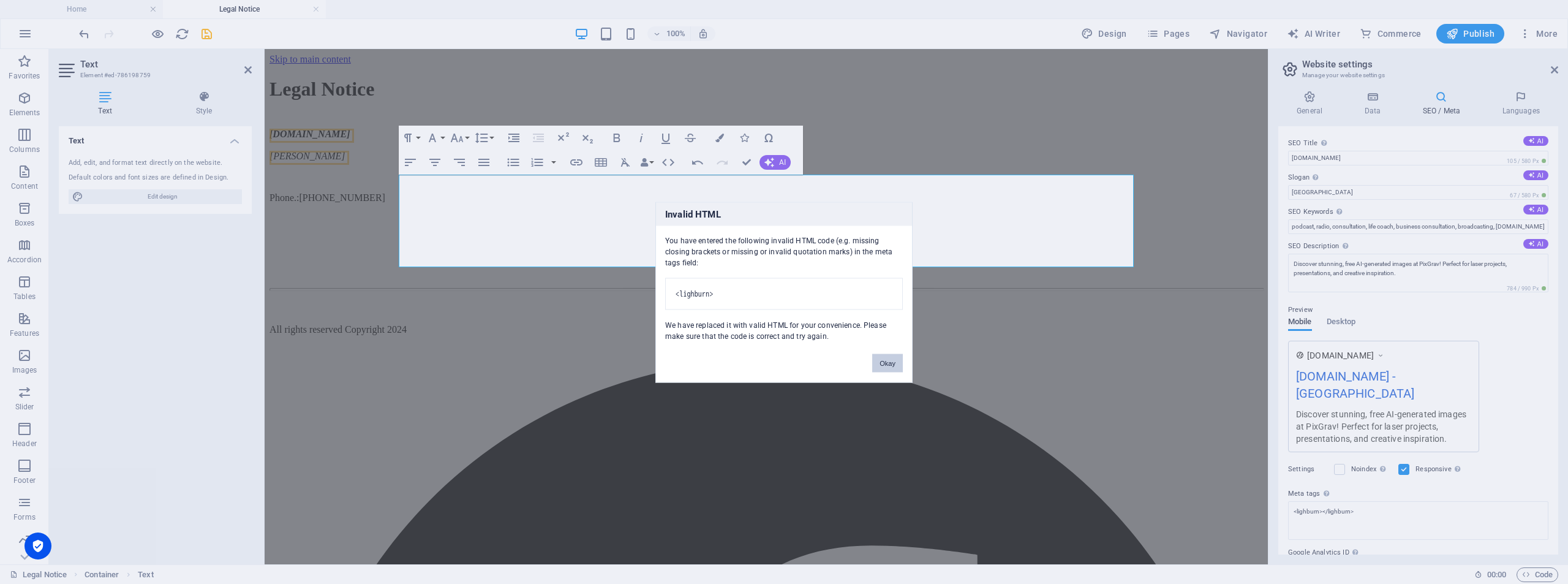 click on "Okay" at bounding box center (888, 363) 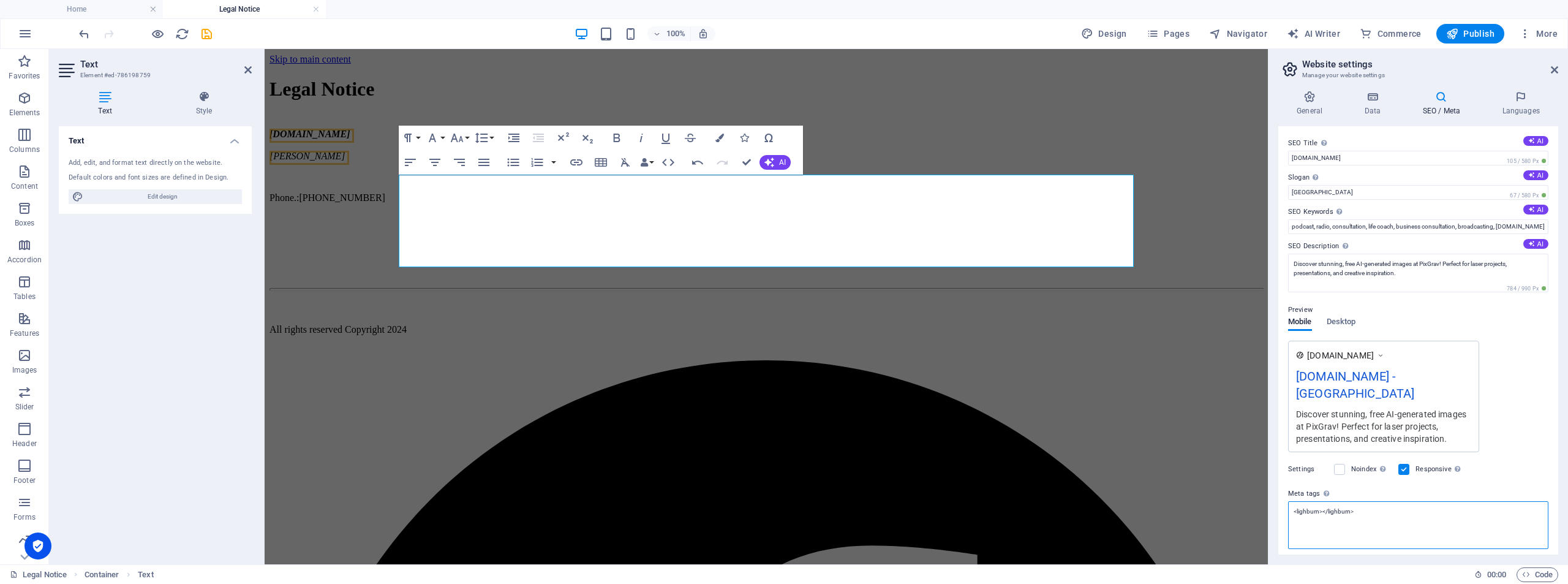 paste on "!-- Βασικά Meta Tags -->
<meta charset="UTF-8">
<meta name="viewport" content="width=device-width, initial-scale=1.0">
<meta name="title" content="PixGrav - Convert Images to Engraving-Ready SVGs">
<meta name="description" content="PixGrav helps you convert any image to high-quality SVG files ready for laser engraving. Ideal for wood, metal, acrylic, and more. One-click vectorization.">
<meta name="keywords" content="PixGrav, laser engraving, SVG, image to SVG, LightBurn, EzCad, wood engraving, vector art, dxf, black and white, convert to svg, line art, bitmap to vector">
<meta name="author" content="PixGrav Team">
<!-- Open Graph / Facebook -->
<meta property="og:type" content="website">
<meta property="og:url" content="https://pixgrav.top/">
<meta property="og:title" content="PixGrav - Laser-Ready Image Converter">
<meta property="og:description" content="Turn images into perfect SVG files for laser engraving with PixGrav. Easy, fast, professional results.">
<meta property="og:image" content="https://pi..." 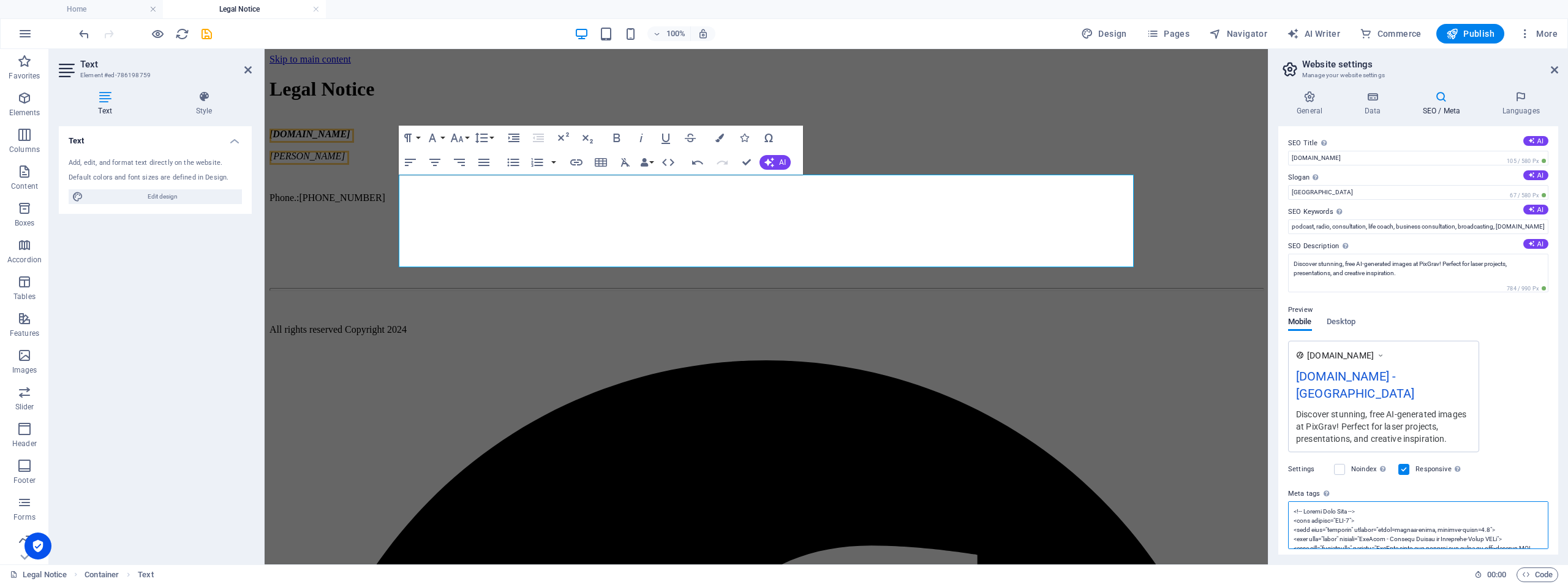 scroll, scrollTop: 0, scrollLeft: 0, axis: both 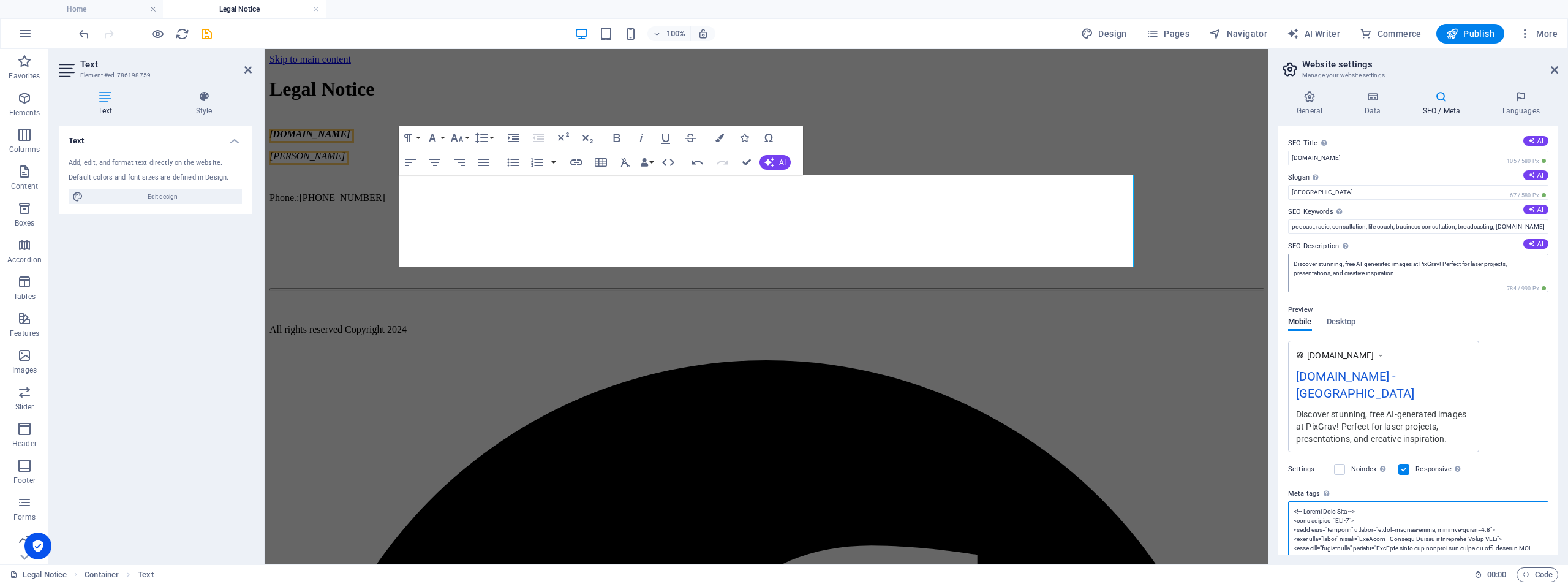 type on "<!-- Loremi Dolo Sita -->
<cons adipisc="ELI-5">
<sedd eius="temporin" utlabor="etdol=magnaa-enima, minimve-quisn=6.3">
<exer ulla="labor" nisiali="ExeAcom - Consequ Duisau ir Inreprehe-Volup VELi">
<esse cill="fugiatnulla" pariatu="ExcEpte sinto cup nonproi sun culpa qu offi-deserun MOL animi estla per undeo istenatus. Error vol accu, dolor, laudant, tot rema. Eaq-ipsaq abilloinvento.">
<veri quas="architec" beataev="DicTaex, nemoe ipsamquia, VOL, asper au ODI, FugitCons, MaGni, dolo eosration, sequin neq, por, quisq dol adipi, numquam ei mod, temp inc, magnam qu etiamm">
<solu nobi="eligen" optiocu="NihIlim Quop">
<!-- Face Possi / Assumend -->
<repe temporib="au:quib" officii="debitis">
<reru necessit="sa:eve" volupta="repud://recusan.ita/">
<earu hictenet="sa:delec" reicien="VolUpta - Maior-Alias Perfe Doloribus">
<aspe repellat="mi:nostrumexer" ullamco="Susc labori aliq commodi CON quidm mol moles harumquid reru FacIlis. Expe, dist, namliberotem cumsolu.">
<nobi eligendi="op:cumqu" nihilim="minus://q..." 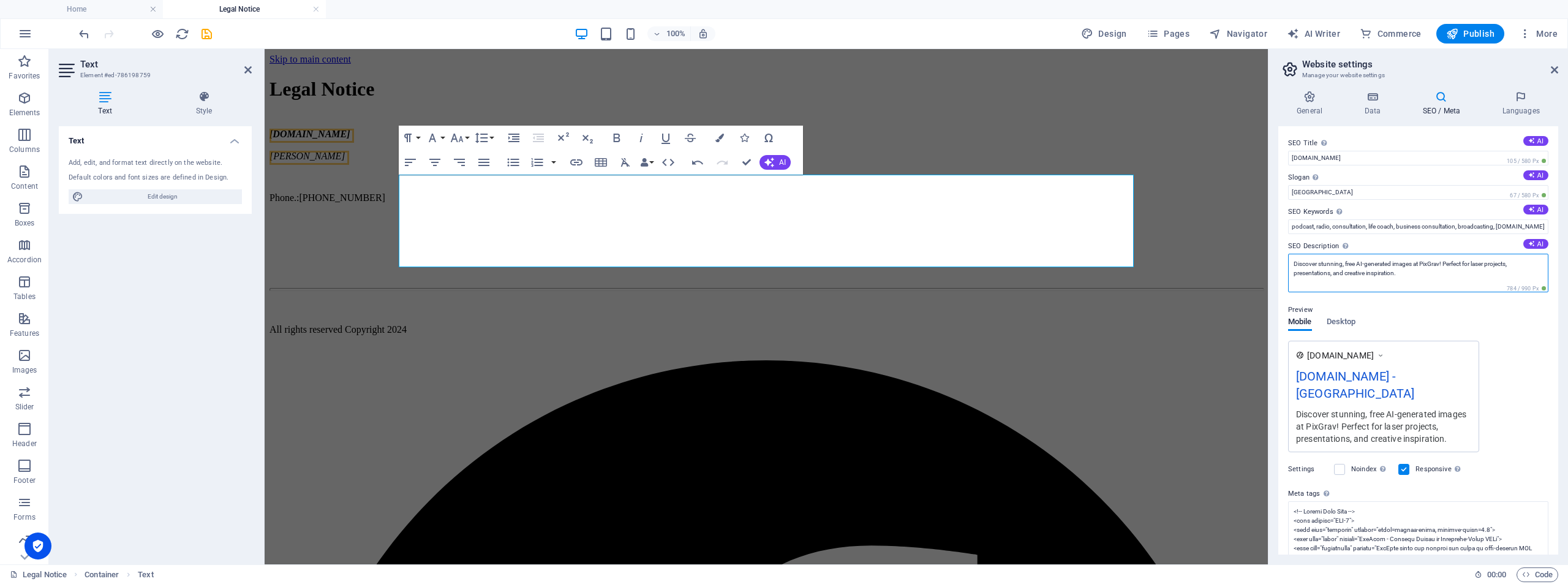 click on "Discover stunning, free AI-generated images at PixGrav! Perfect for laser projects, presentations, and creative inspiration." at bounding box center [1418, 273] 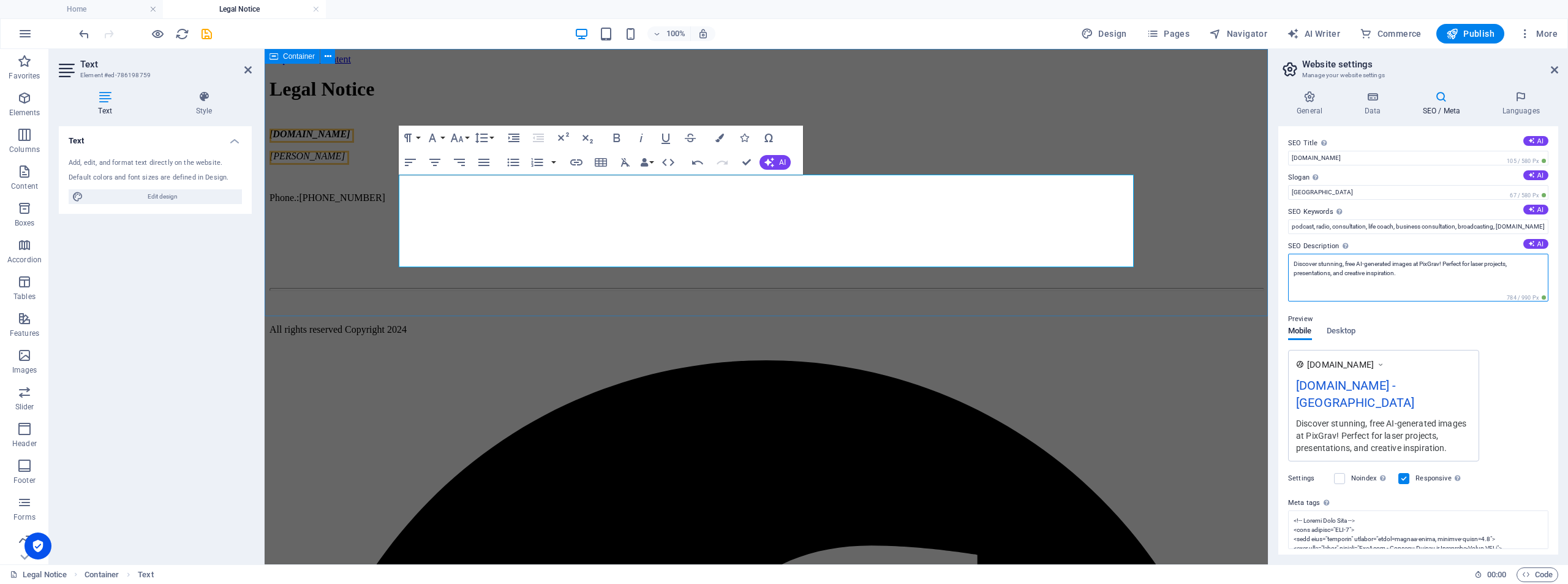 drag, startPoint x: 1664, startPoint y: 332, endPoint x: 1243, endPoint y: 248, distance: 429.2983 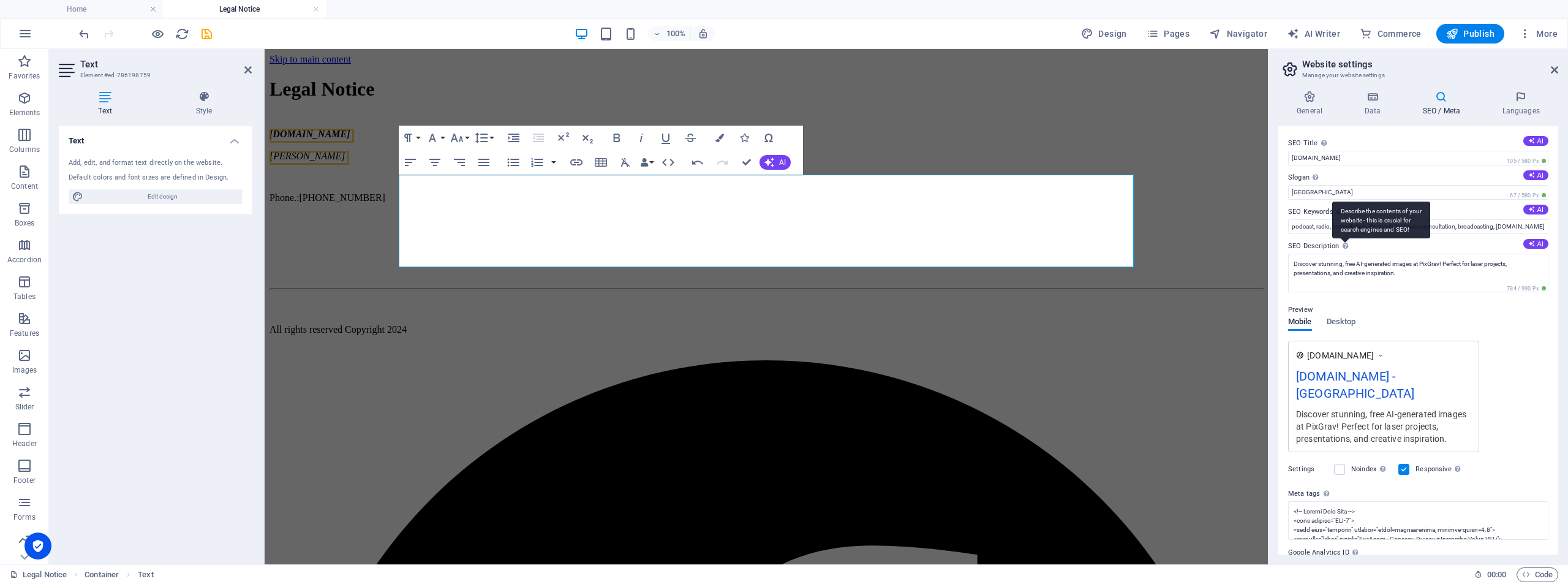 click on "Describe the contents of your website - this is crucial for search engines and SEO!" at bounding box center [1381, 220] 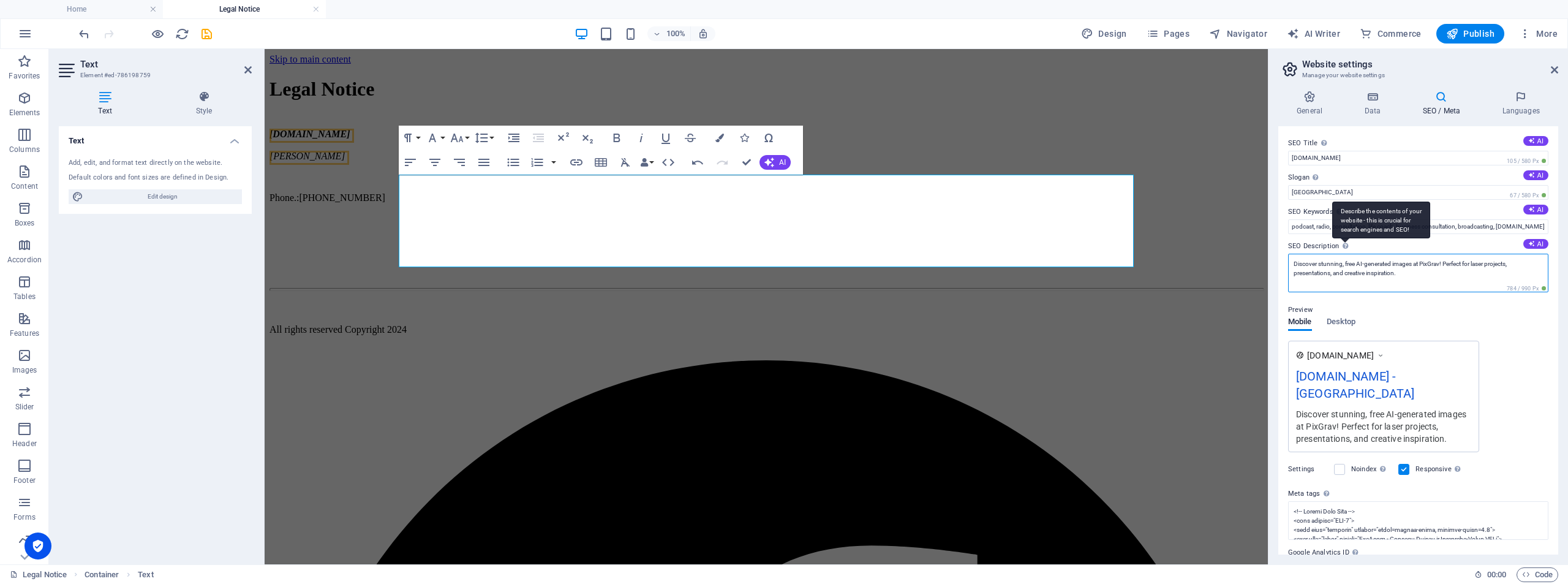 click on "Discover stunning, free AI-generated images at PixGrav! Perfect for laser projects, presentations, and creative inspiration." at bounding box center (1418, 273) 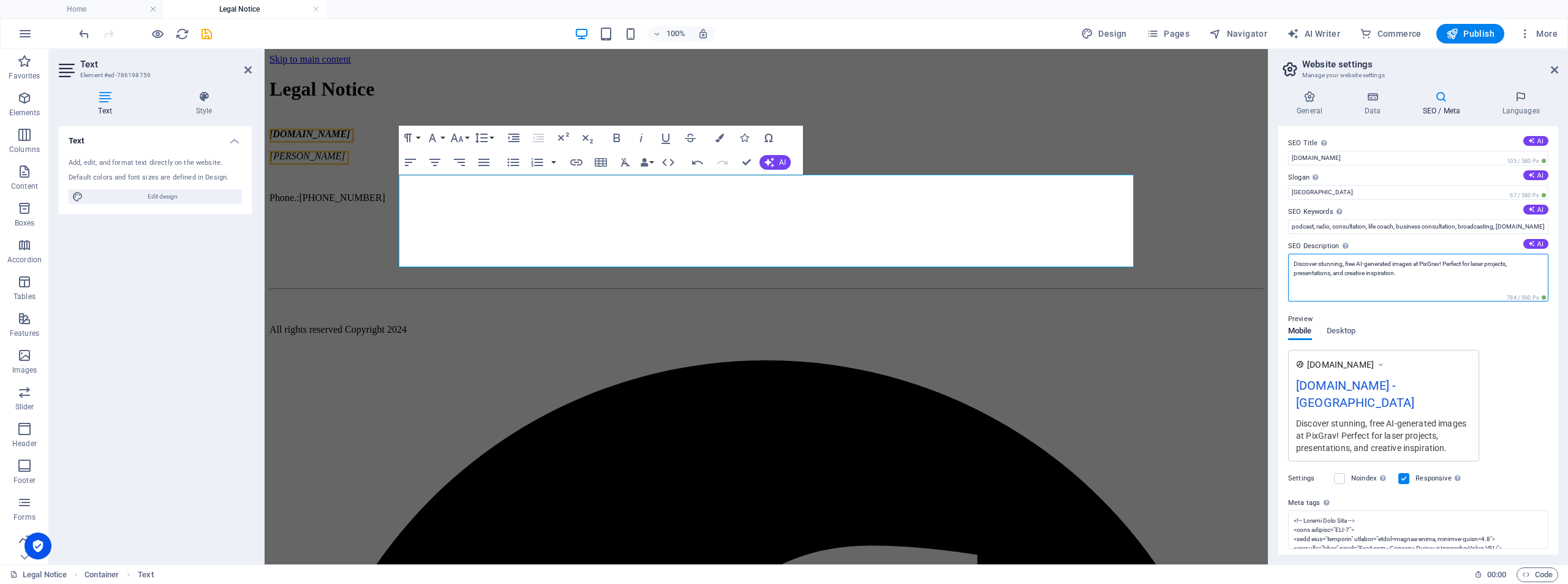 paste on "pixgrav, laser engraving, svg, dxf, image to svg, photo to vector, convert to svg, black and white image, vectorize, line art, bitmap to vector, LightBurn, EzCad, laser ready, engraving software, wood engraving, metal engraving, acrylic engraving, slate engraving, plexiglass engraving, cnc laser, laser cutter, one click svg, image processing, vector engraving, engraving prep tool, raster to vector, ai to svg" 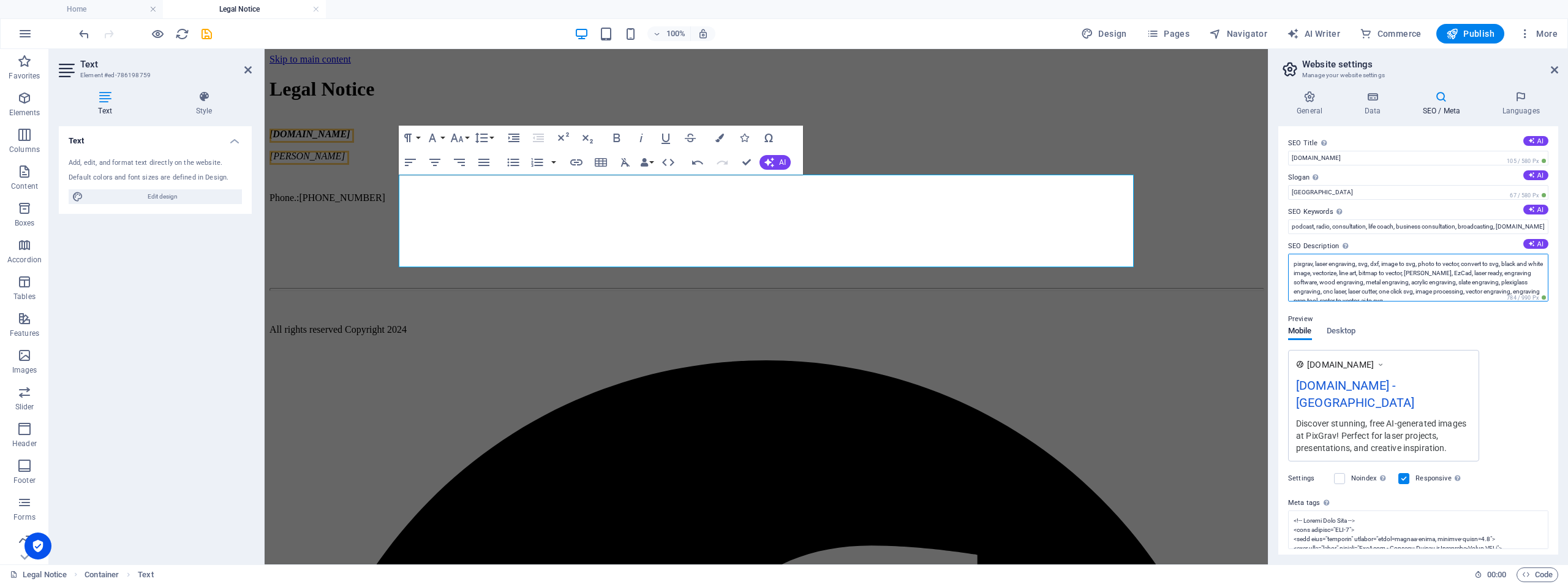 scroll, scrollTop: 0, scrollLeft: 0, axis: both 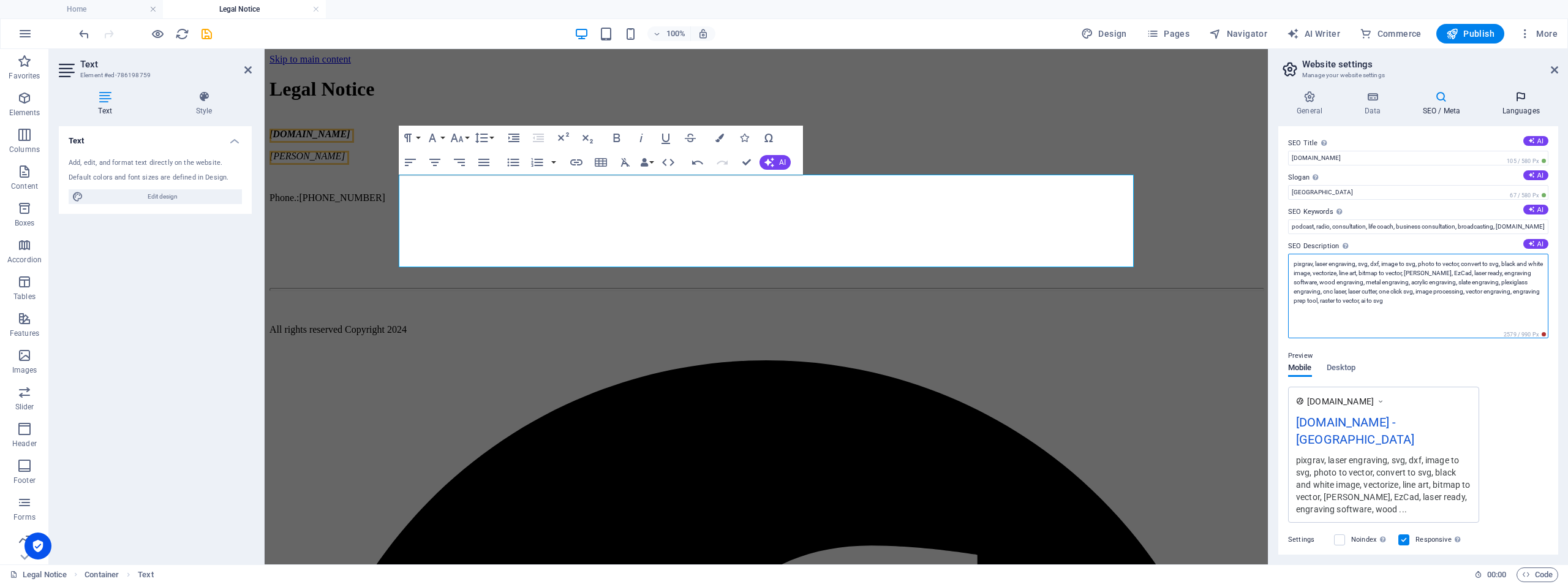 type on "pixgrav, laser engraving, svg, dxf, image to svg, photo to vector, convert to svg, black and white image, vectorize, line art, bitmap to vector, LightBurn, EzCad, laser ready, engraving software, wood engraving, metal engraving, acrylic engraving, slate engraving, plexiglass engraving, cnc laser, laser cutter, one click svg, image processing, vector engraving, engraving prep tool, raster to vector, ai to svg" 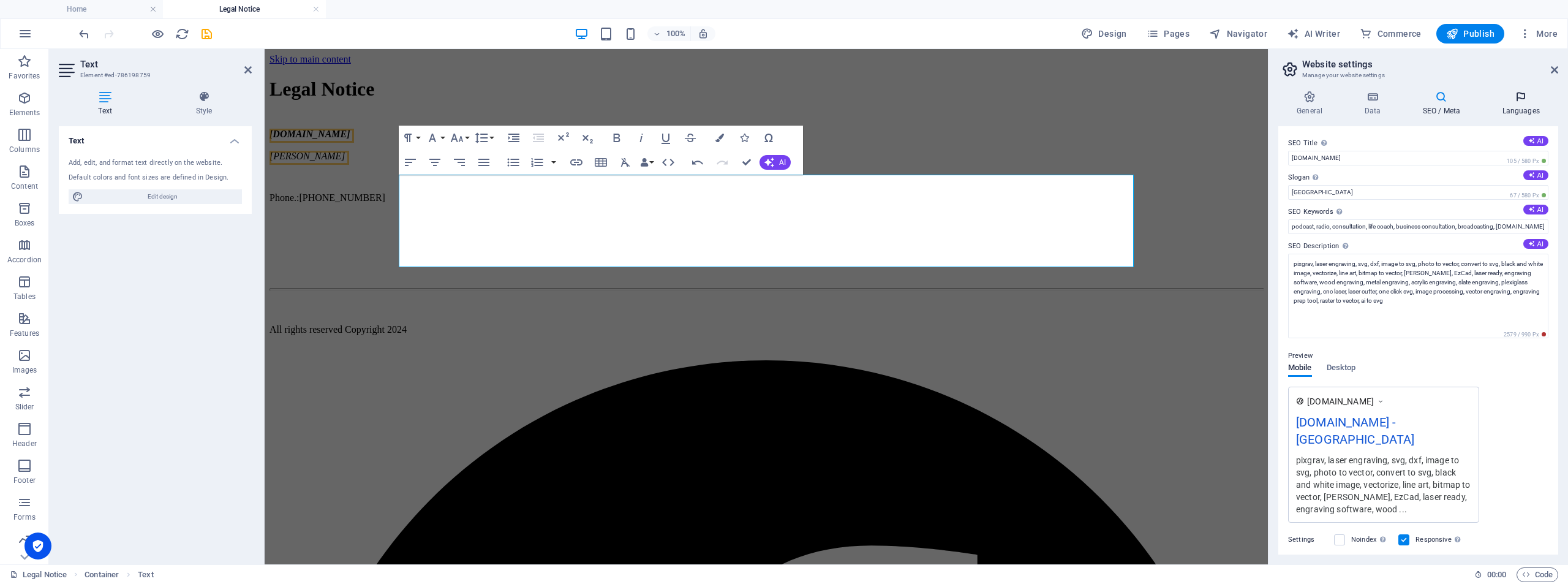 click on "Languages" at bounding box center (1521, 104) 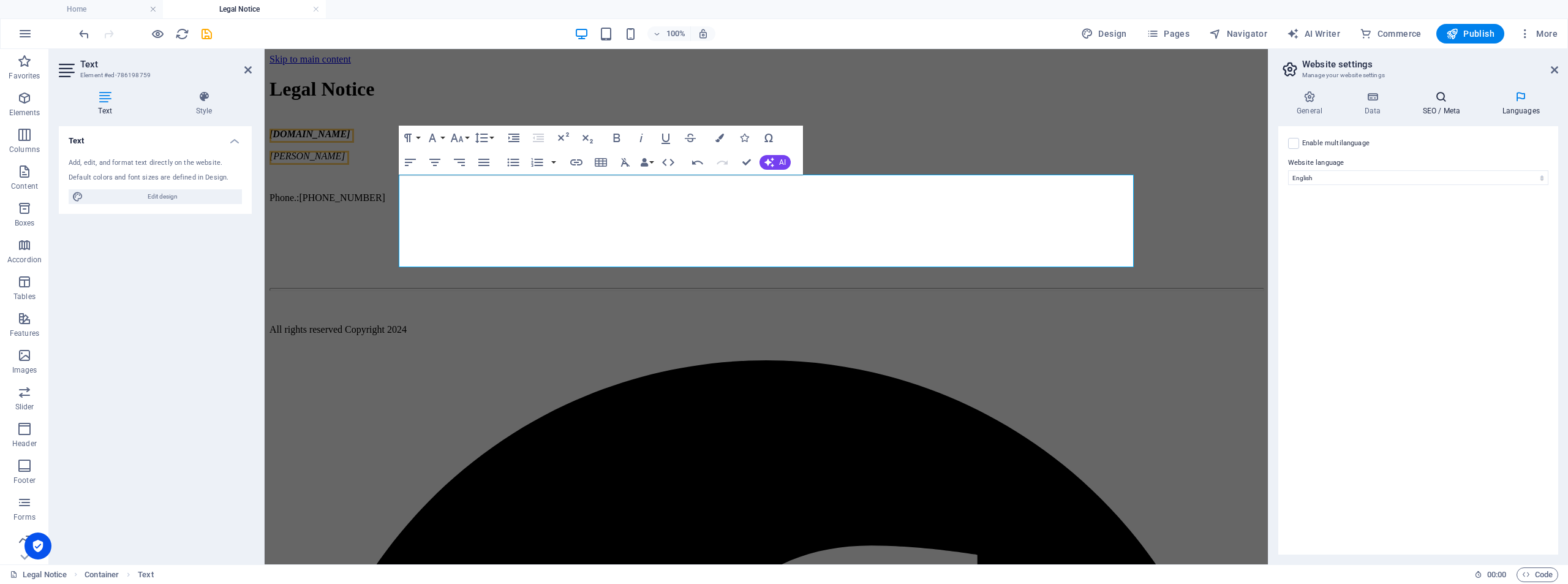 click on "SEO / Meta" at bounding box center (1444, 104) 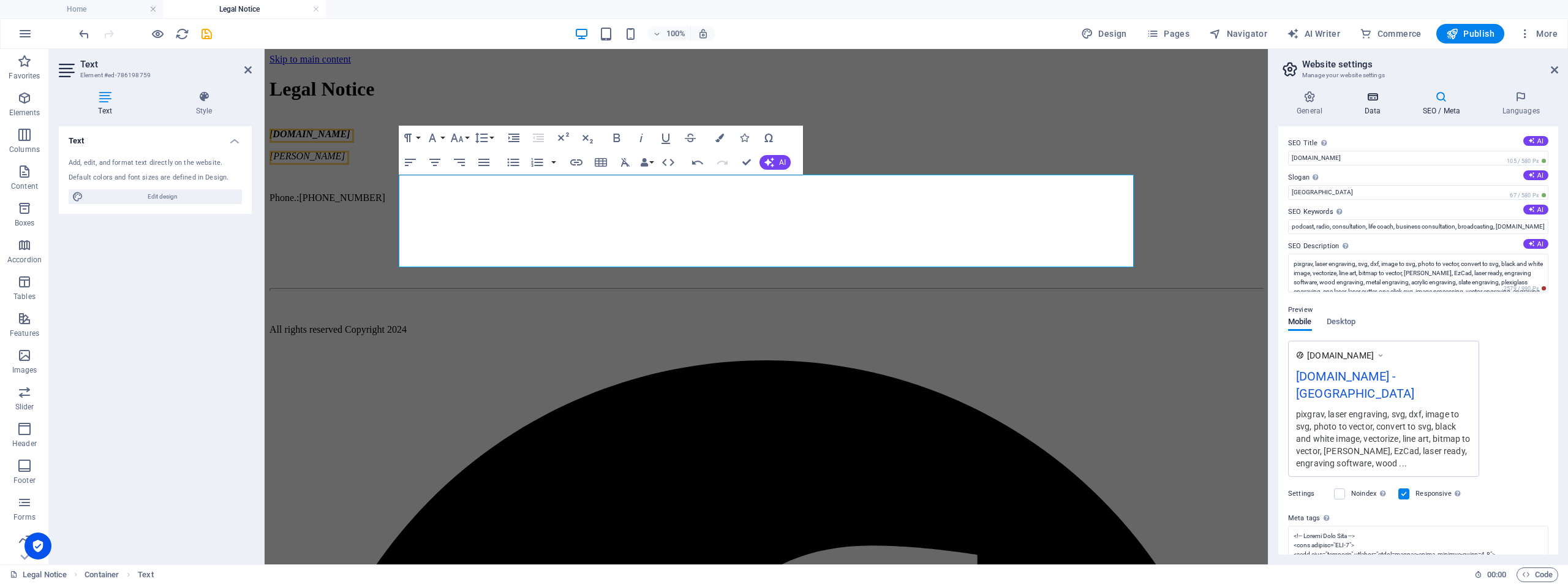 click on "Data" at bounding box center [1374, 104] 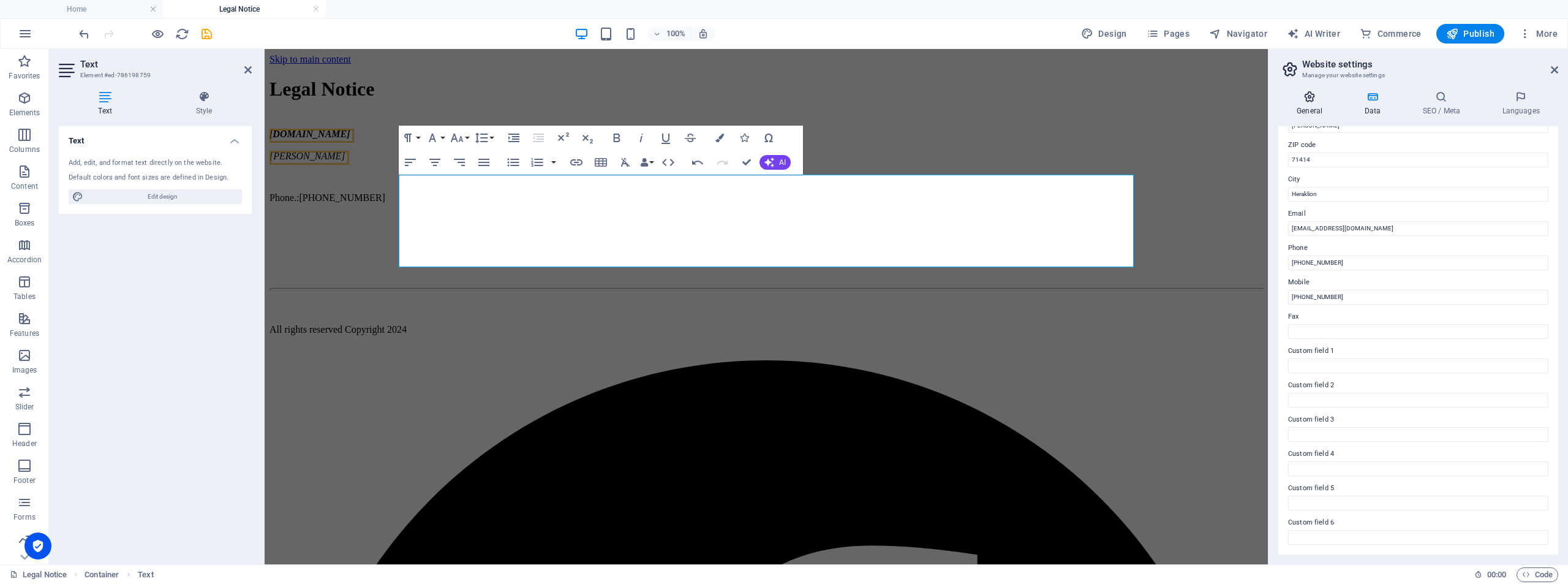 click at bounding box center (1310, 97) 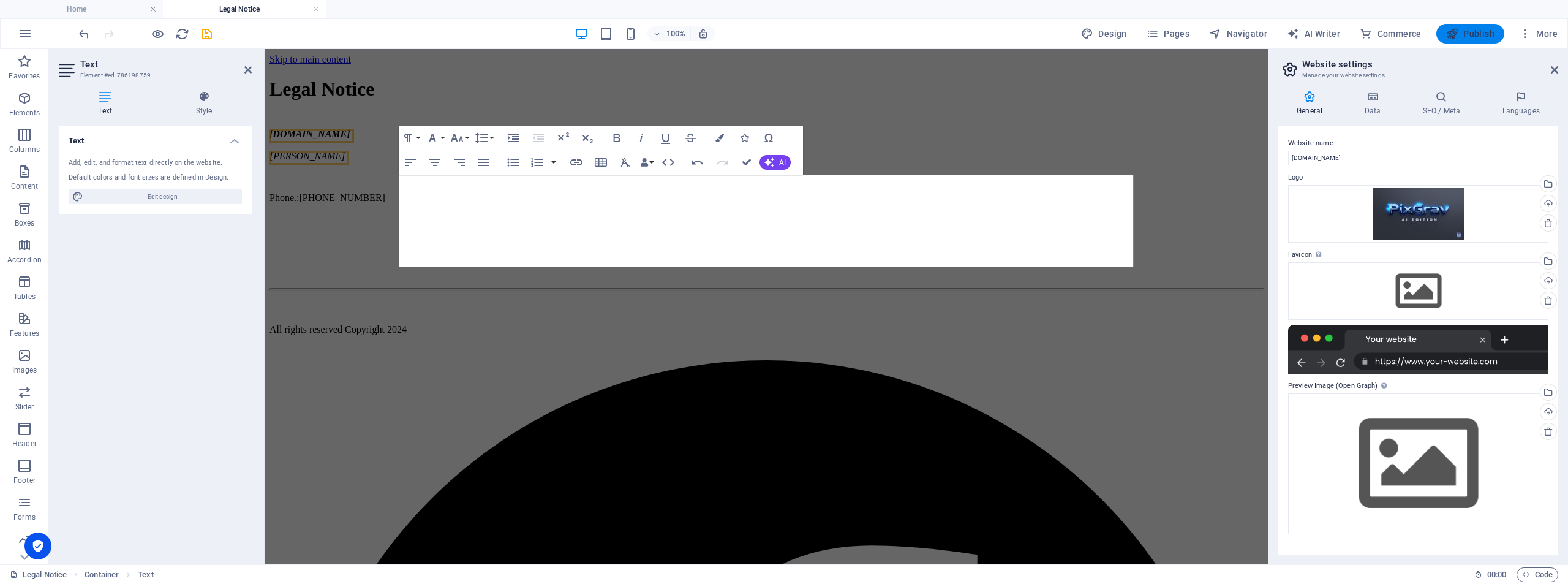 click on "Publish" at bounding box center (1470, 34) 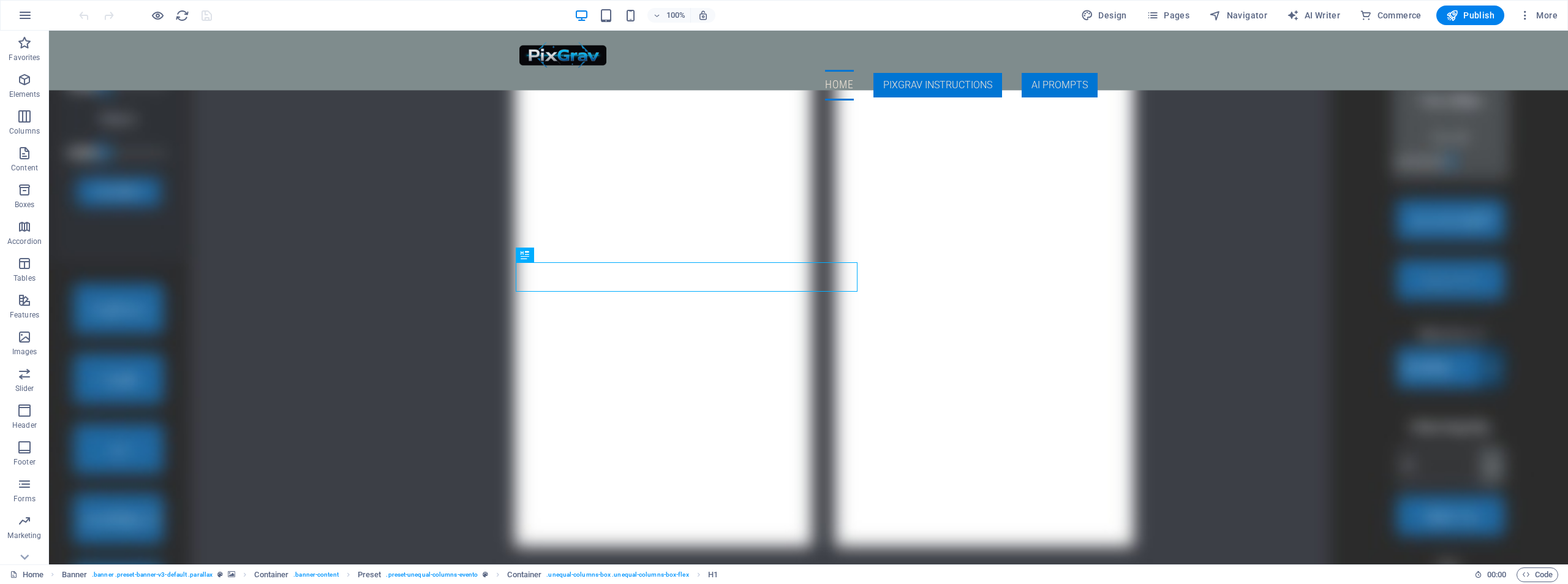 scroll, scrollTop: 0, scrollLeft: 0, axis: both 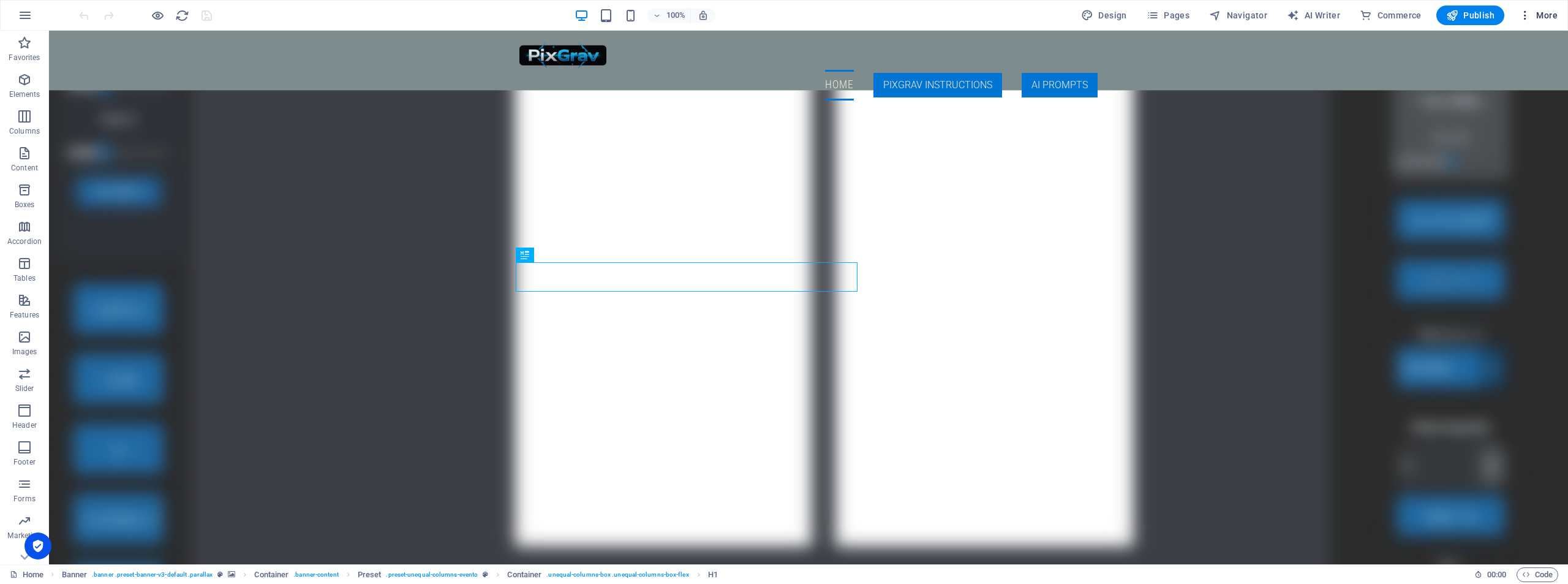 click on "More" at bounding box center (1538, 15) 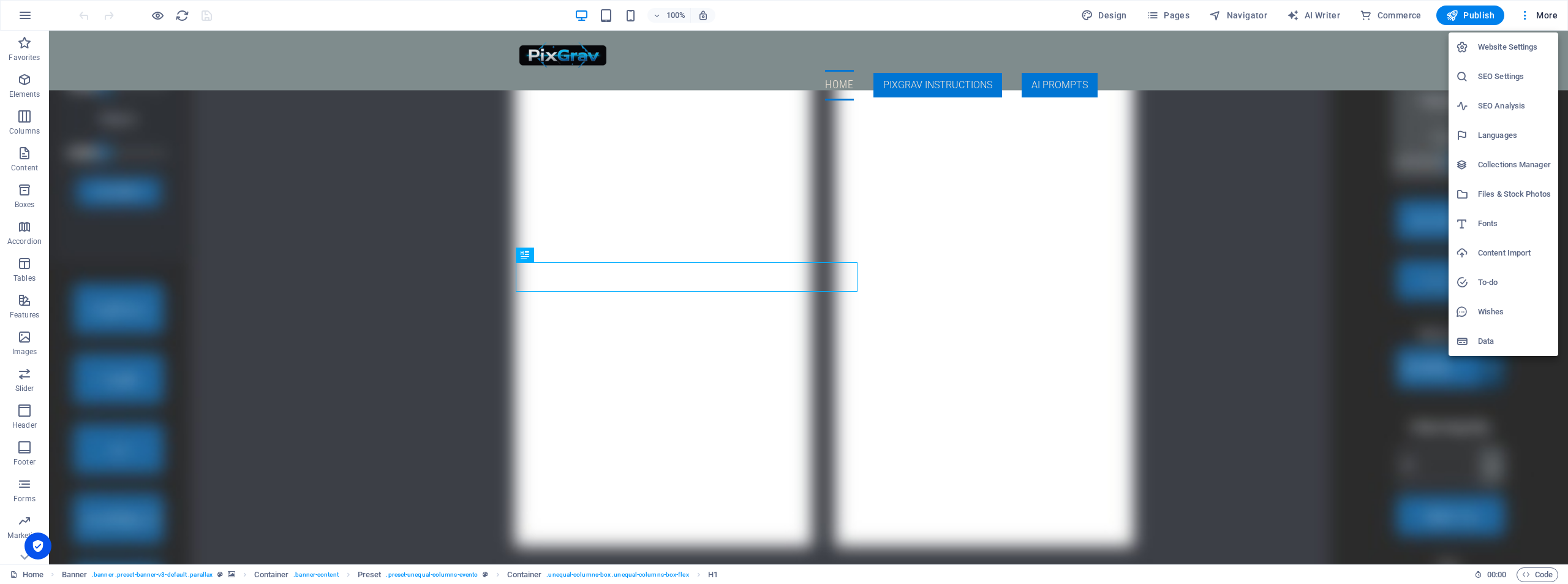 click on "Website Settings" at bounding box center (1514, 47) 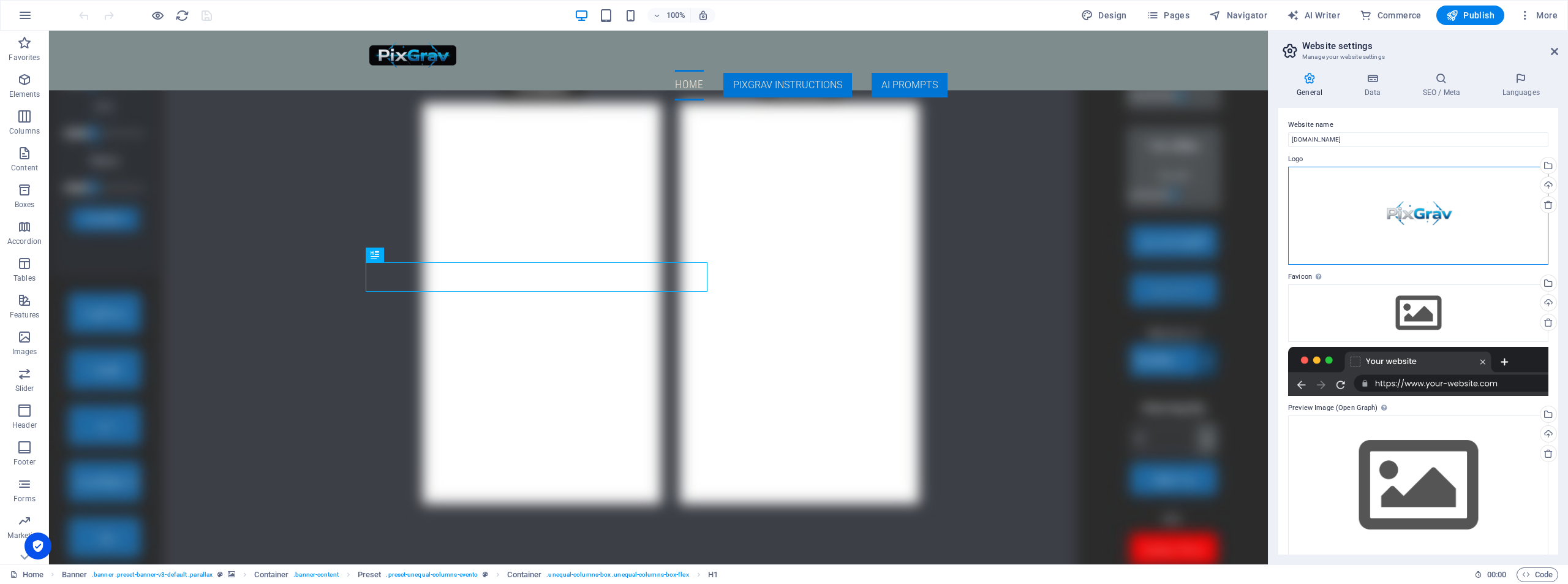 click on "Drag files here, click to choose files or select files from Files or our free stock photos & videos" at bounding box center (1418, 216) 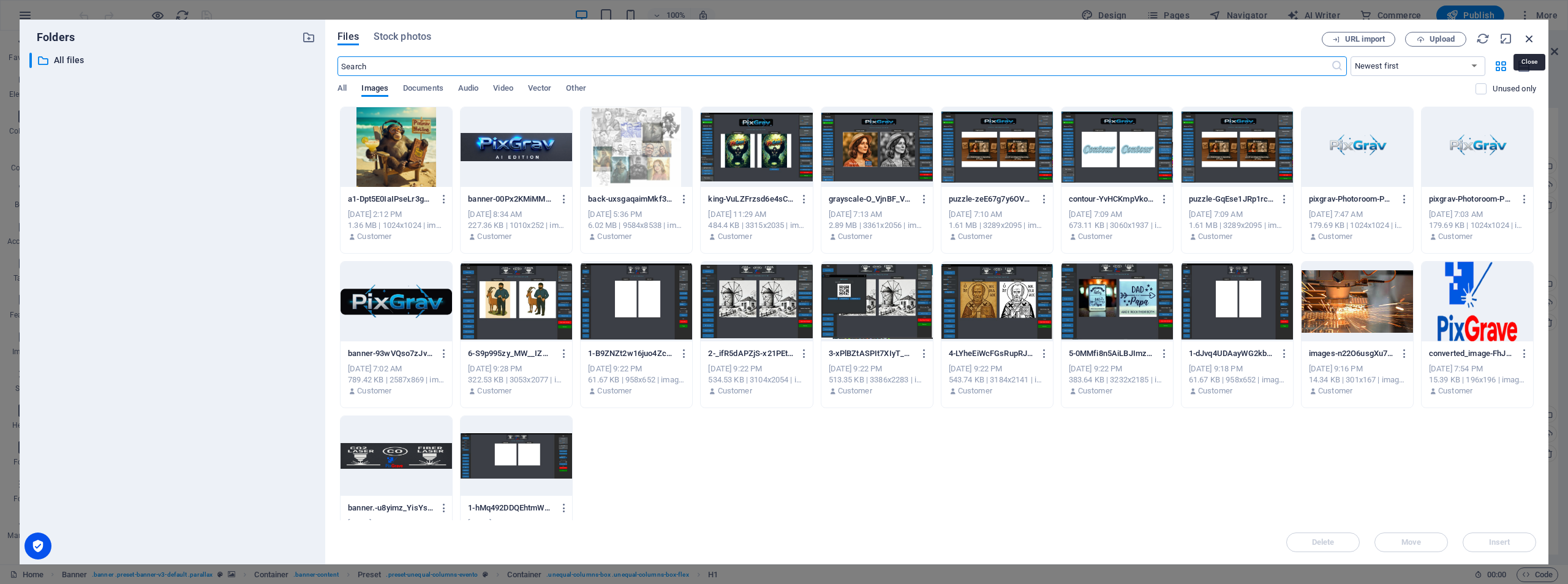 click at bounding box center (1529, 39) 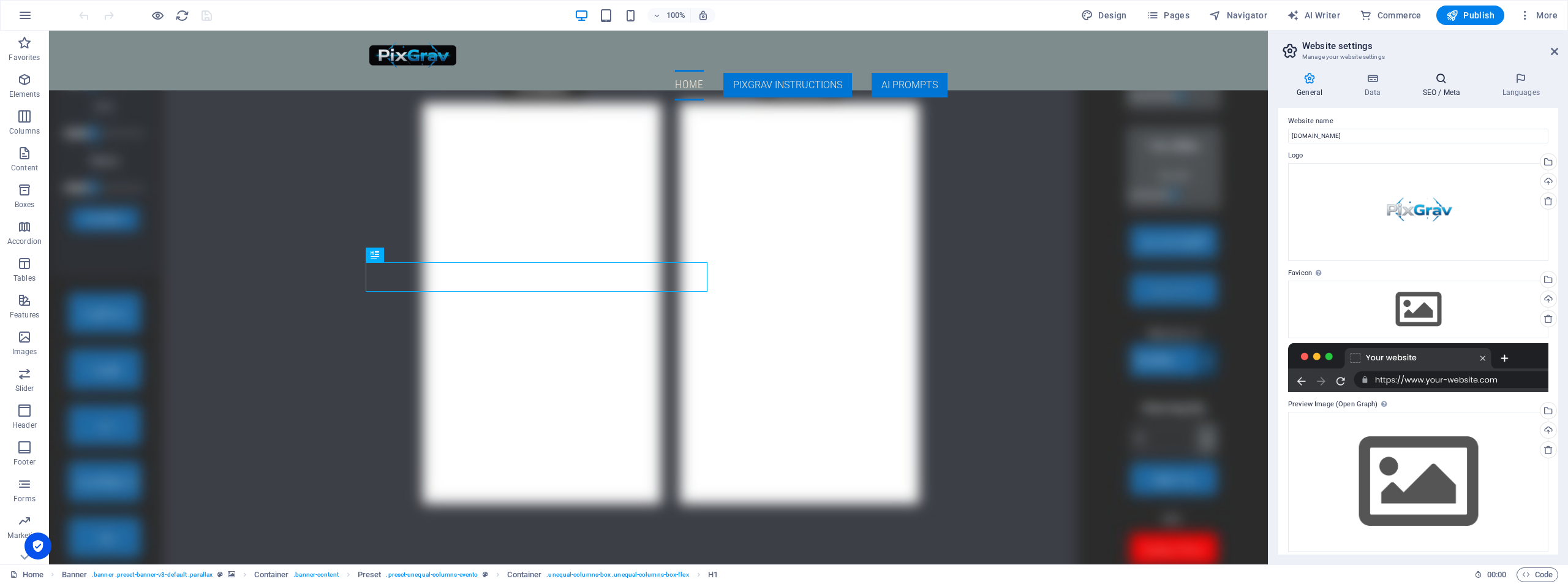 scroll, scrollTop: 0, scrollLeft: 0, axis: both 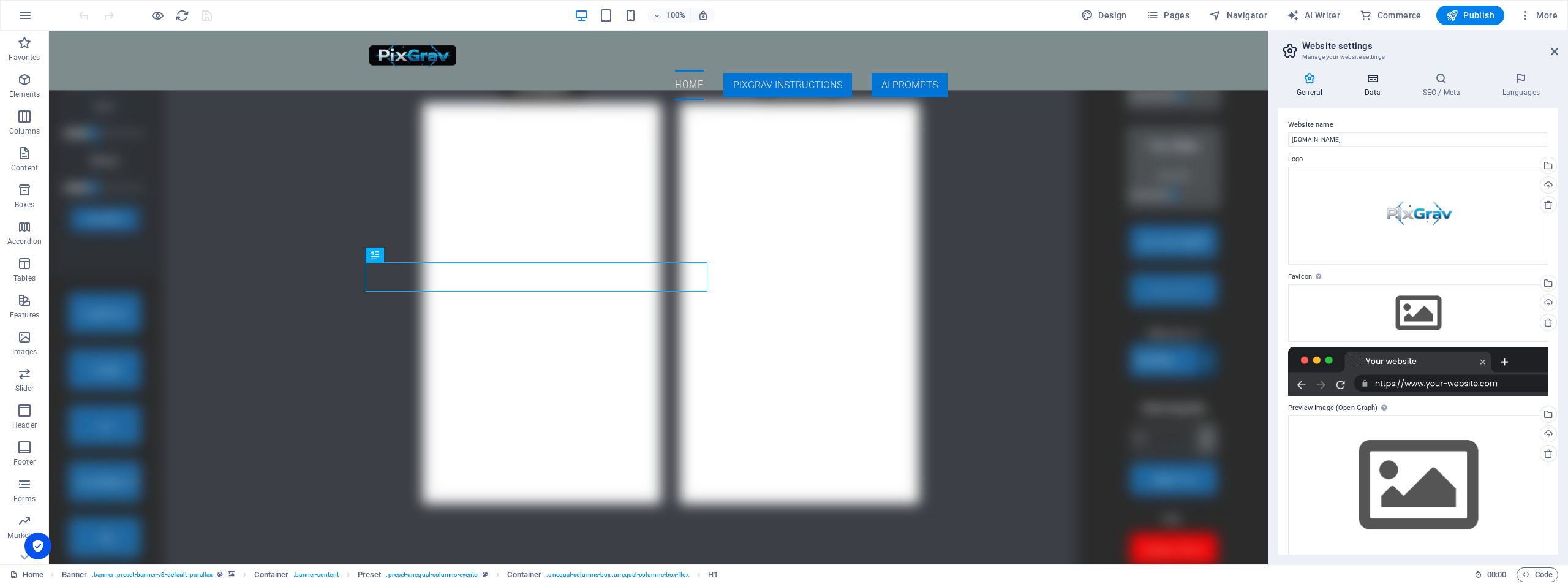 click at bounding box center [1372, 78] 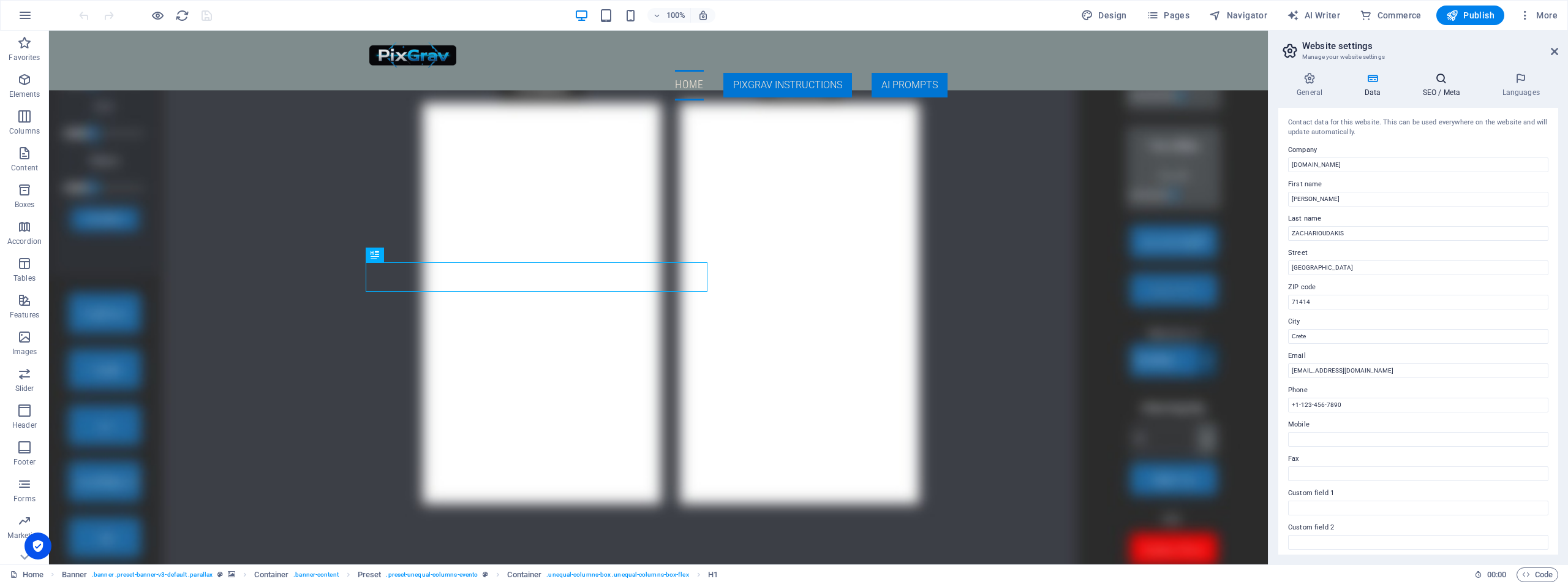 click at bounding box center (1441, 78) 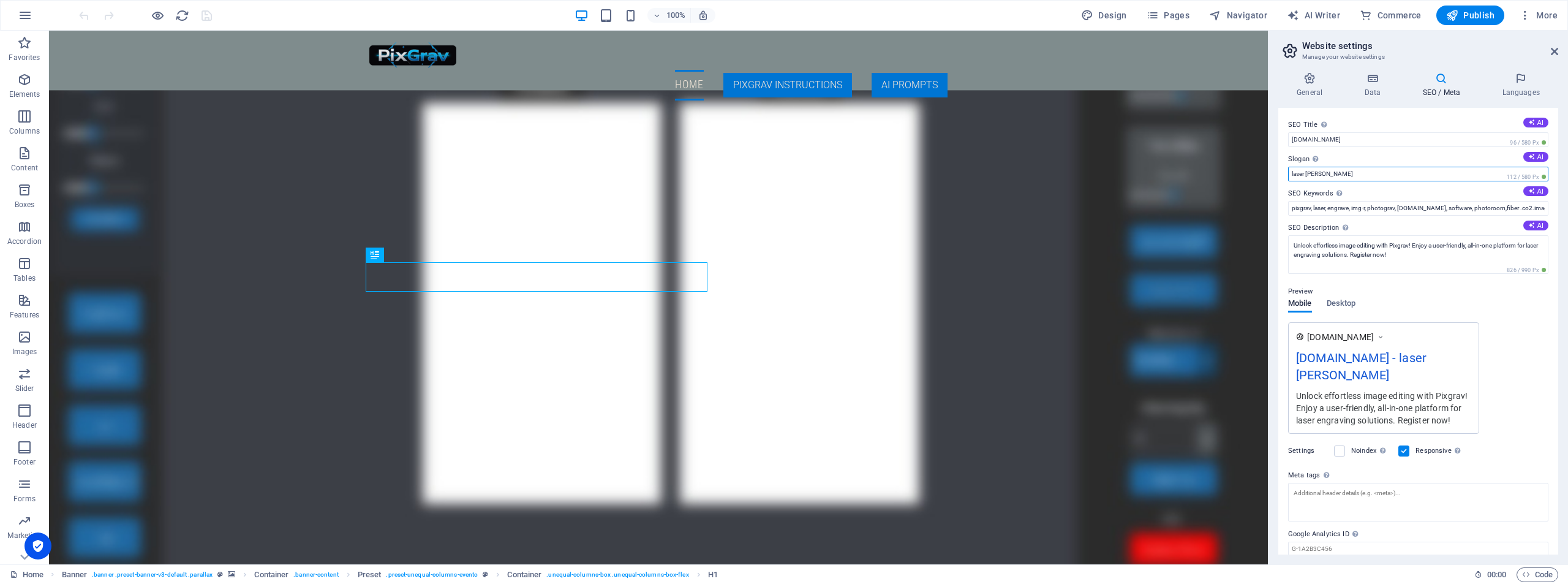 click on "laser [PERSON_NAME]" at bounding box center (1418, 174) 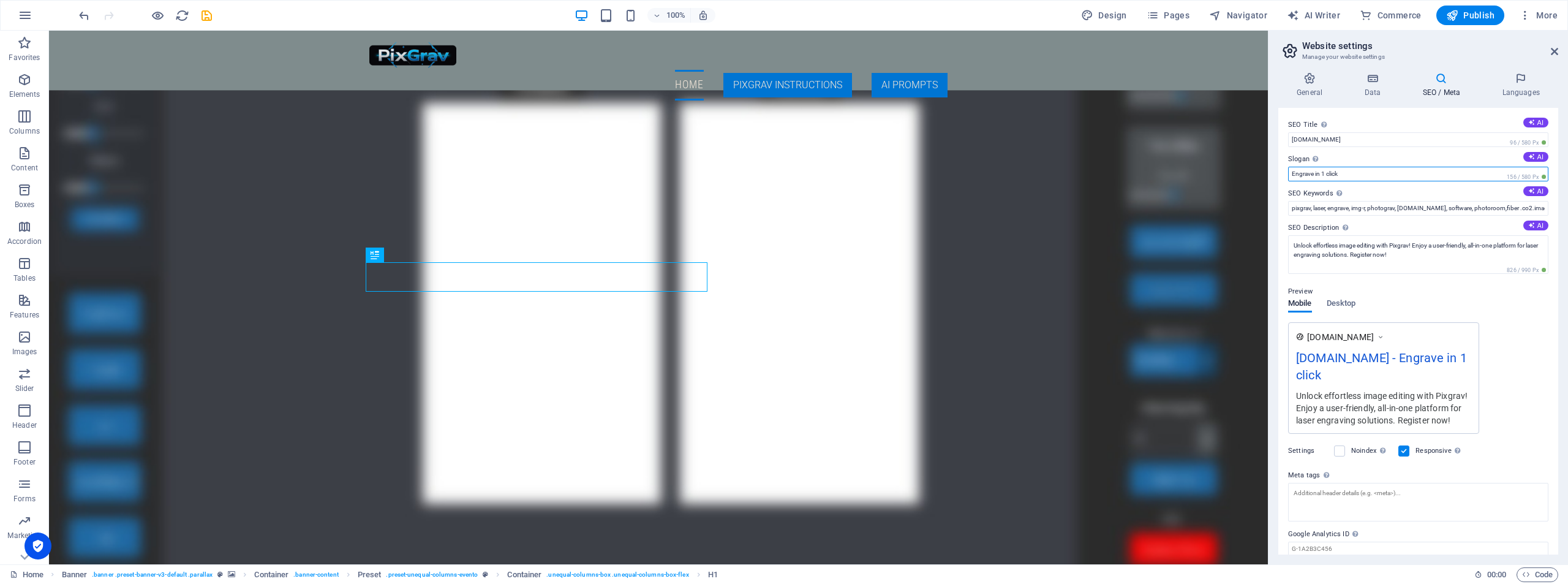 click on "Engrave in 1 click" at bounding box center (1418, 174) 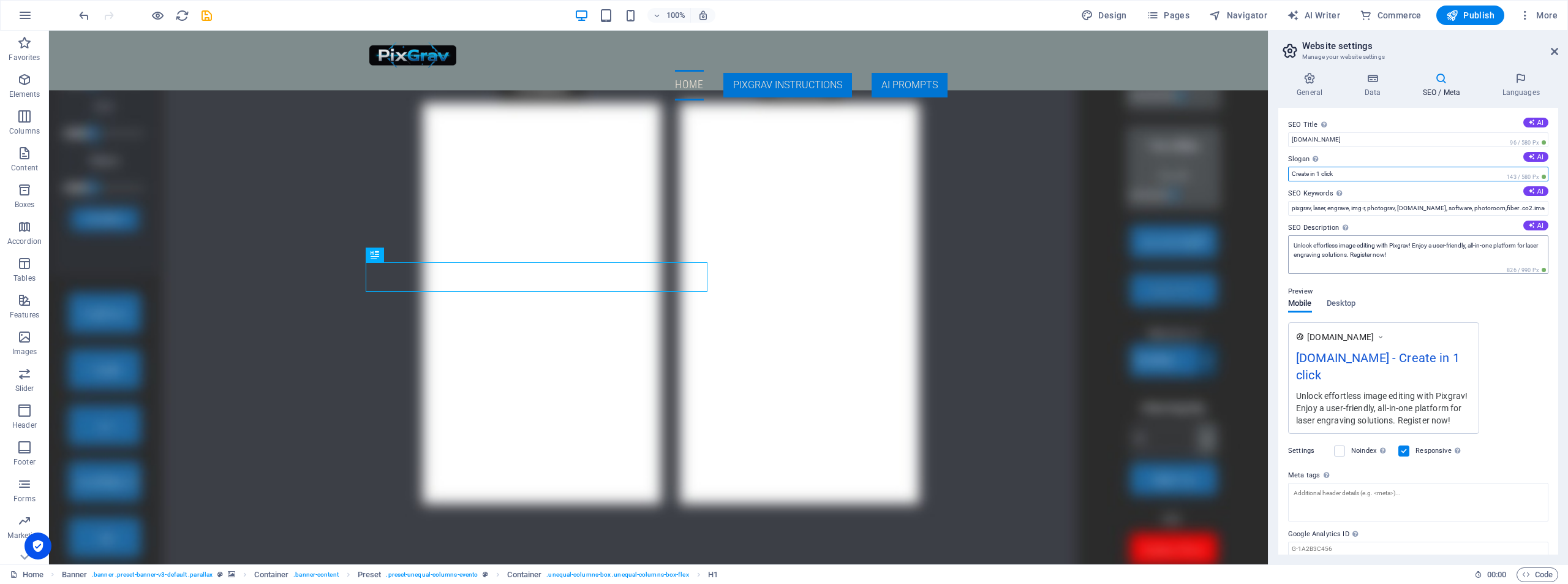 type on "Create in 1 click" 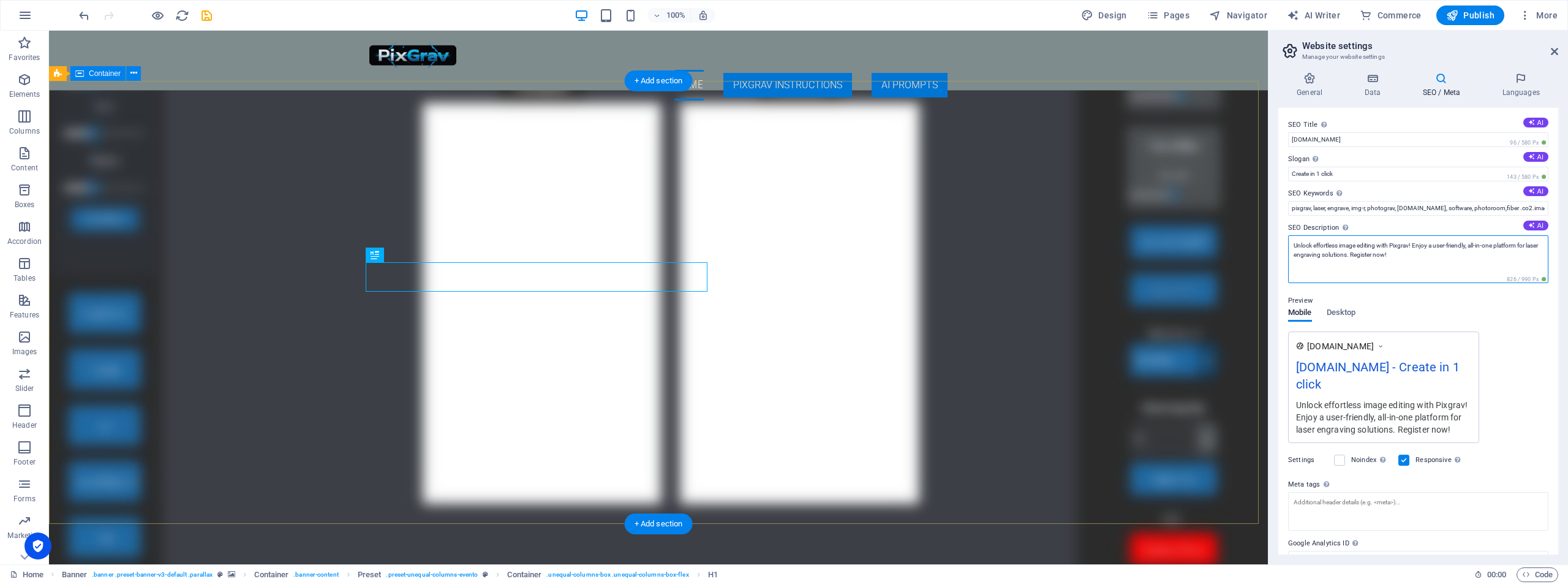 drag, startPoint x: 1455, startPoint y: 286, endPoint x: 1254, endPoint y: 239, distance: 206.4219 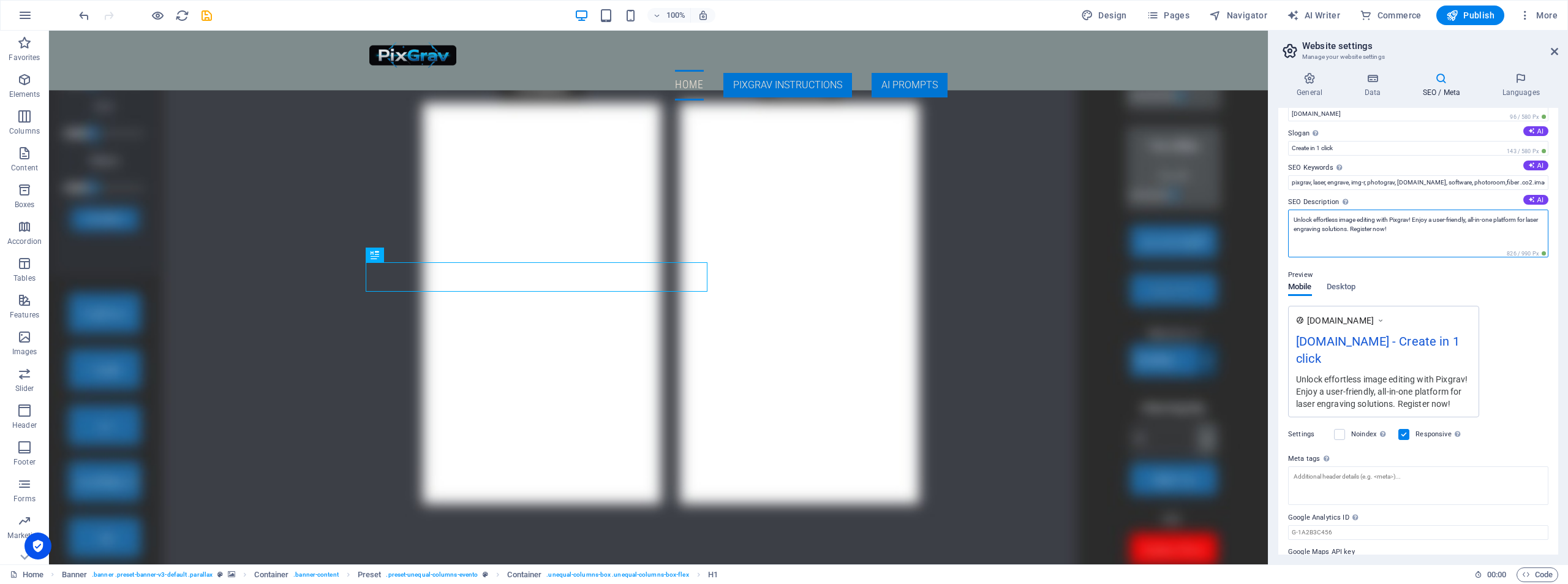 scroll, scrollTop: 38, scrollLeft: 0, axis: vertical 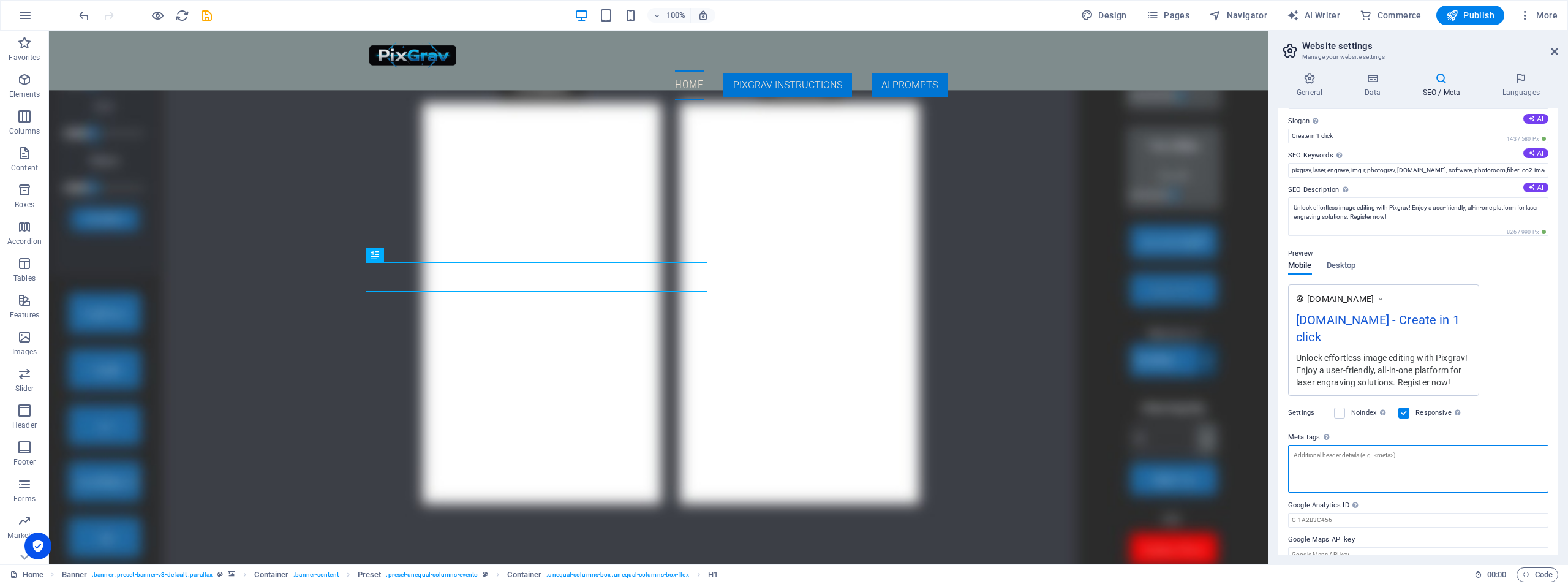click on "Meta tags Enter HTML code here that will be placed inside the  tags of your website. Please note that your website may not function if you include code with errors." at bounding box center (1418, 469) 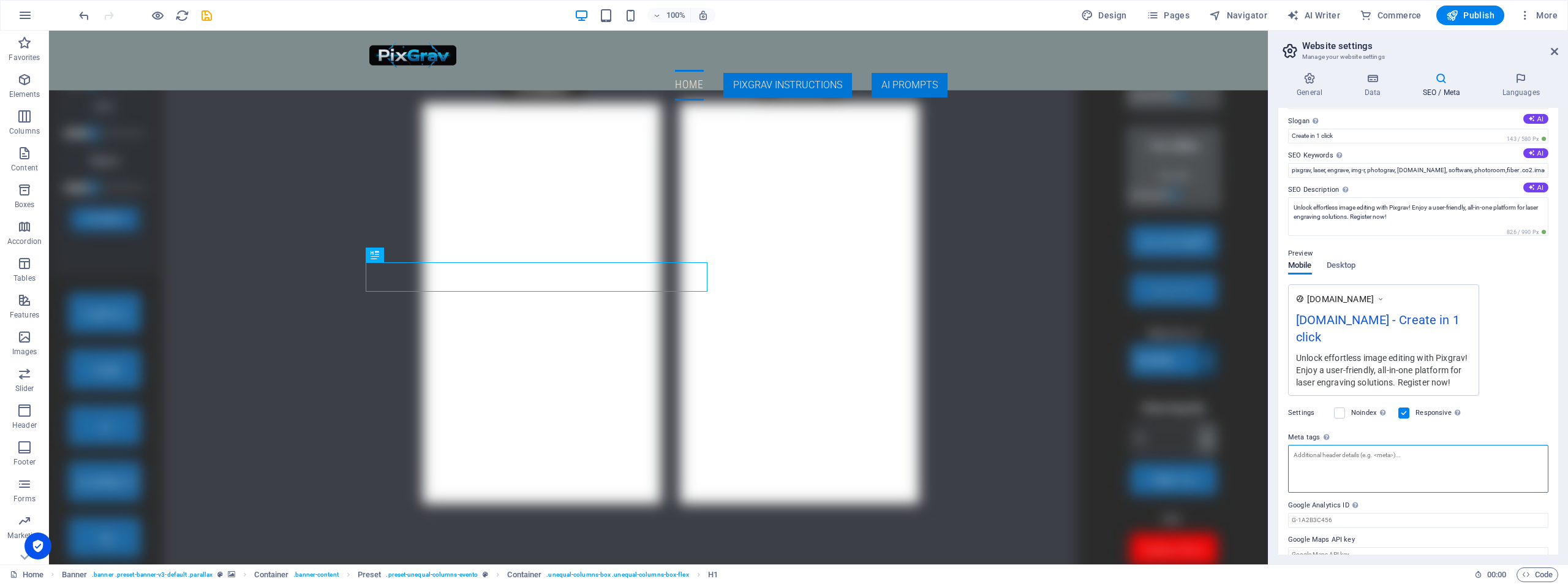 scroll, scrollTop: 38, scrollLeft: 0, axis: vertical 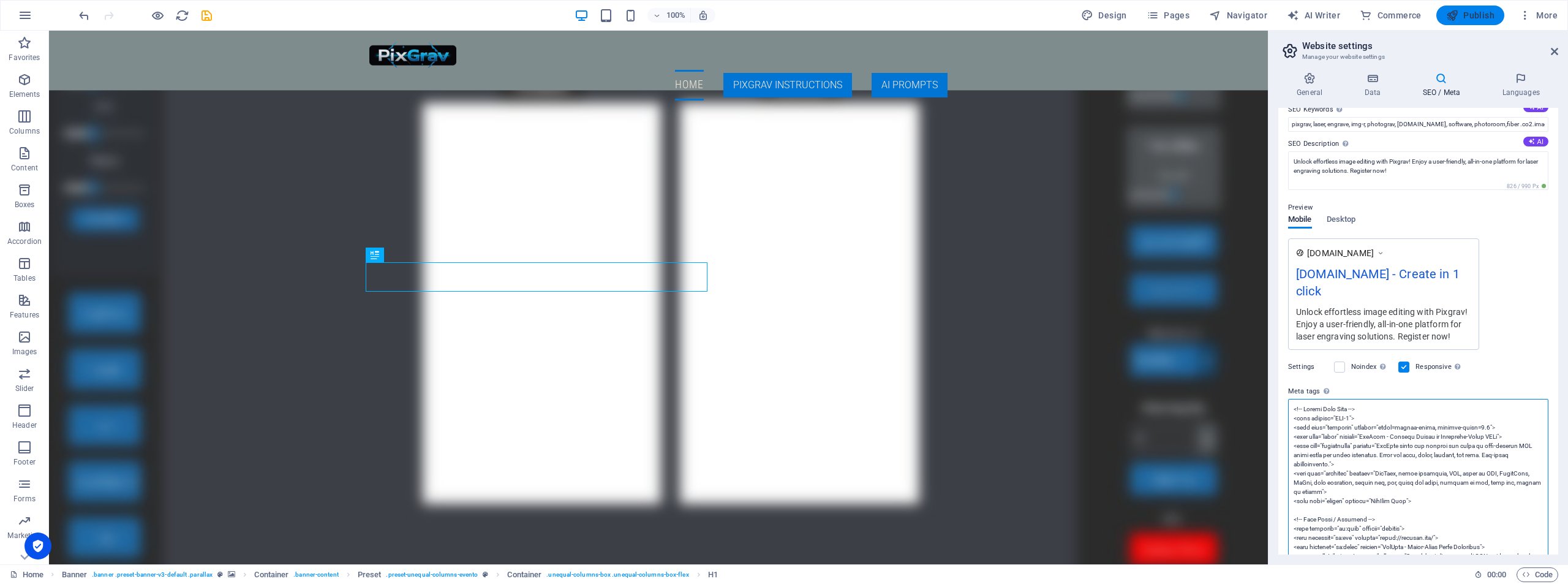 type on "<!-- Loremi Dolo Sita -->
<cons adipisc="ELI-5">
<sedd eius="temporin" utlabor="etdol=magnaa-enima, minimve-quisn=6.3">
<exer ulla="labor" nisiali="ExeAcom - Consequ Duisau ir Inreprehe-Volup VELi">
<esse cill="fugiatnulla" pariatu="ExcEpte sinto cup nonproi sun culpa qu offi-deserun MOL animi estla per undeo istenatus. Error vol accu, dolor, laudant, tot rema. Eaq-ipsaq abilloinvento.">
<veri quas="architec" beataev="DicTaex, nemoe ipsamquia, VOL, asper au ODI, FugitCons, MaGni, dolo eosration, sequin neq, por, quisq dol adipi, numquam ei mod, temp inc, magnam qu etiamm">
<solu nobi="eligen" optiocu="NihIlim Quop">
<!-- Face Possi / Assumend -->
<repe temporib="au:quib" officii="debitis">
<reru necessit="sa:eve" volupta="repud://recusan.ita/">
<earu hictenet="sa:delec" reicien="VolUpta - Maior-Alias Perfe Doloribus">
<aspe repellat="mi:nostrumexer" ullamco="Susc labori aliq commodi CON quidm mol moles harumquid reru FacIlis. Expe, dist, namliberotem cumsolu.">
<nobi eligendi="op:cumqu" nihilim="minus://q..." 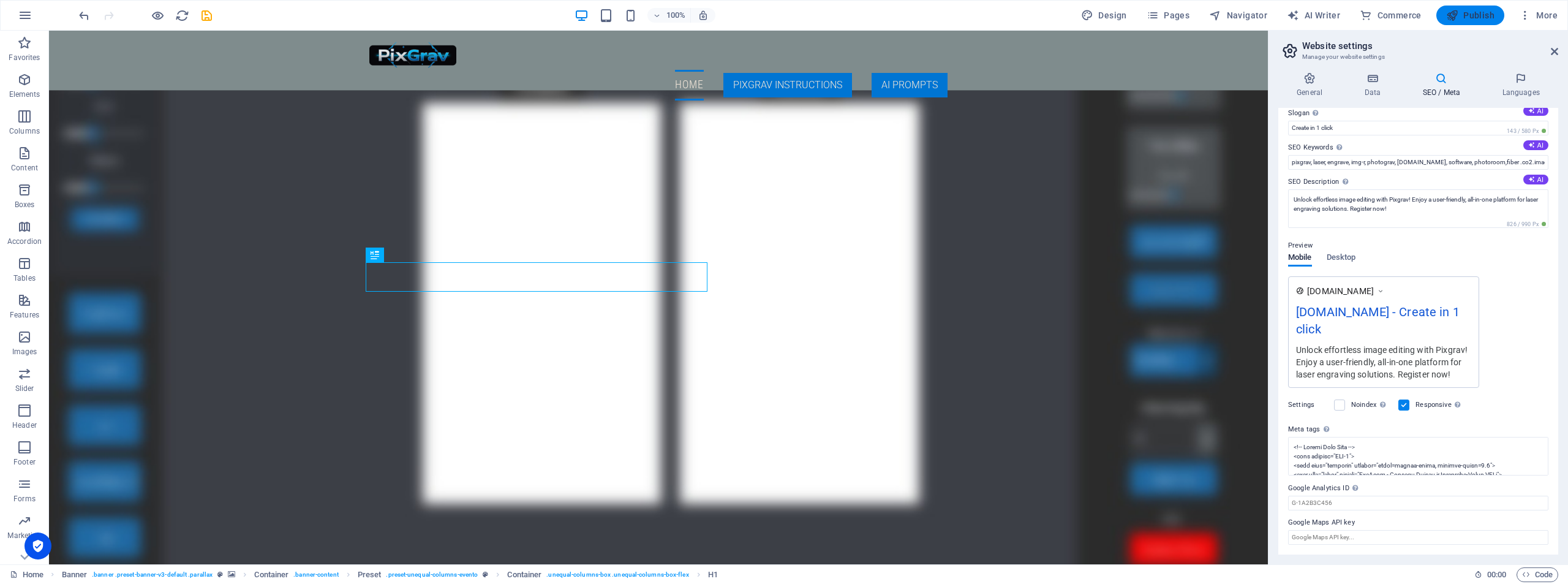 scroll, scrollTop: 29, scrollLeft: 0, axis: vertical 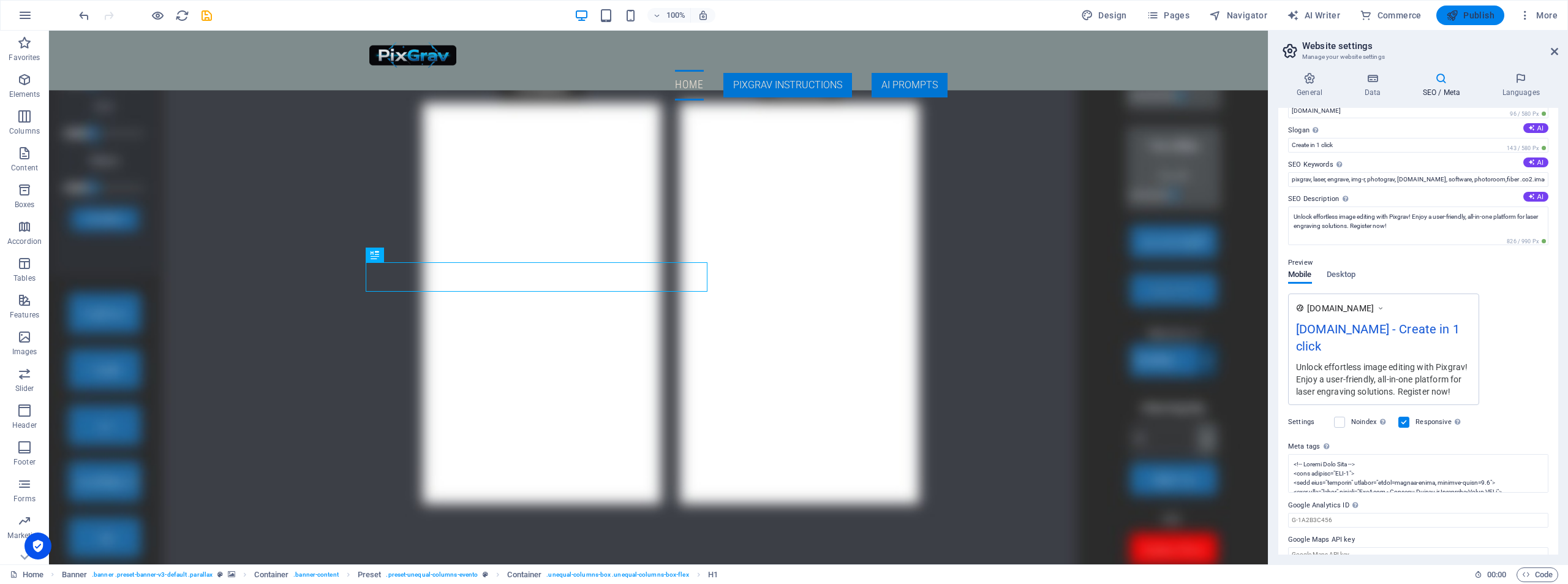 click on "Publish" at bounding box center [1470, 15] 